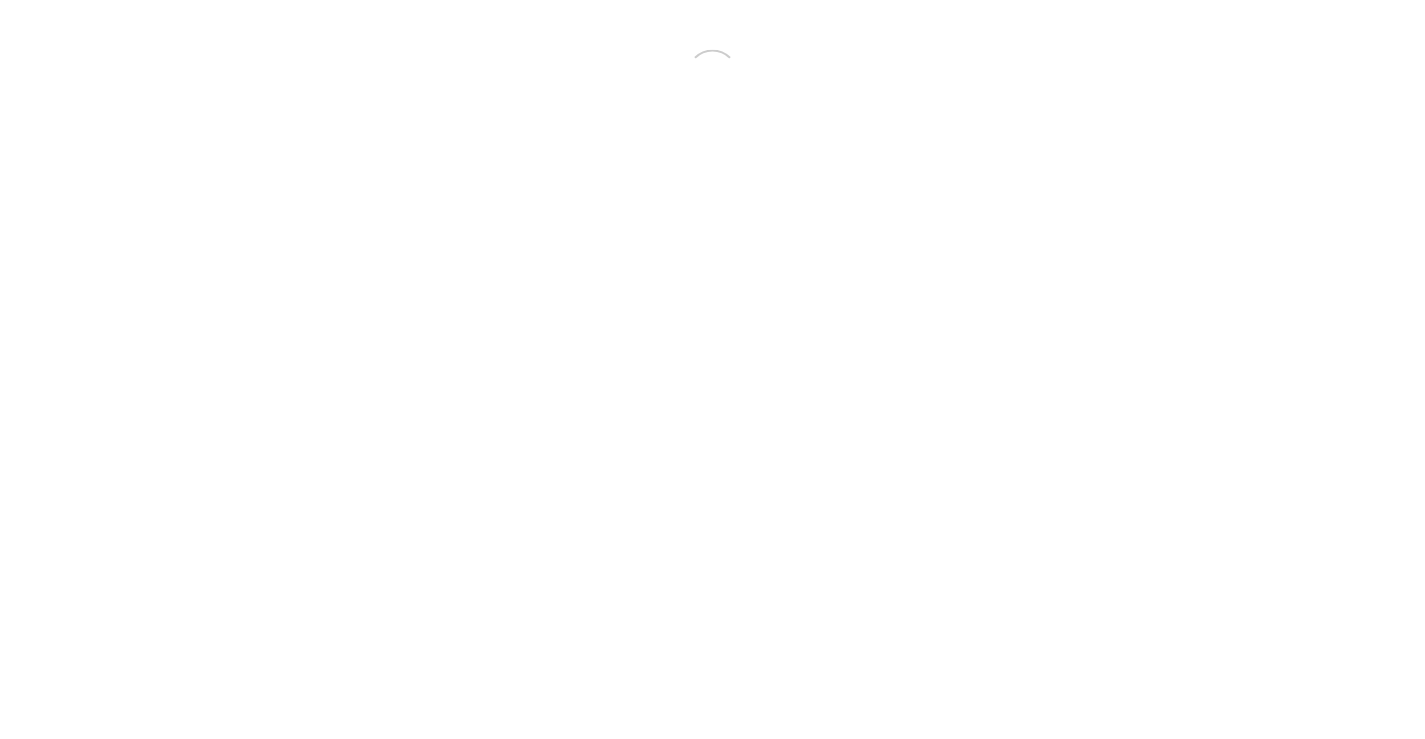 scroll, scrollTop: 0, scrollLeft: 0, axis: both 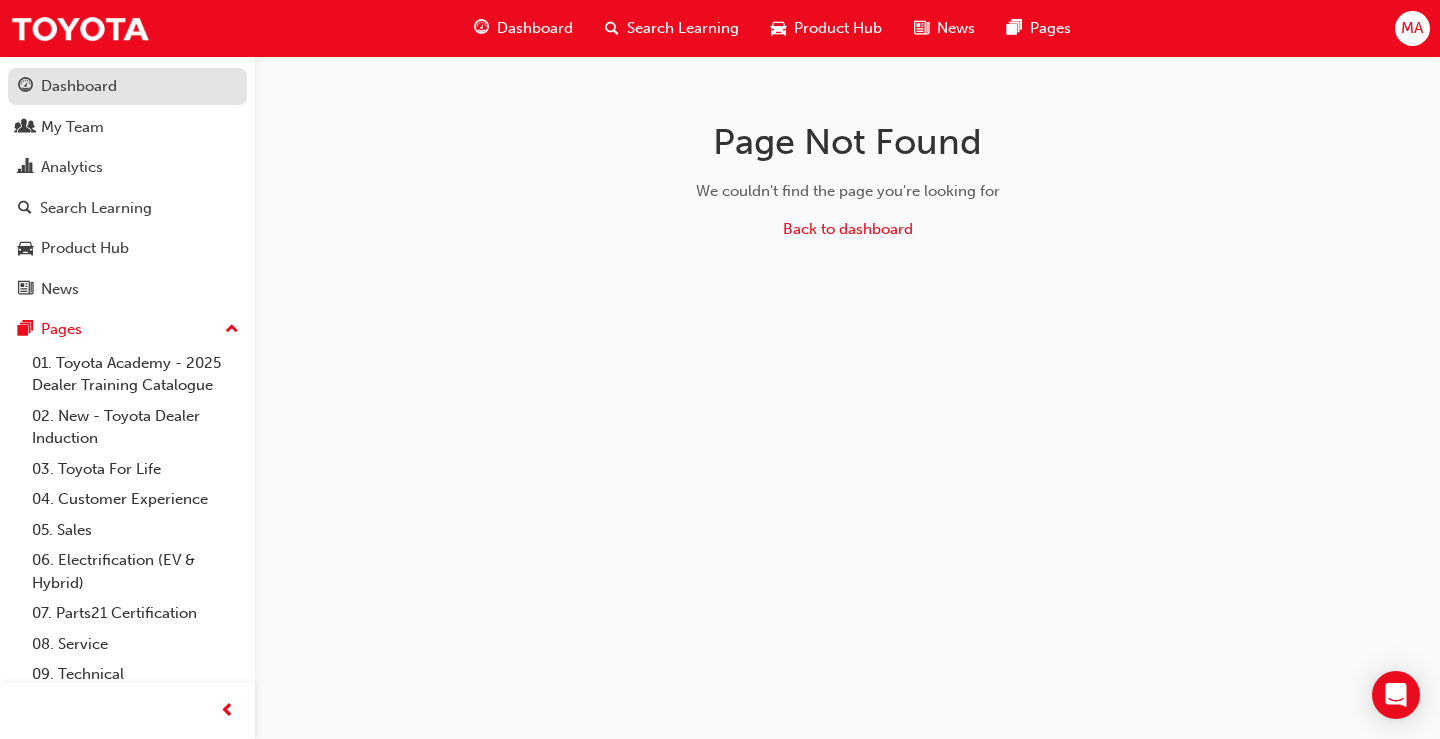 click on "Dashboard" at bounding box center [79, 86] 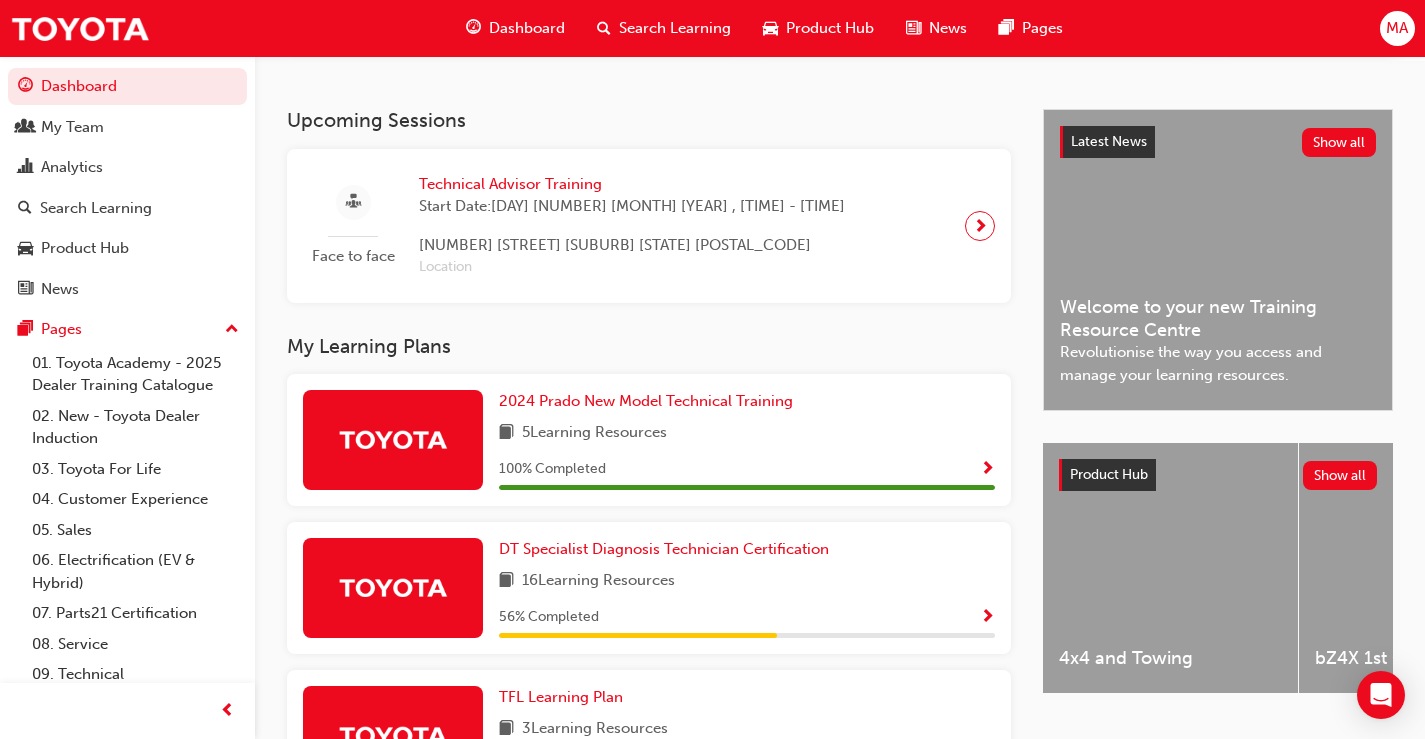 scroll, scrollTop: 500, scrollLeft: 0, axis: vertical 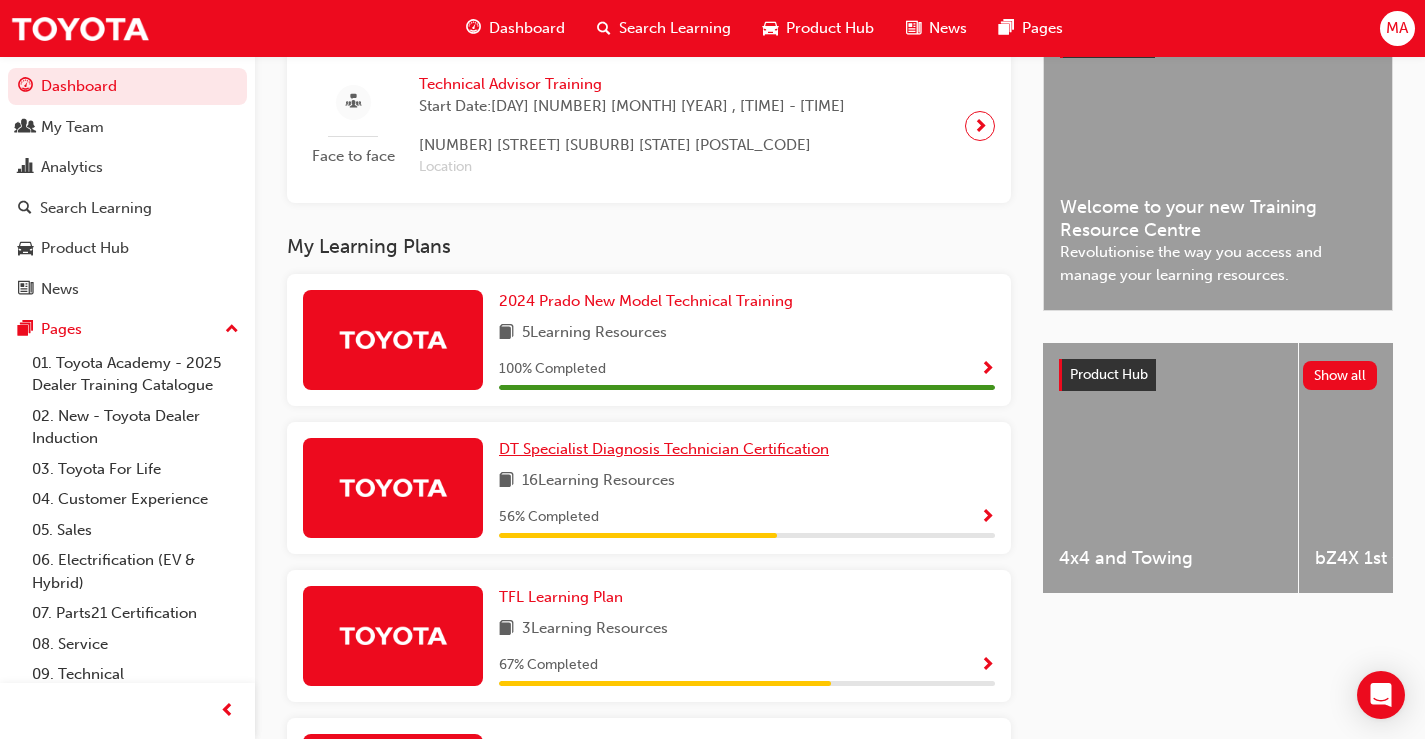 click on "DT Specialist Diagnosis Technician Certification" at bounding box center [664, 449] 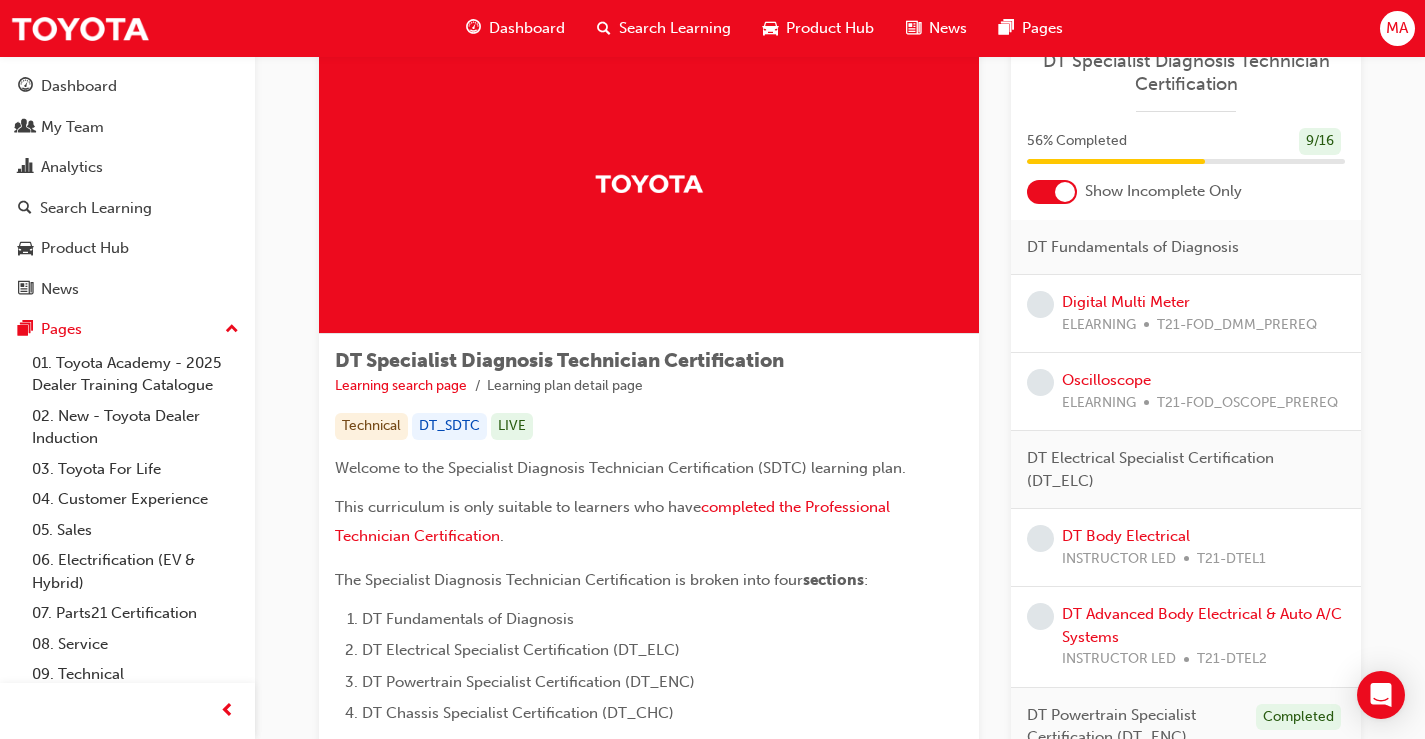 scroll, scrollTop: 100, scrollLeft: 0, axis: vertical 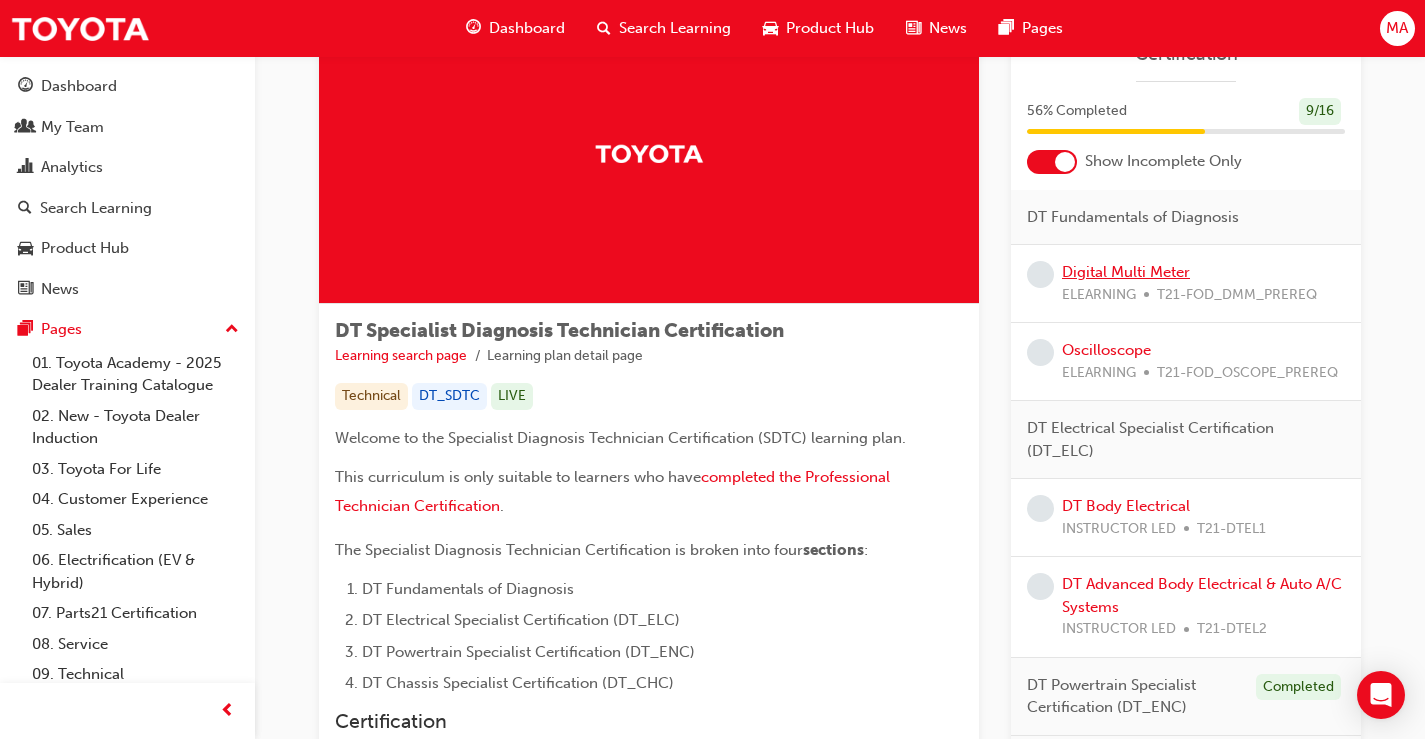 click on "Digital Multi Meter" at bounding box center [1126, 272] 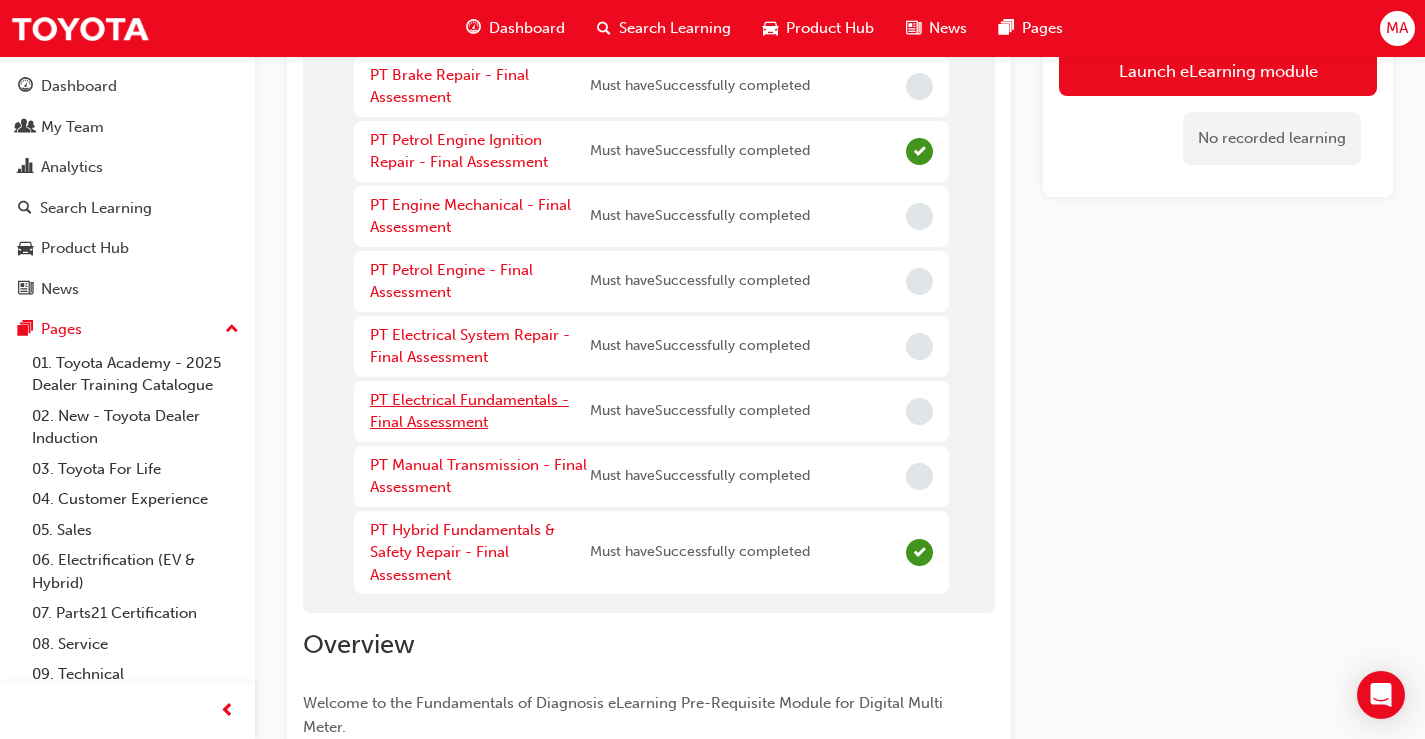 scroll, scrollTop: 500, scrollLeft: 0, axis: vertical 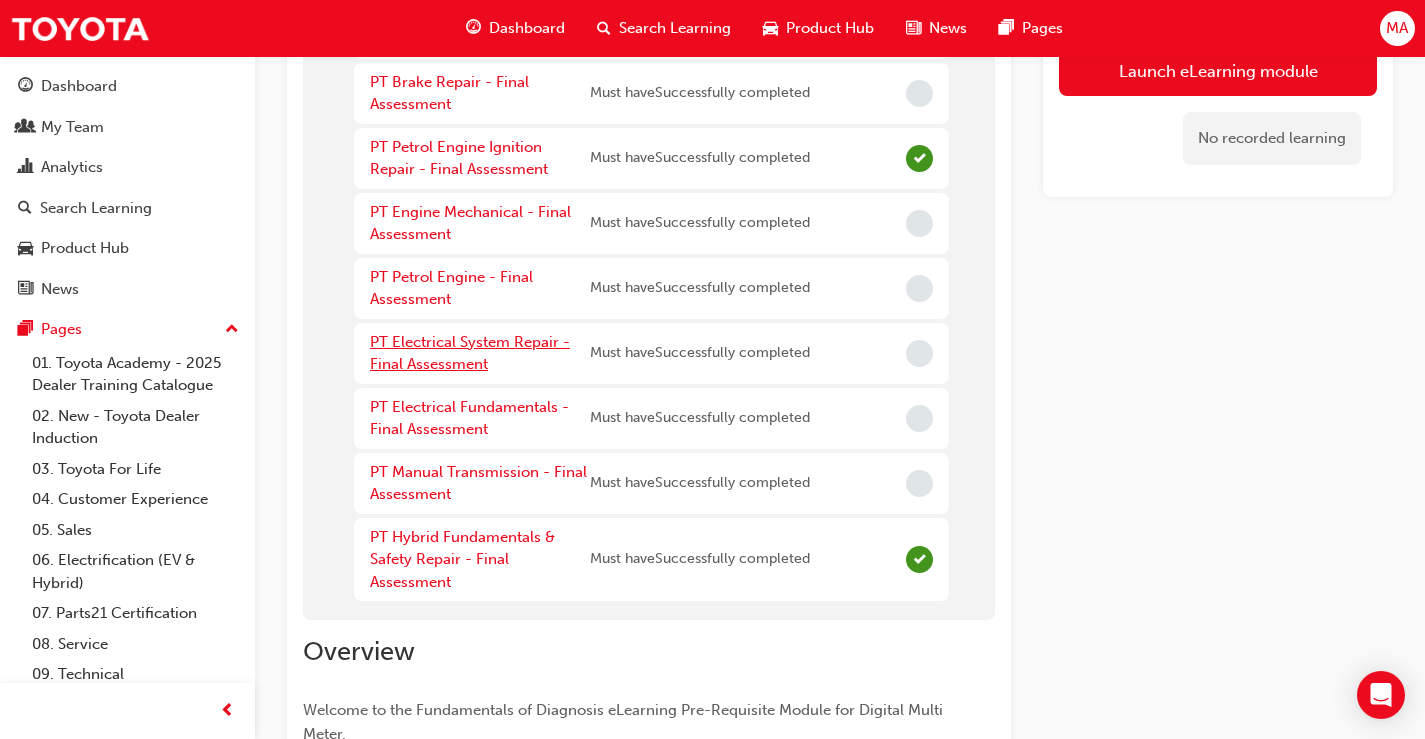 click on "PT Electrical System Repair - Final Assessment" at bounding box center [470, 353] 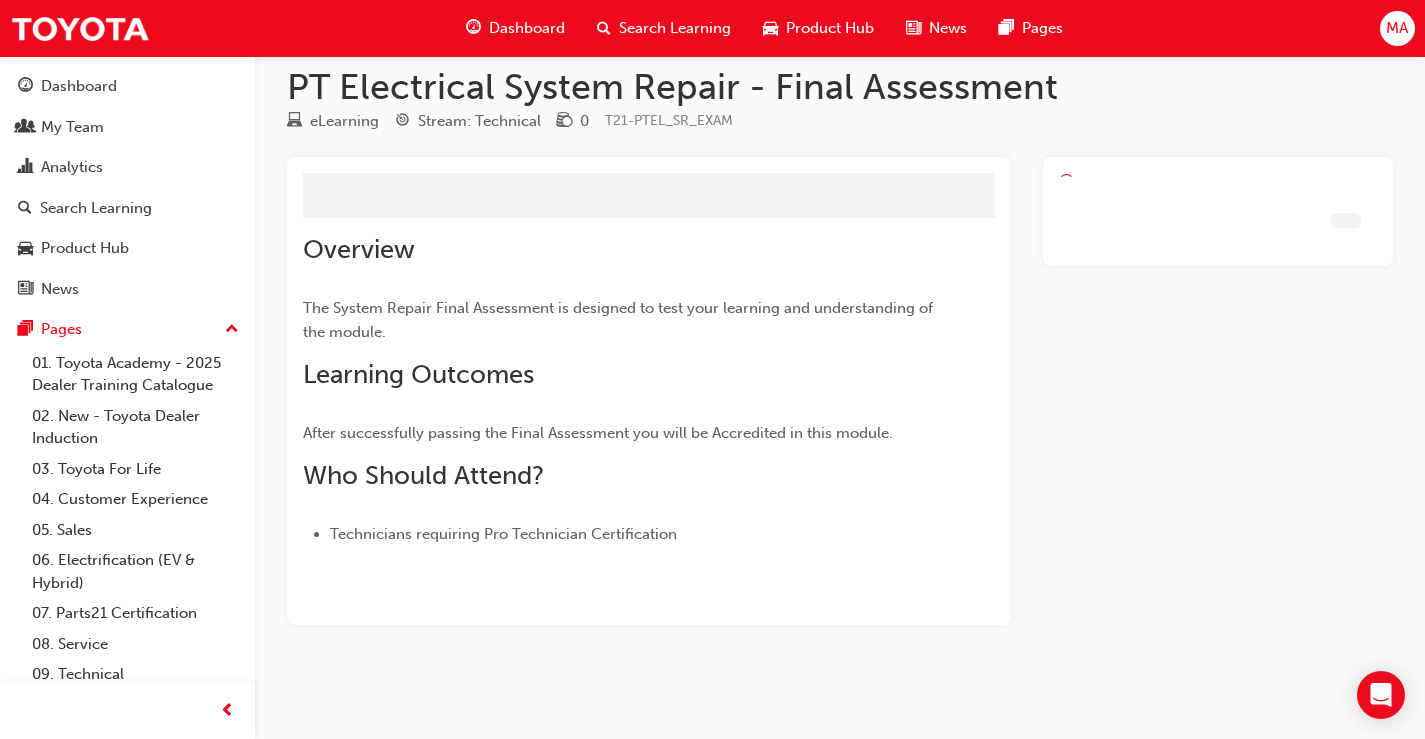 scroll, scrollTop: 0, scrollLeft: 0, axis: both 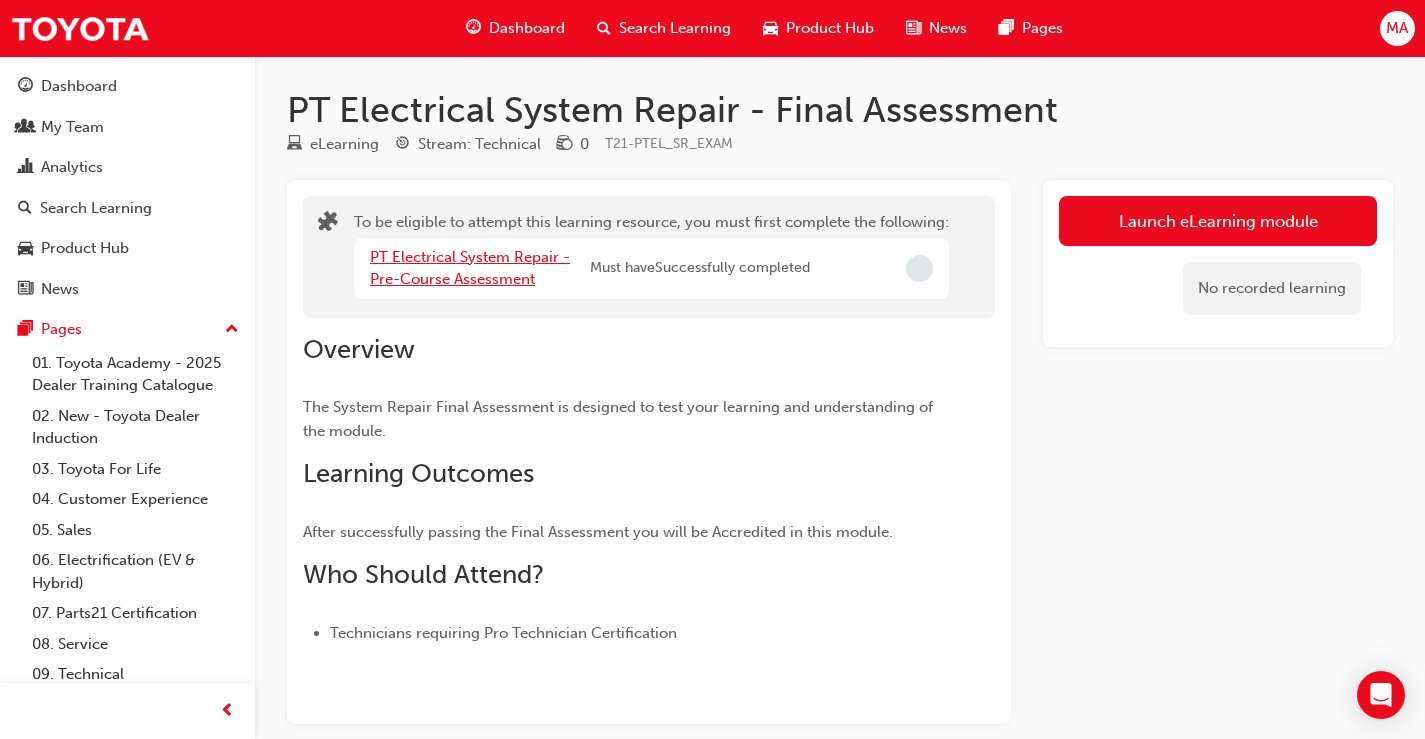 click on "PT Electrical System Repair - Pre-Course Assessment" at bounding box center (470, 268) 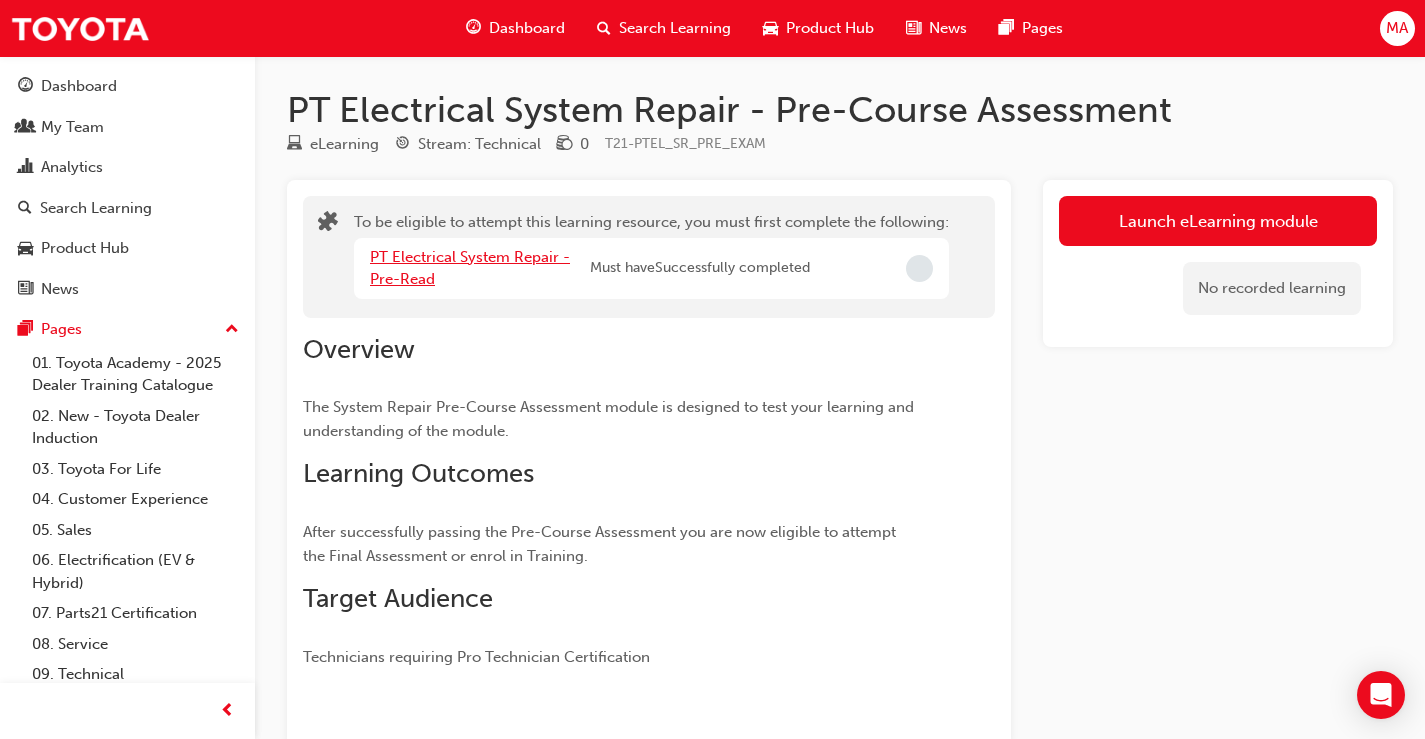 click on "PT Electrical System Repair - Pre-Read" at bounding box center [470, 268] 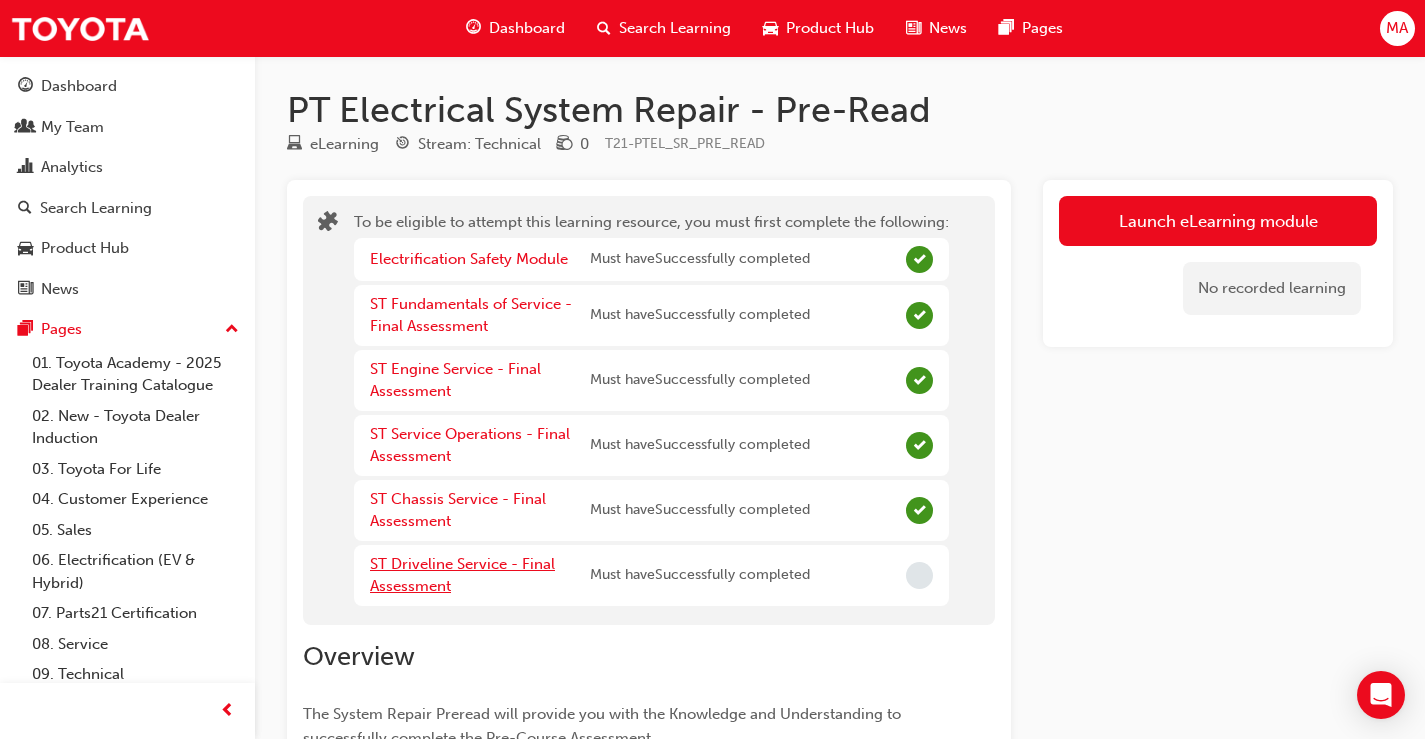 click on "ST Driveline Service - Final Assessment" at bounding box center (462, 575) 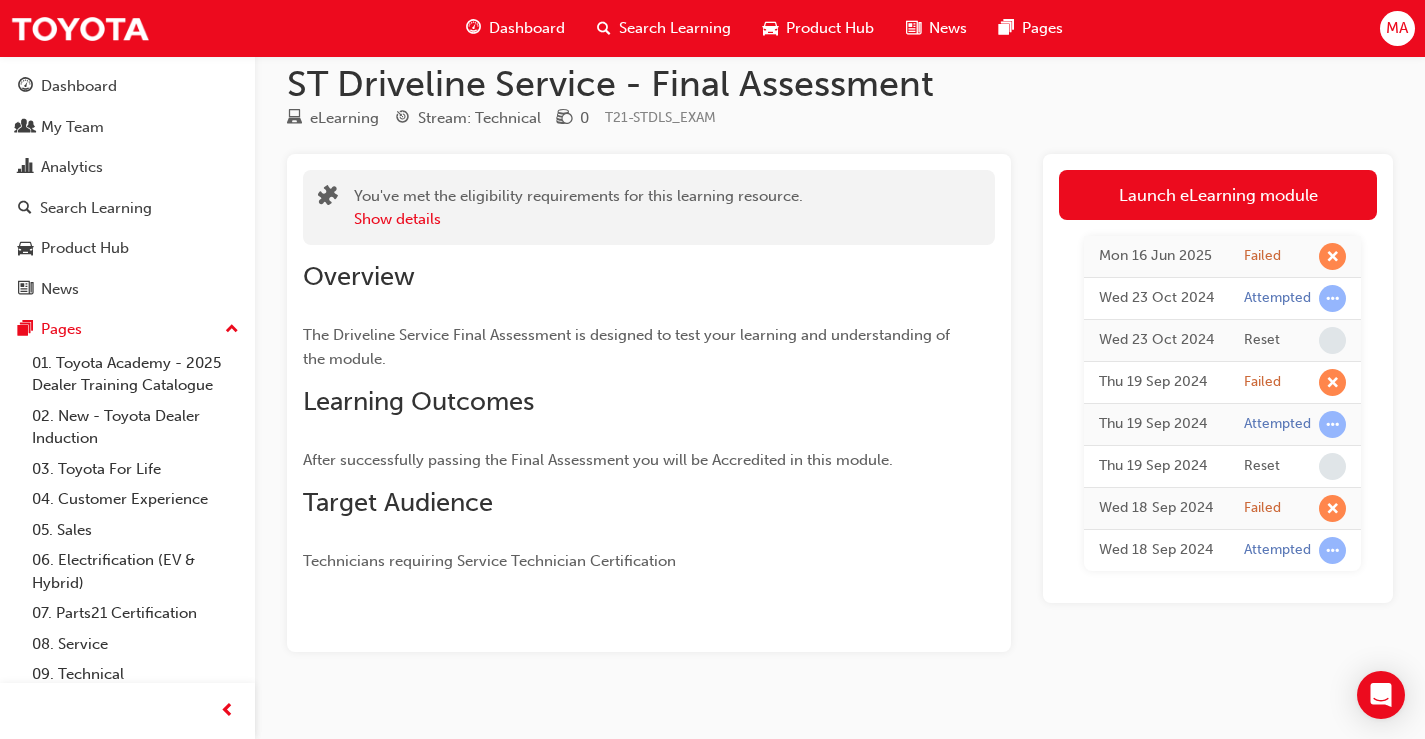 scroll, scrollTop: 0, scrollLeft: 0, axis: both 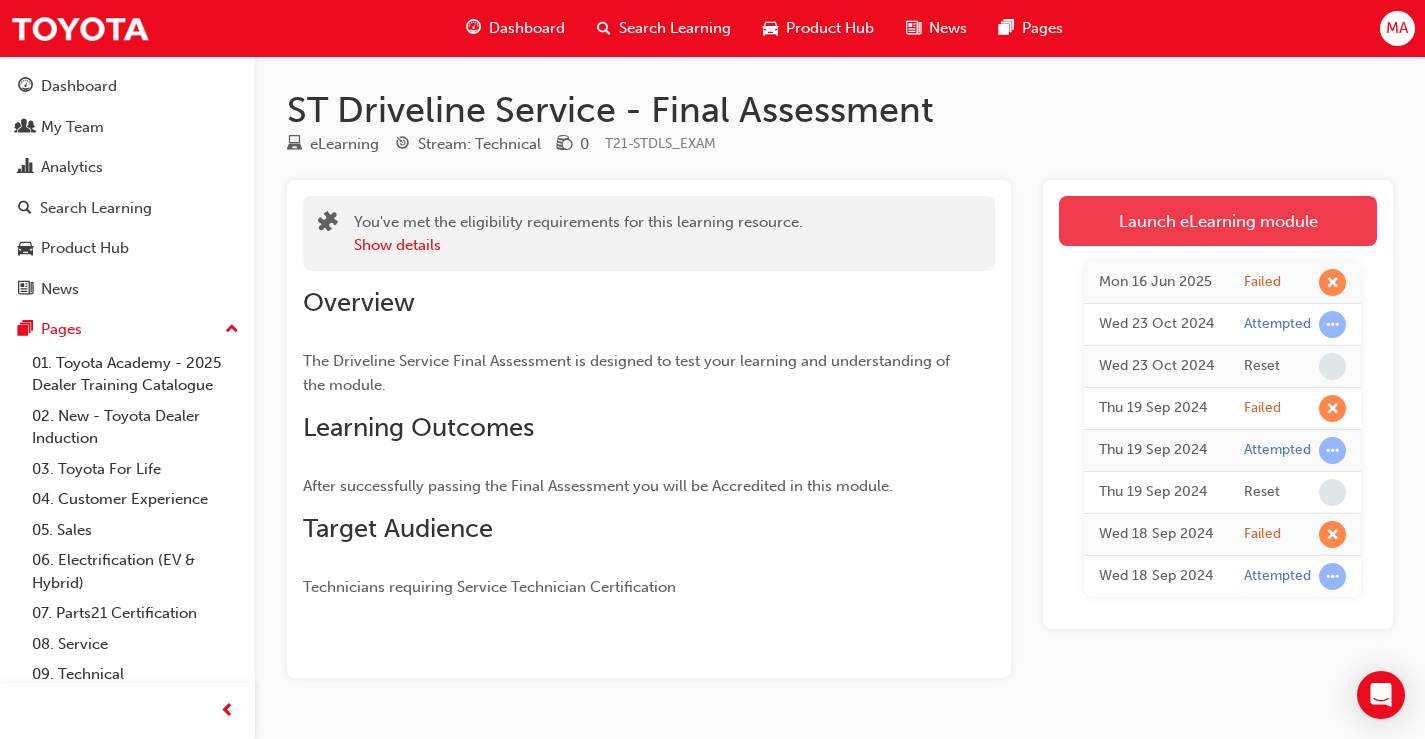 click on "Launch eLearning module" at bounding box center [1218, 221] 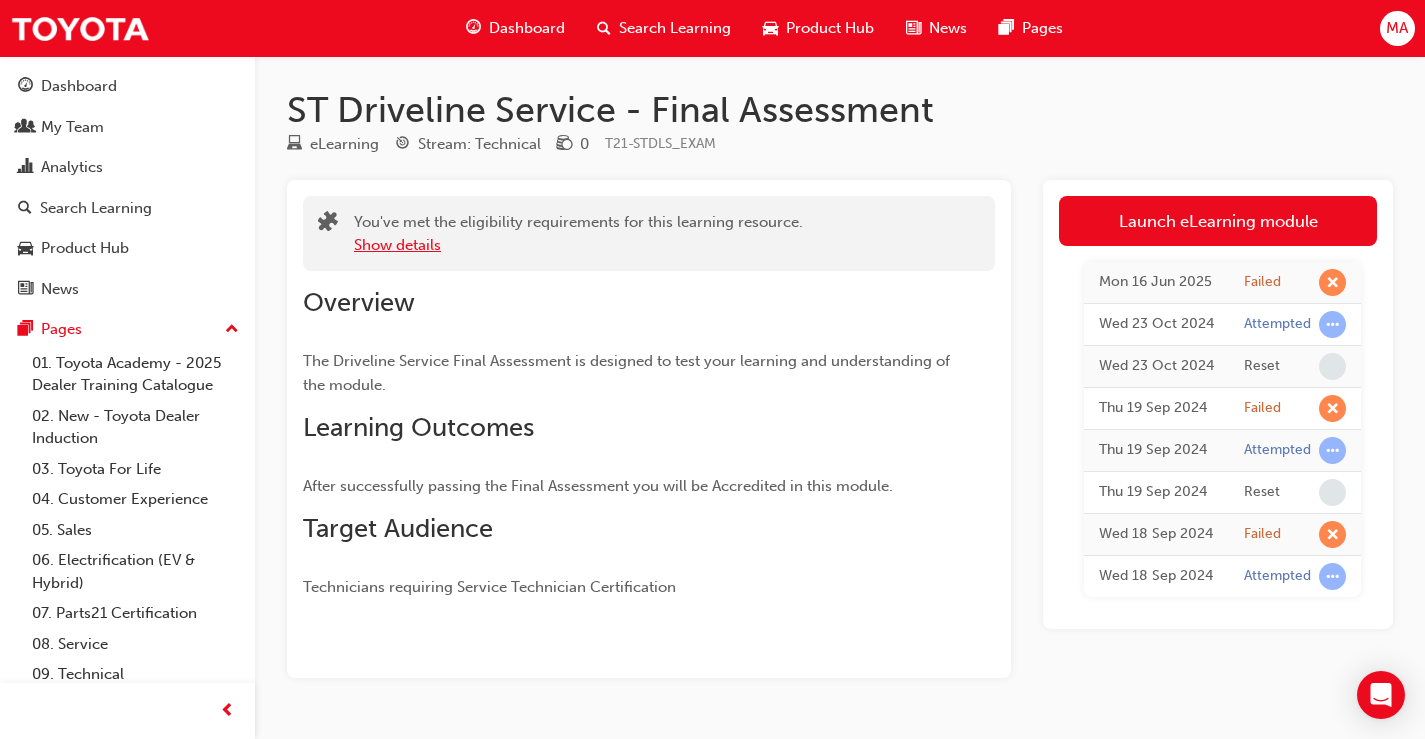 click on "Show details" at bounding box center [397, 245] 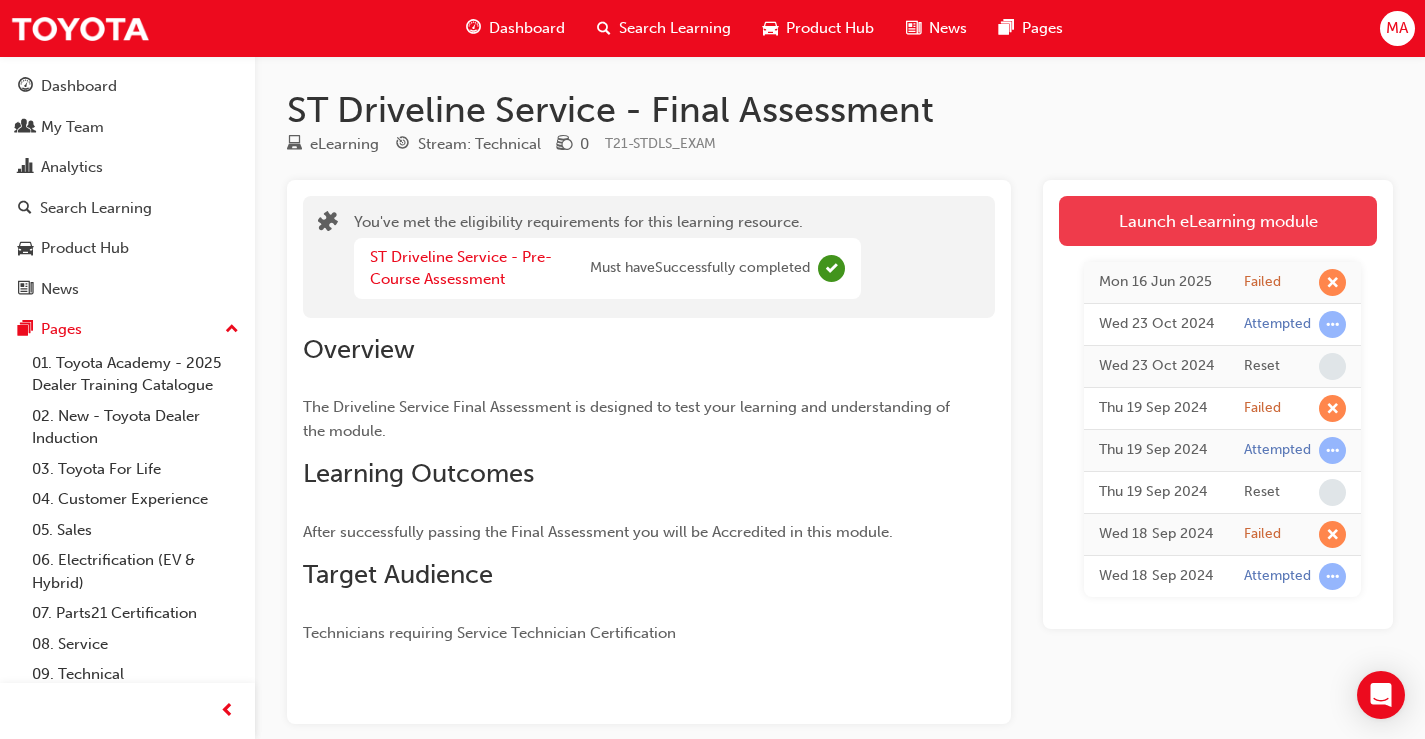 click on "Launch eLearning module" at bounding box center (1218, 221) 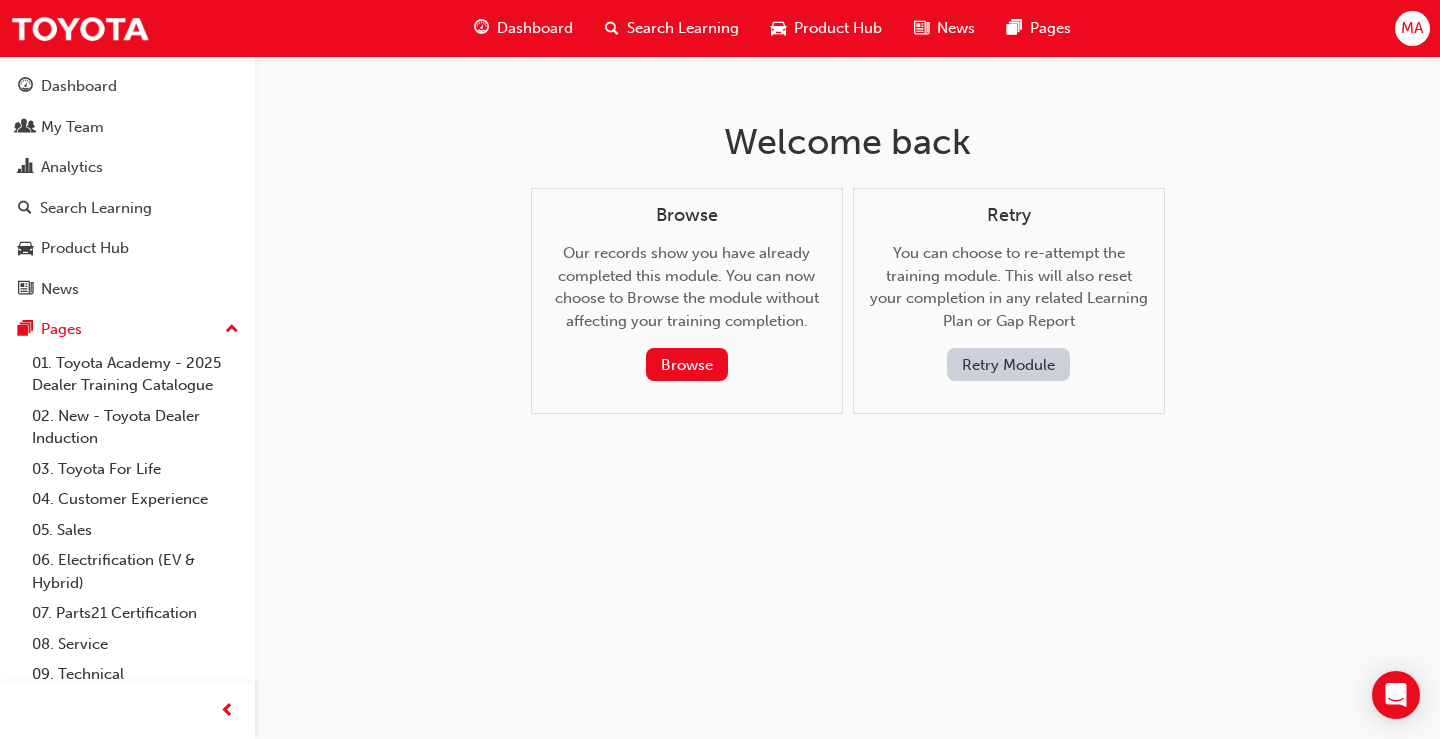 click on "Retry Module" at bounding box center (1008, 364) 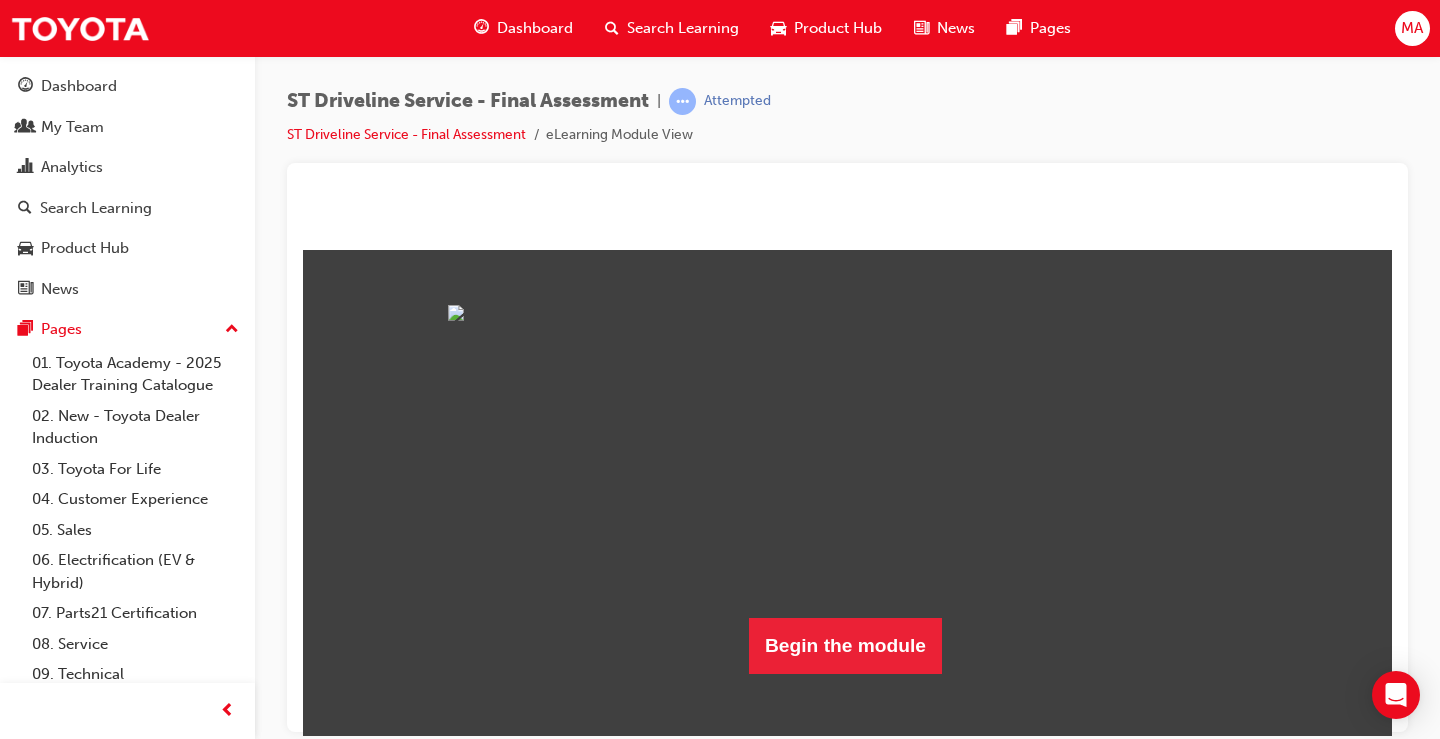 scroll, scrollTop: 159, scrollLeft: 0, axis: vertical 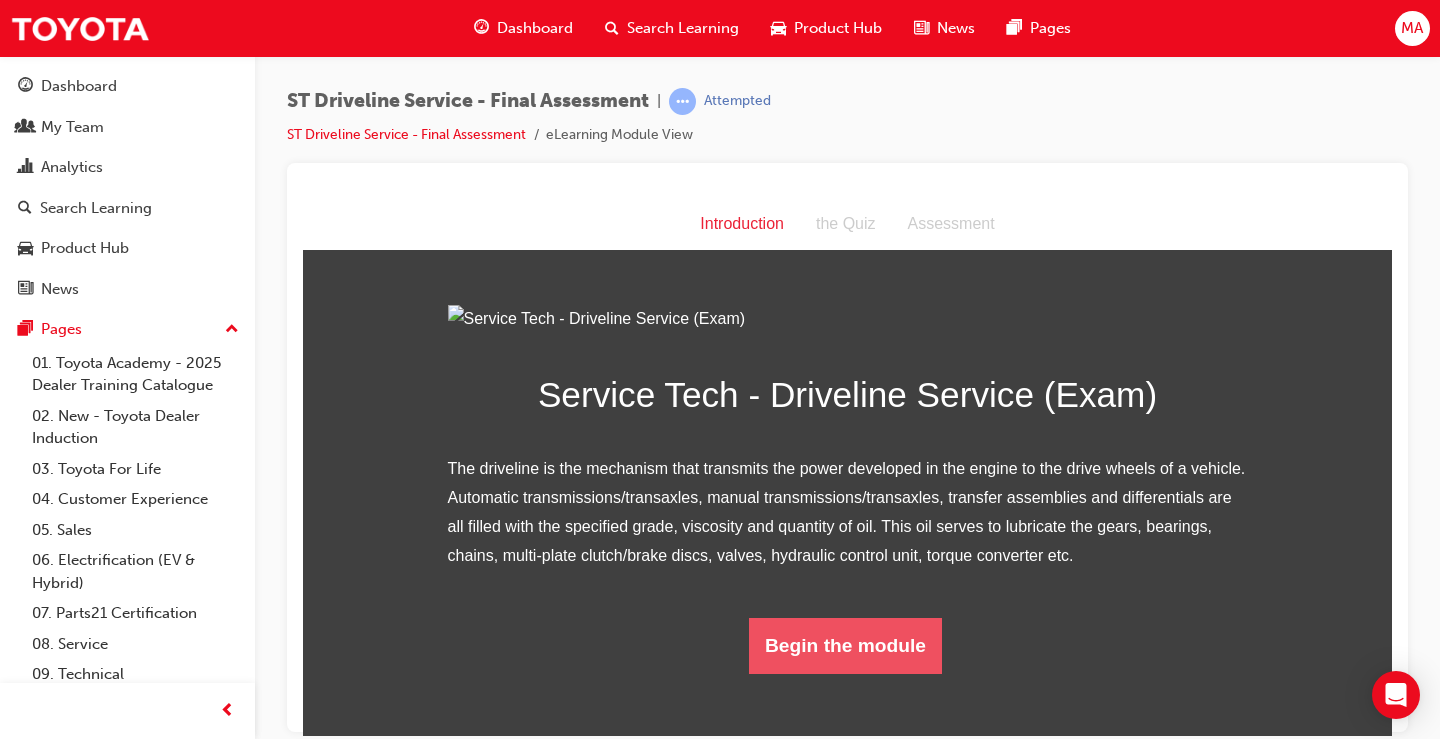 click on "Begin the module" at bounding box center (845, 645) 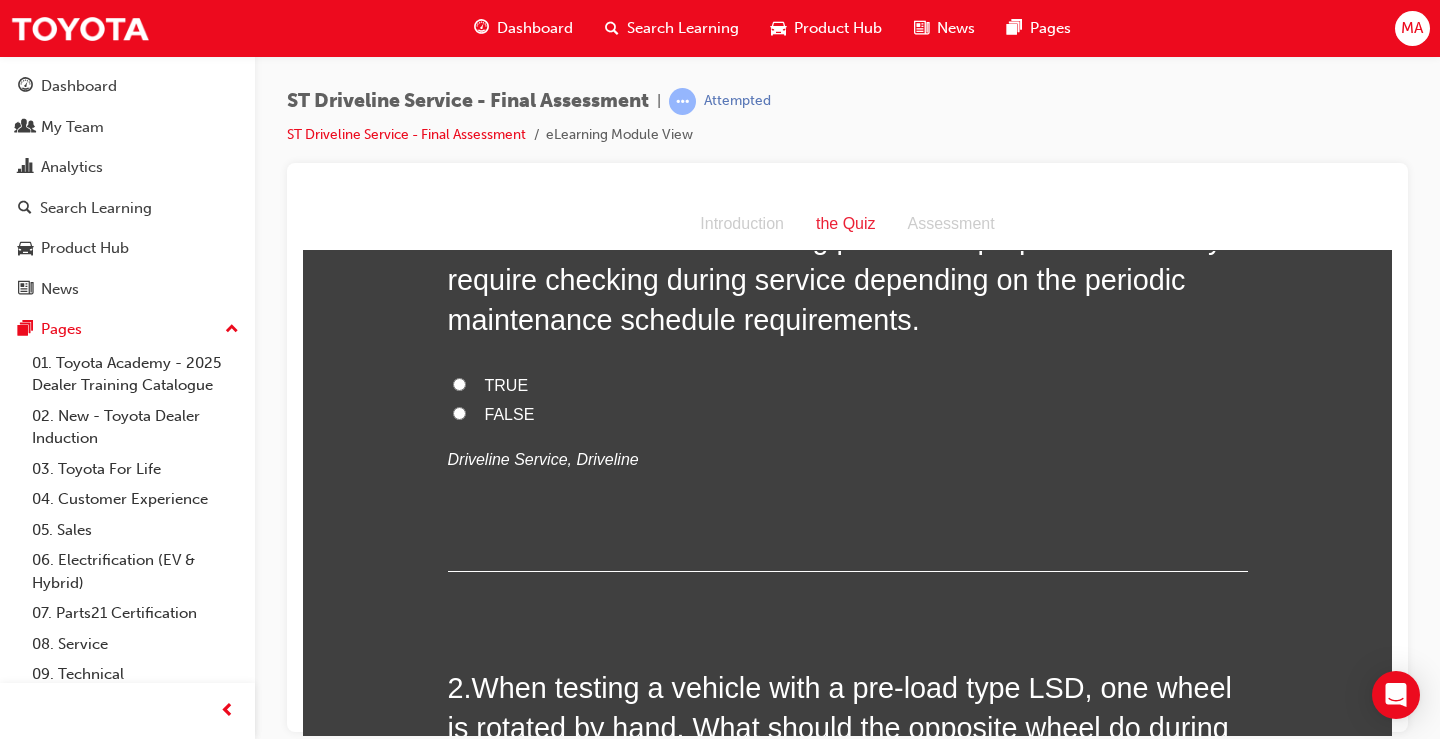 scroll, scrollTop: 0, scrollLeft: 0, axis: both 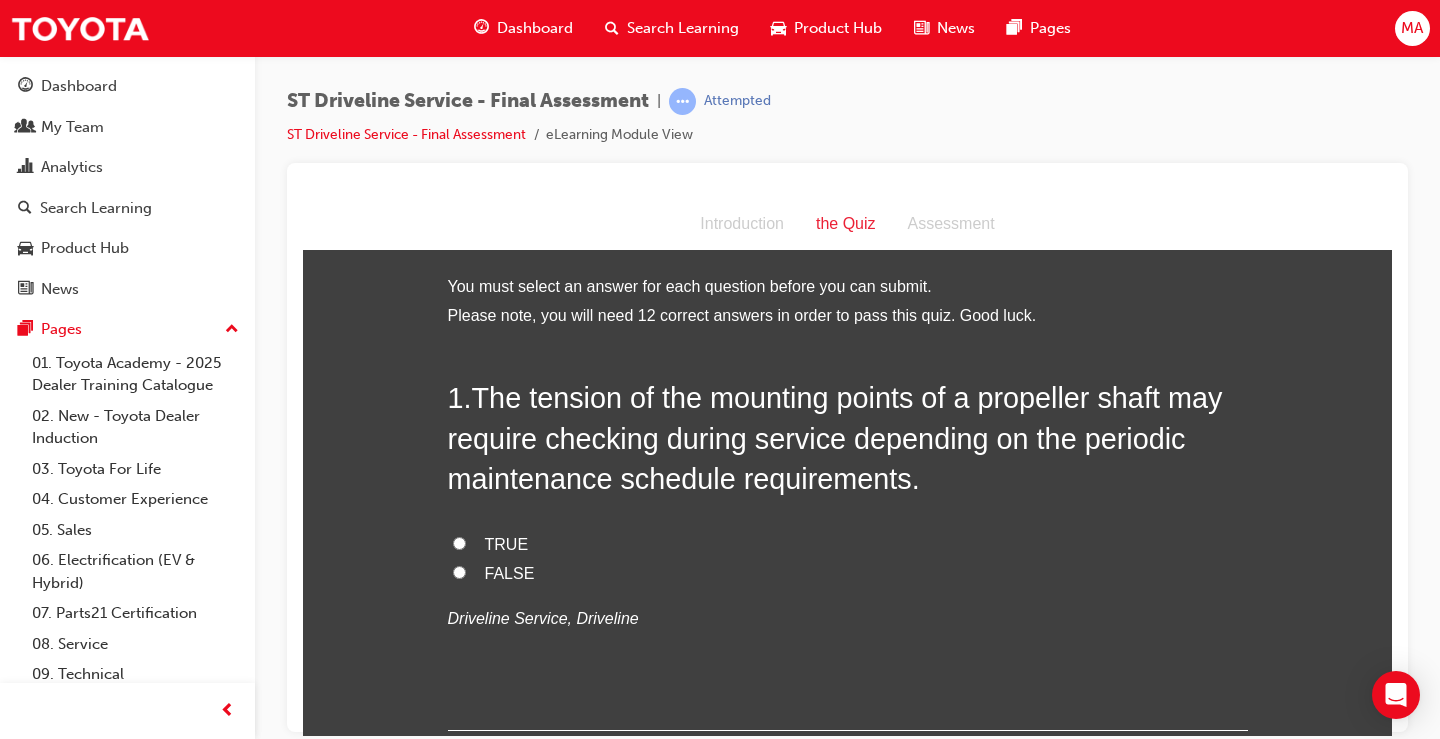 click on "TRUE" at bounding box center (459, 542) 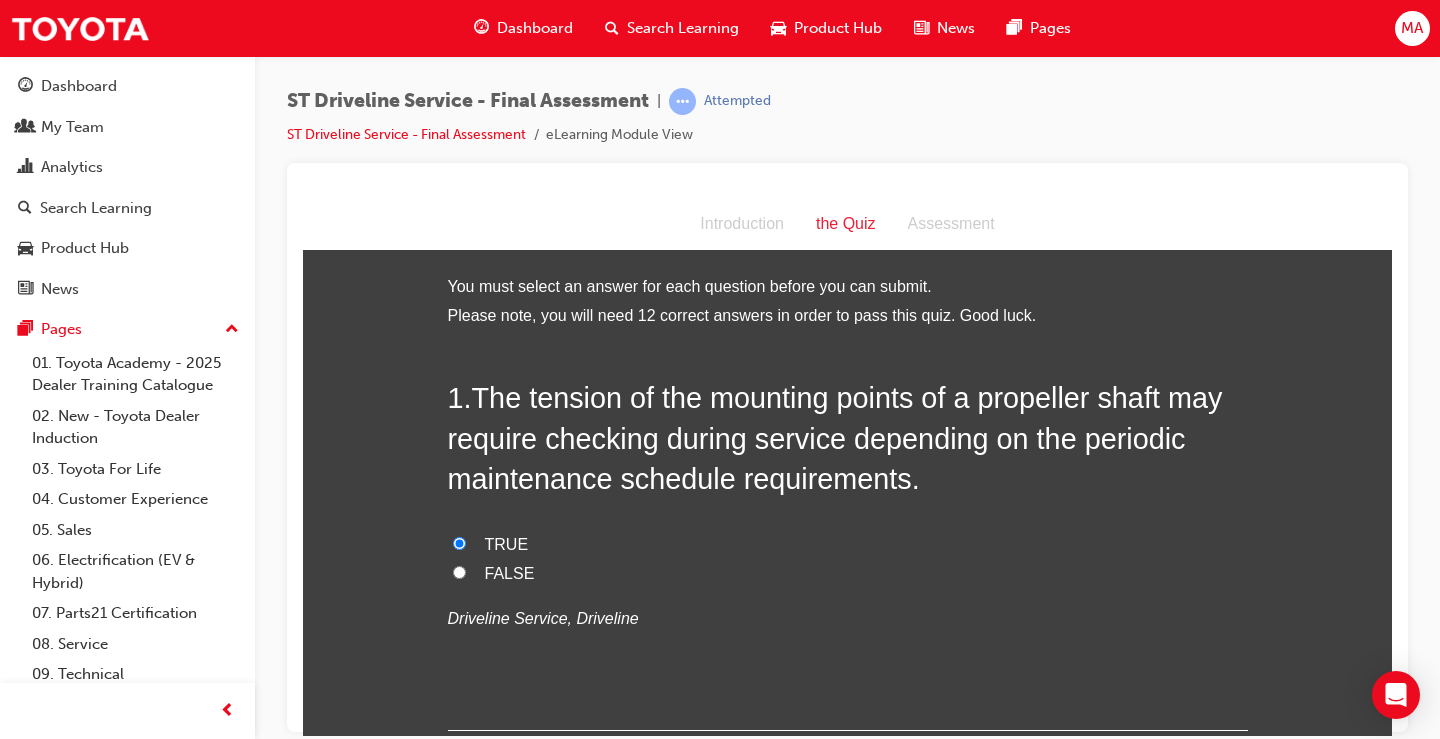 radio on "true" 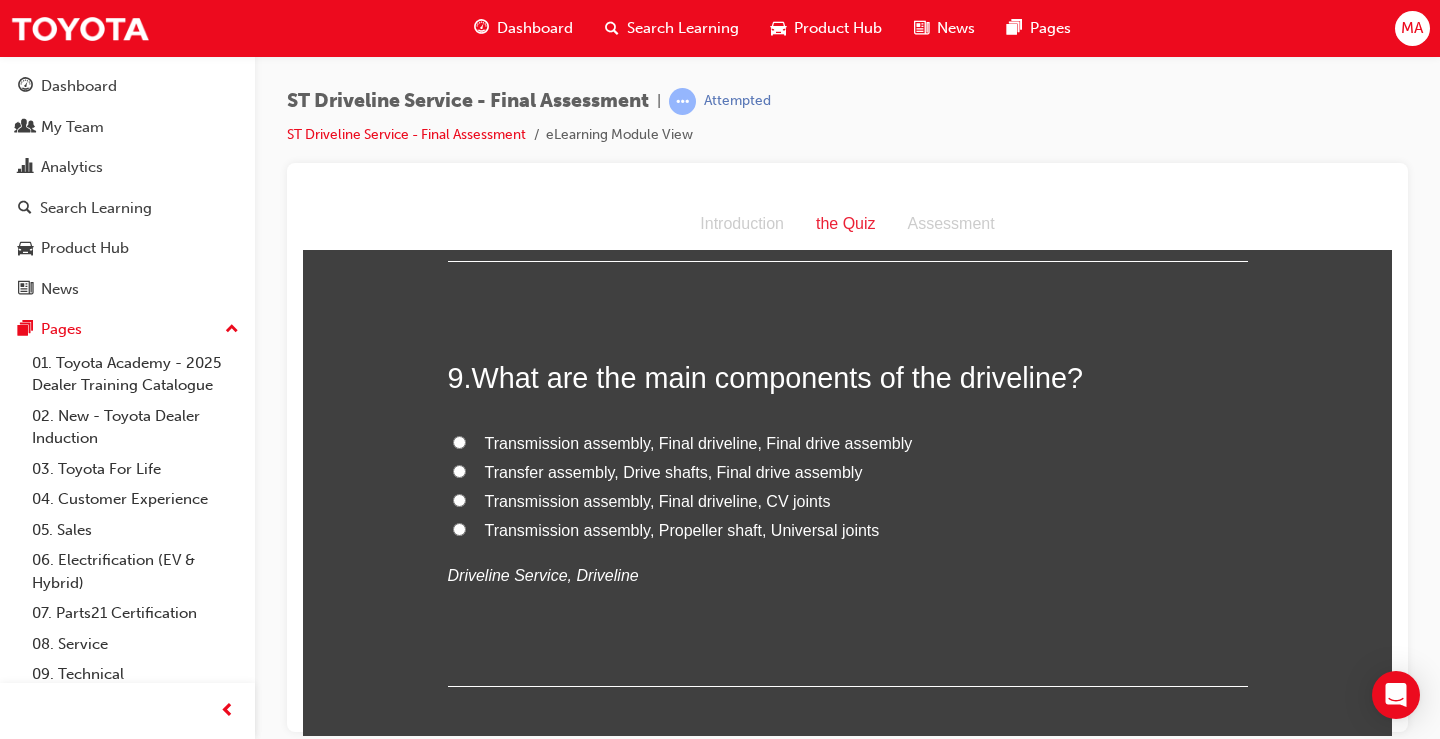 scroll, scrollTop: 3800, scrollLeft: 0, axis: vertical 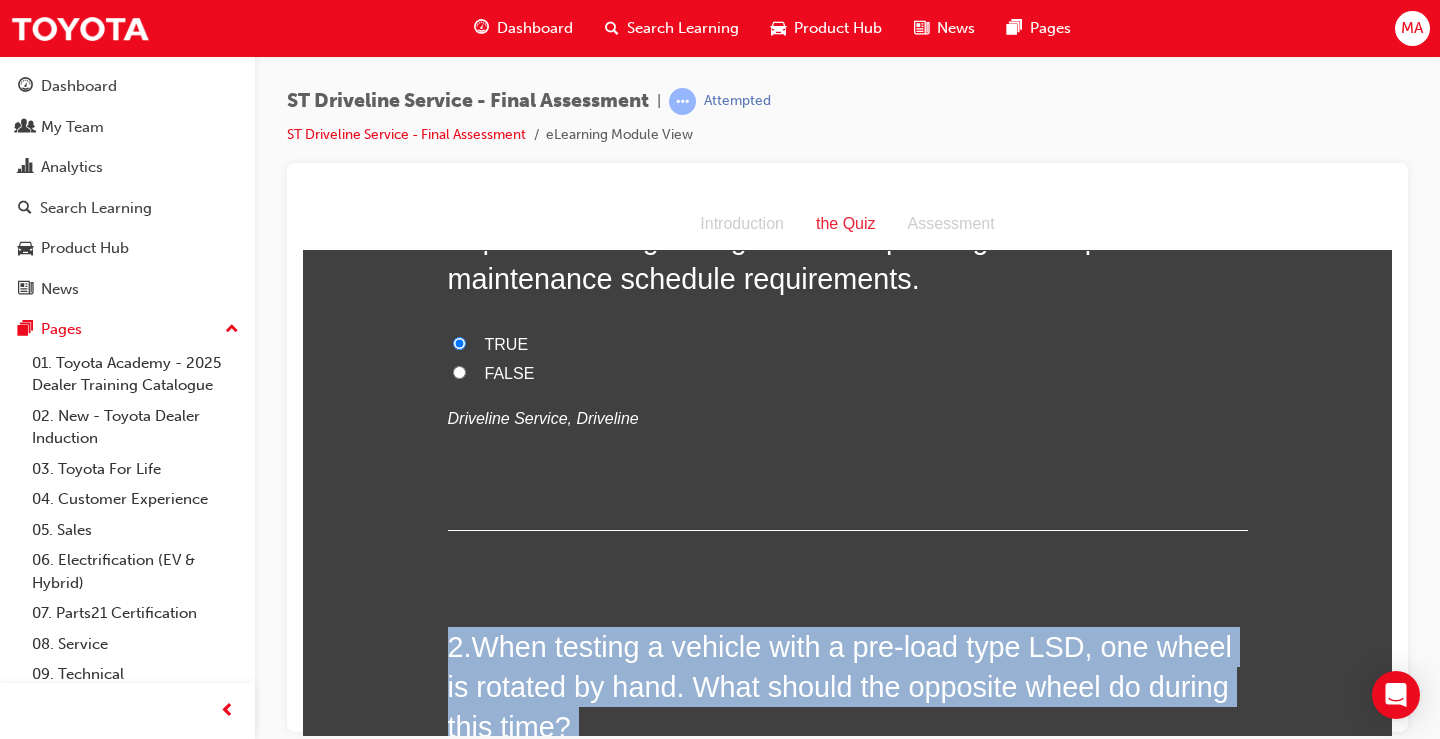click on "Driveline Service, Driveline" at bounding box center (848, 418) 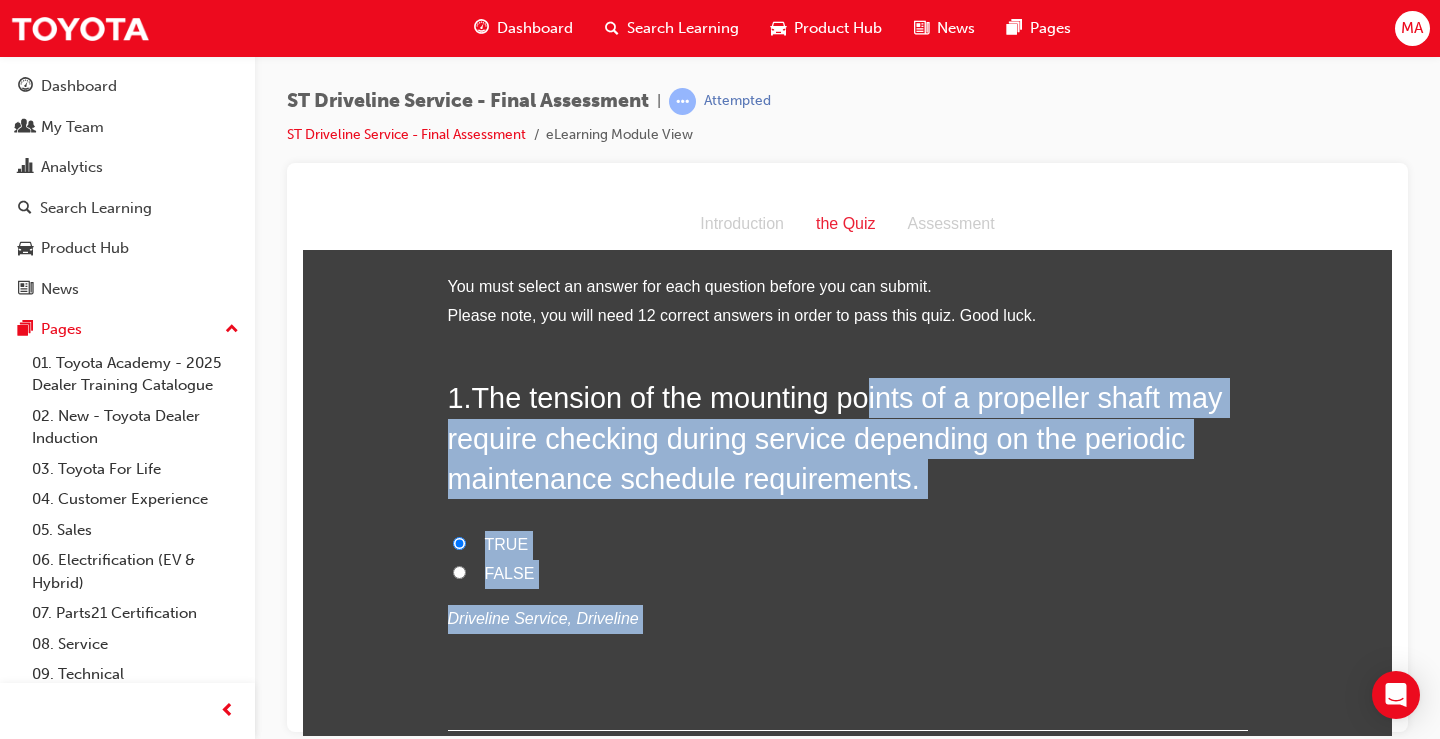 click on "The tension of the mounting points of a propeller shaft may require checking during service depending on the periodic maintenance schedule requirements." at bounding box center [835, 437] 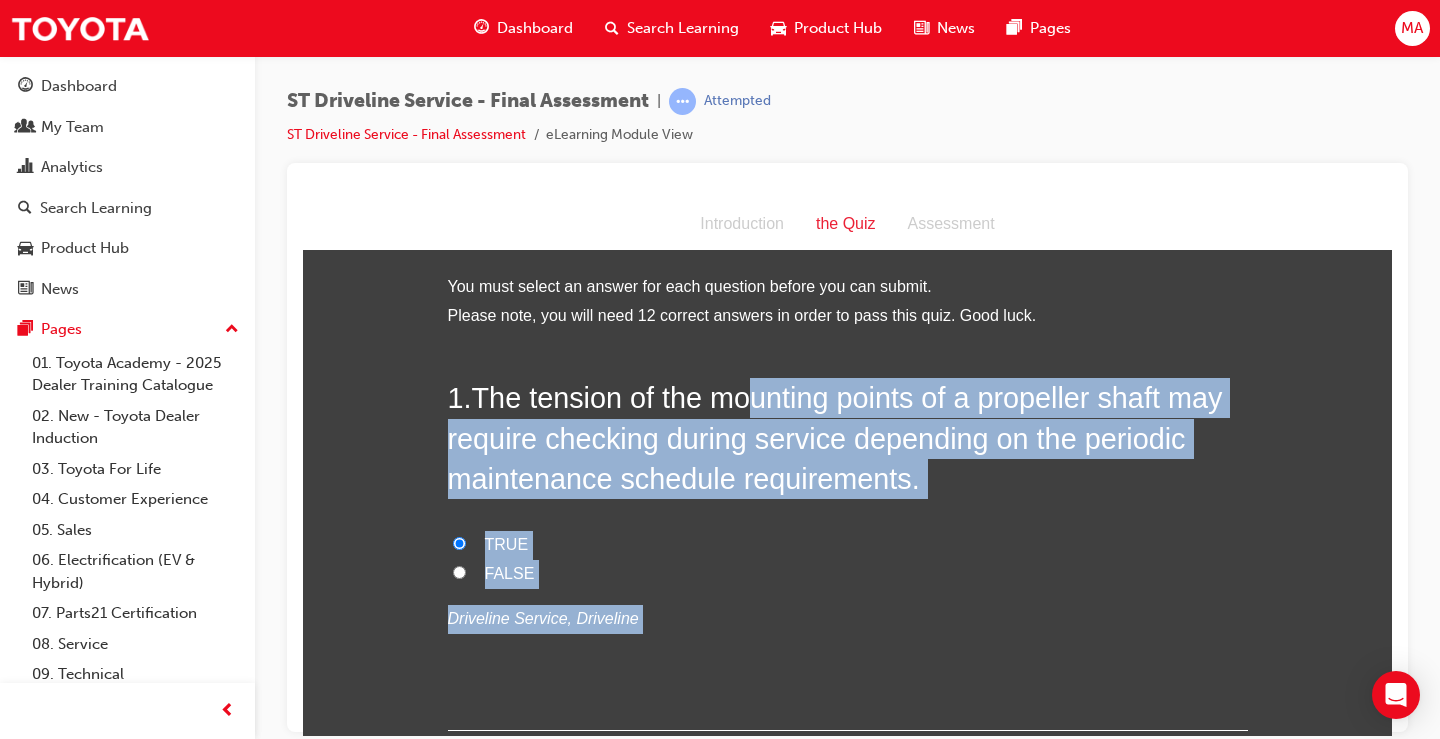 click on "The tension of the mounting points of a propeller shaft may require checking during service depending on the periodic maintenance schedule requirements." at bounding box center [835, 437] 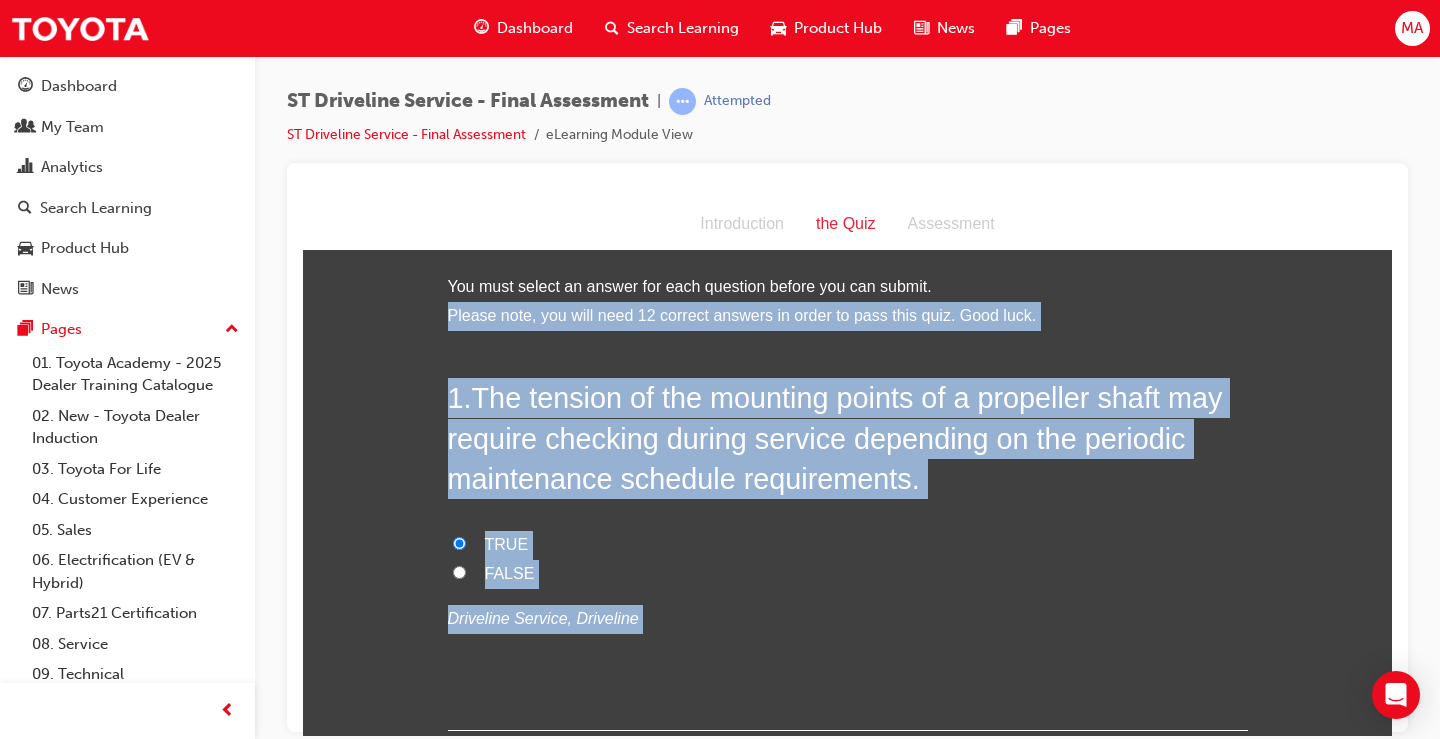 drag, startPoint x: 1289, startPoint y: 284, endPoint x: 1311, endPoint y: 536, distance: 252.9585 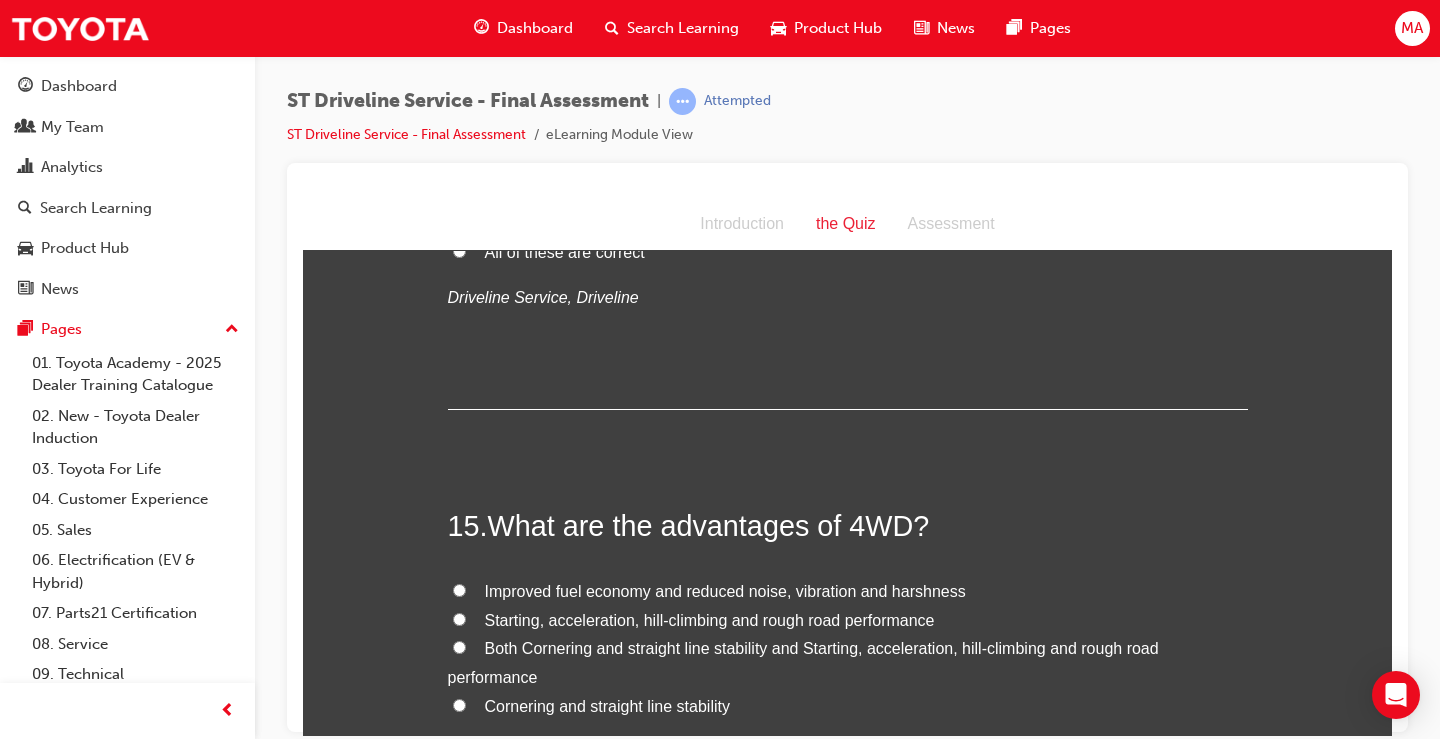 scroll, scrollTop: 6463, scrollLeft: 0, axis: vertical 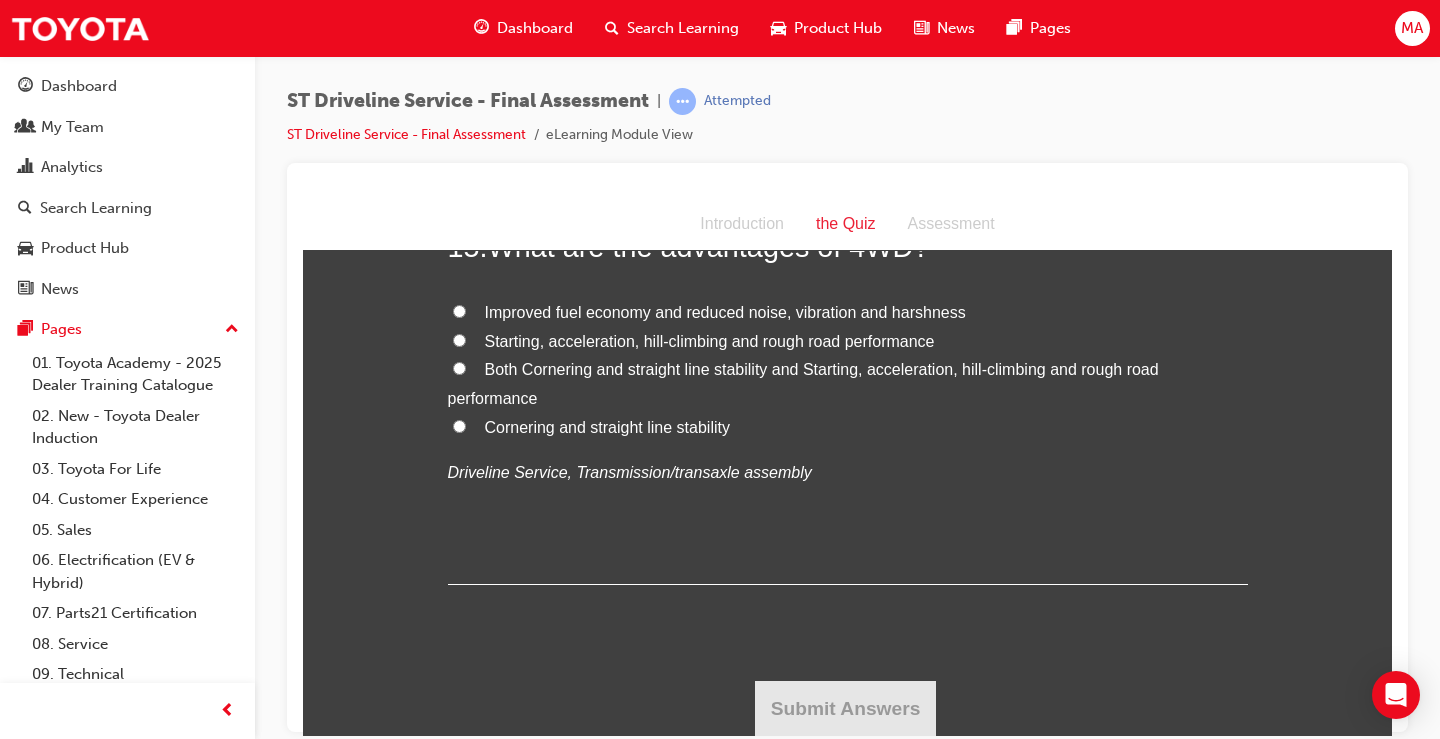 drag, startPoint x: 1386, startPoint y: 239, endPoint x: 1690, endPoint y: 914, distance: 740.2979 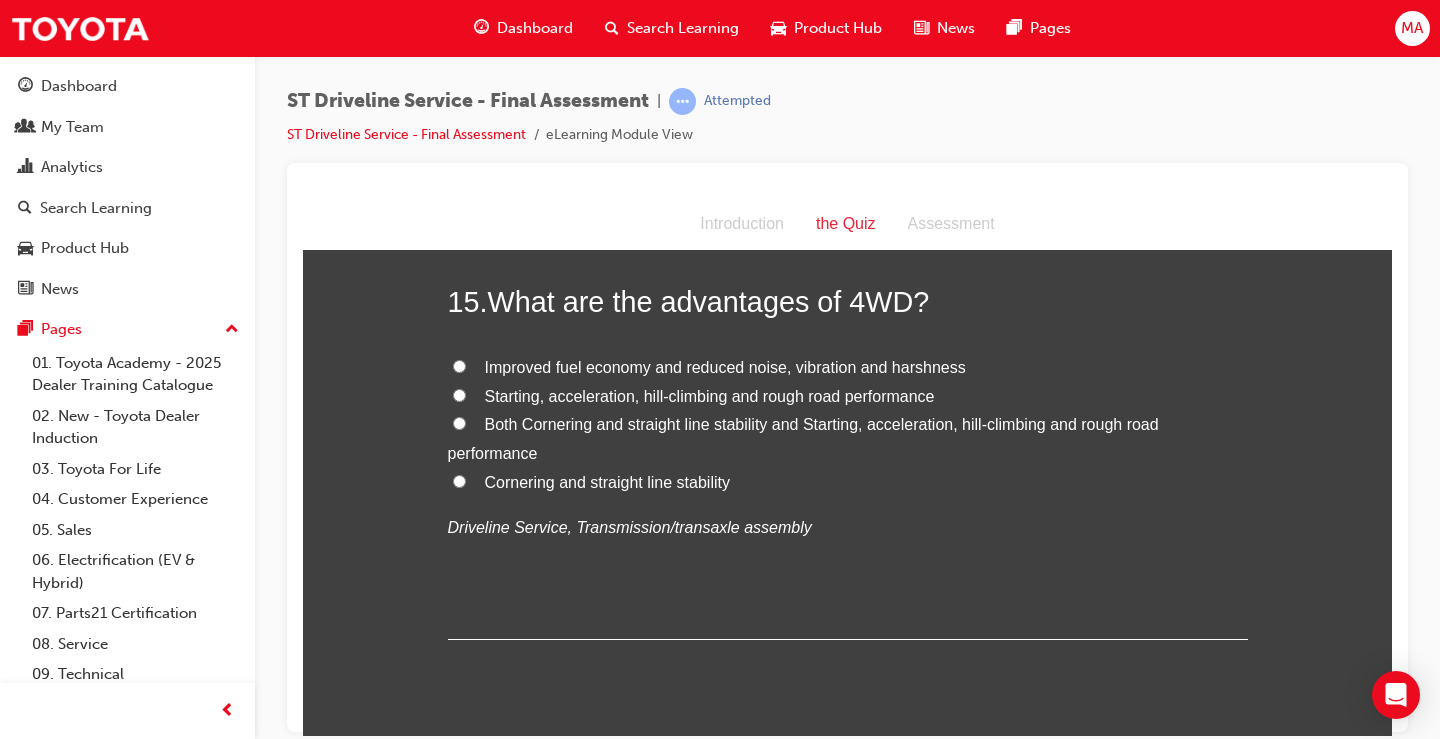 scroll, scrollTop: 6363, scrollLeft: 0, axis: vertical 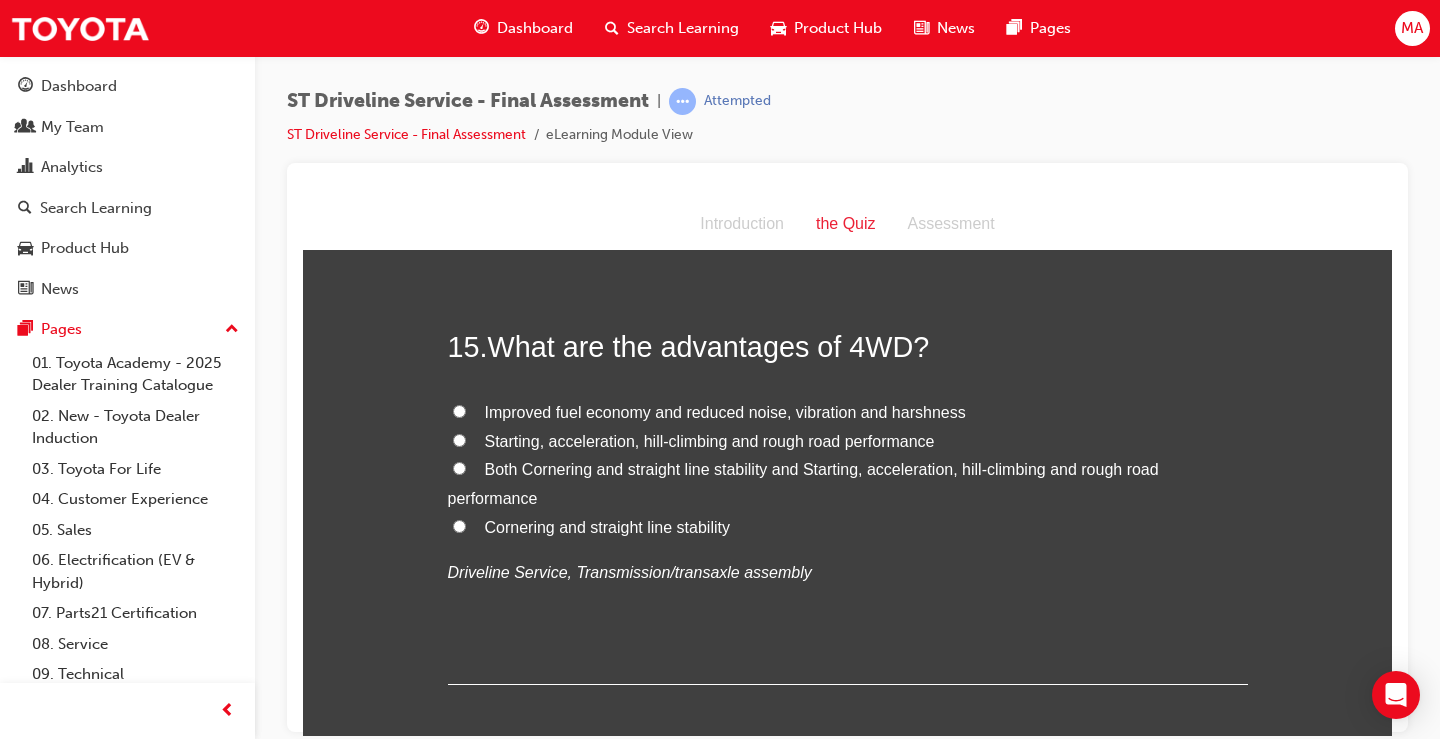 click on "Both Cornering and straight line stability and Starting, acceleration, hill-climbing and rough road performance" at bounding box center (803, 483) 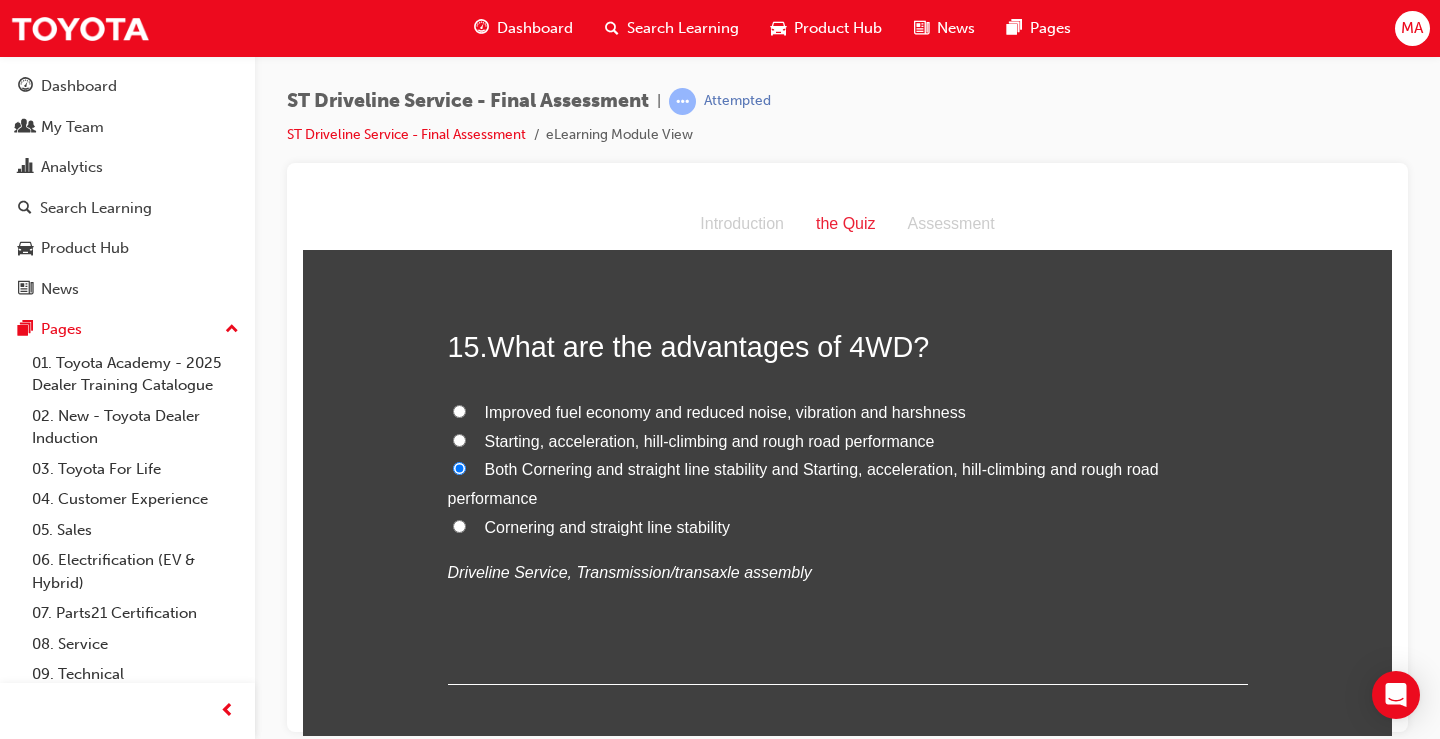 radio on "true" 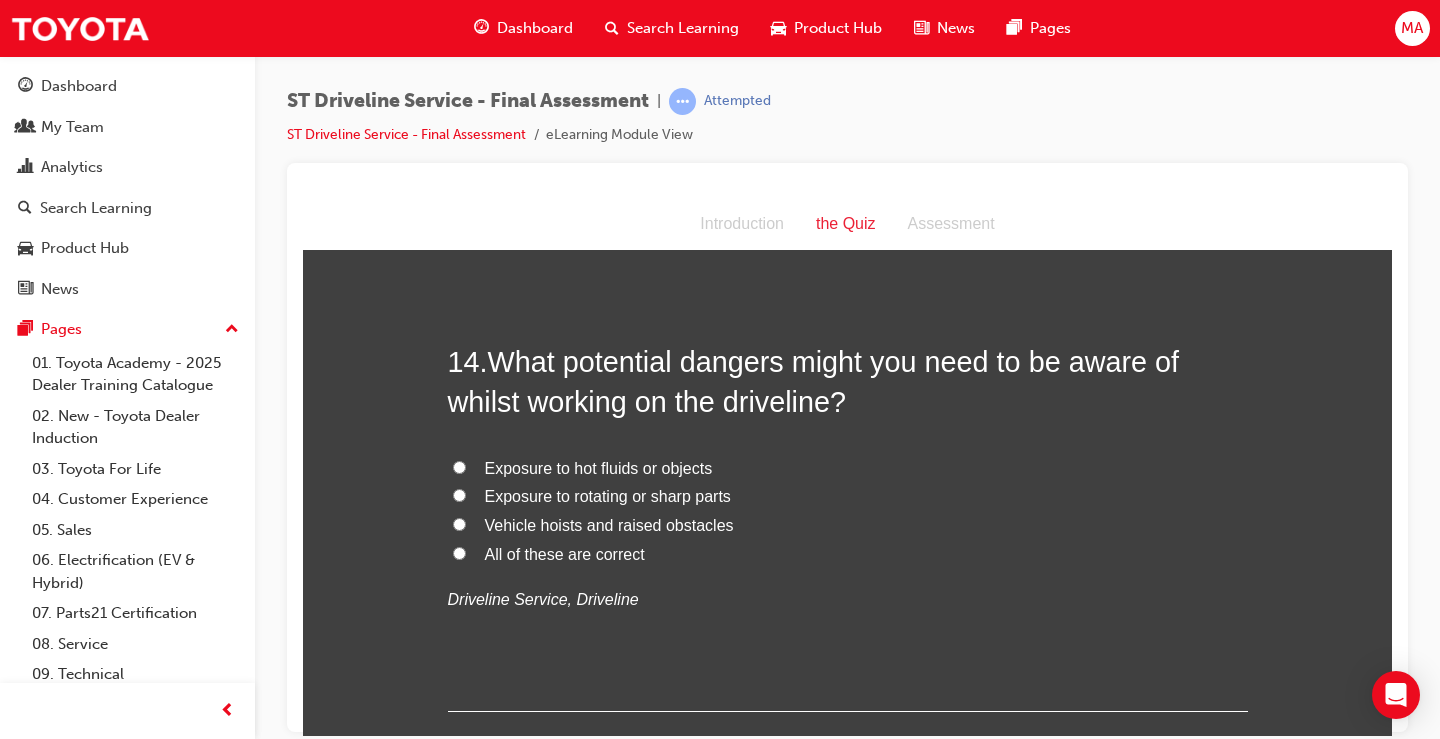 scroll, scrollTop: 5863, scrollLeft: 0, axis: vertical 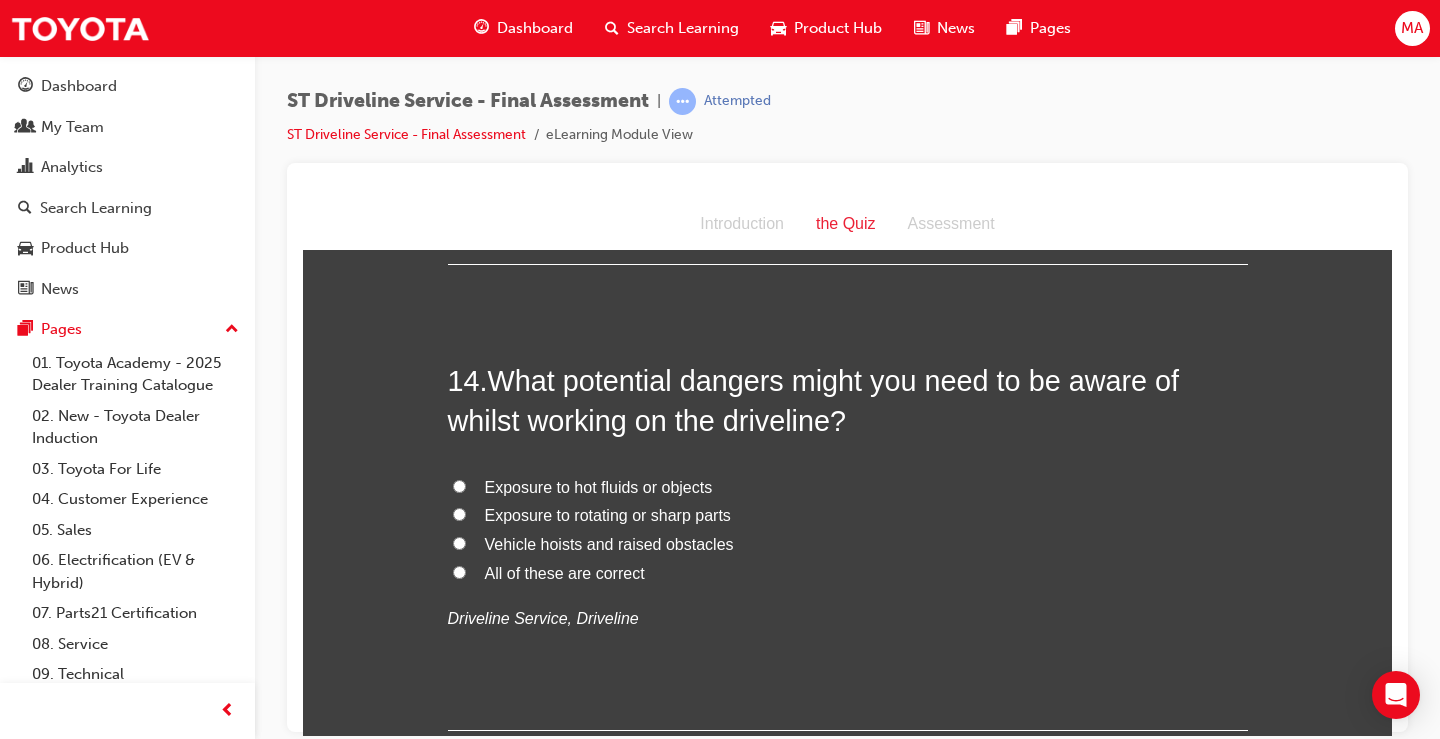 click on "All of these are correct" at bounding box center (565, 572) 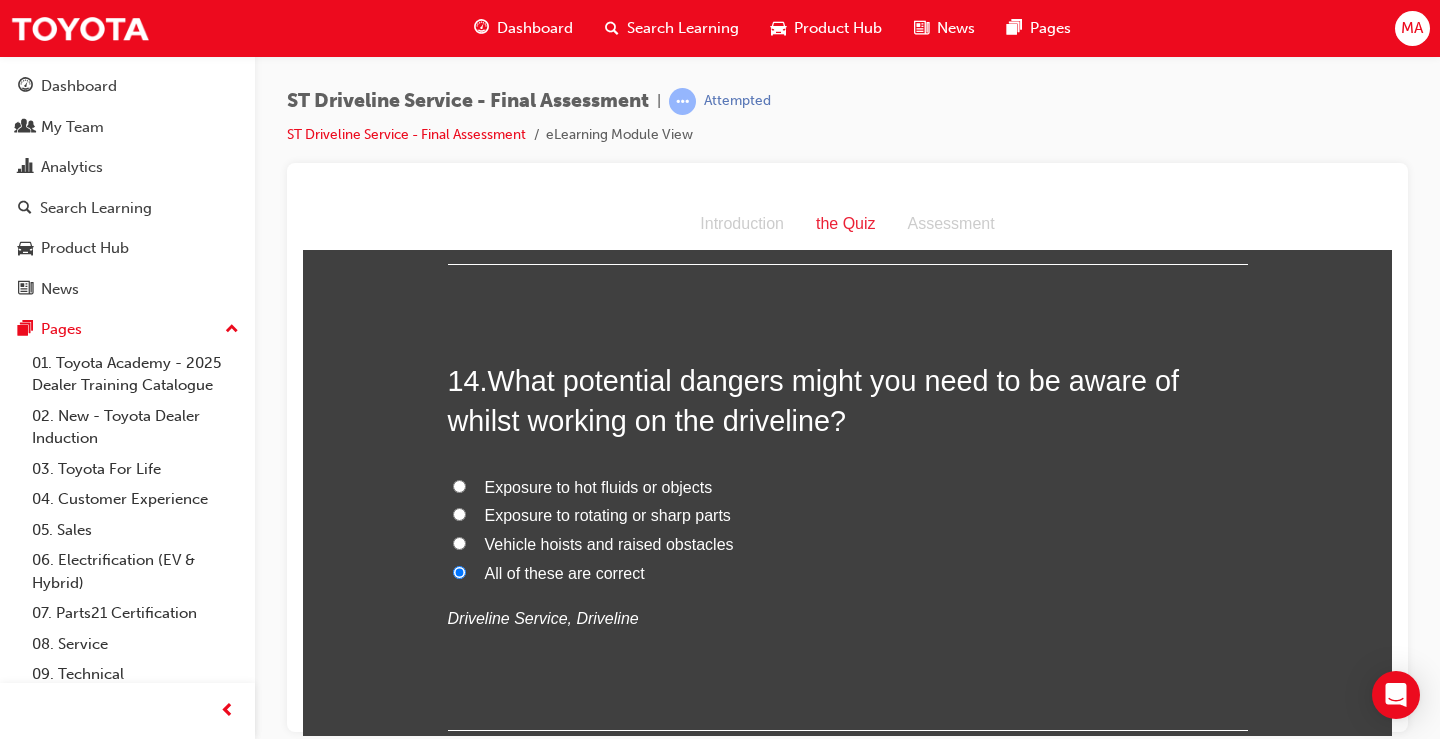 radio on "true" 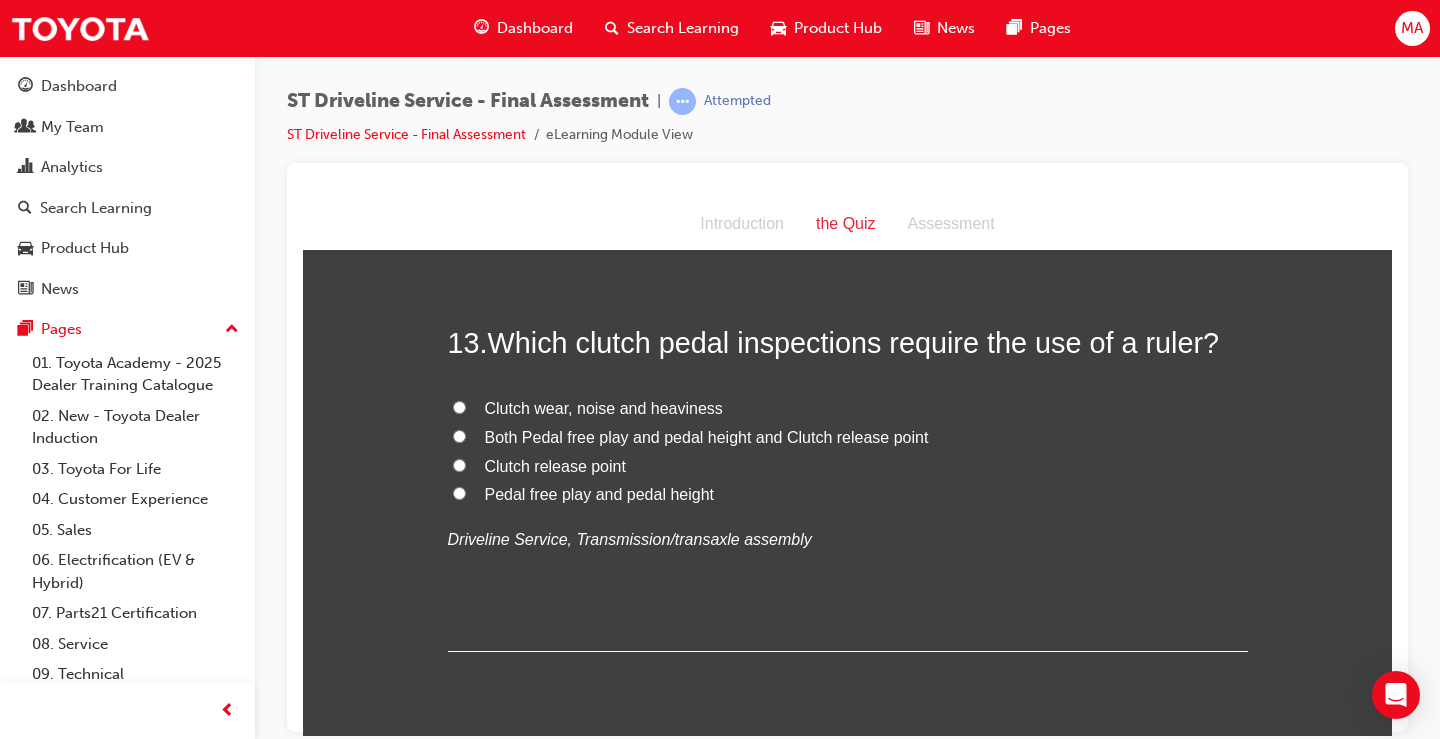scroll, scrollTop: 5463, scrollLeft: 0, axis: vertical 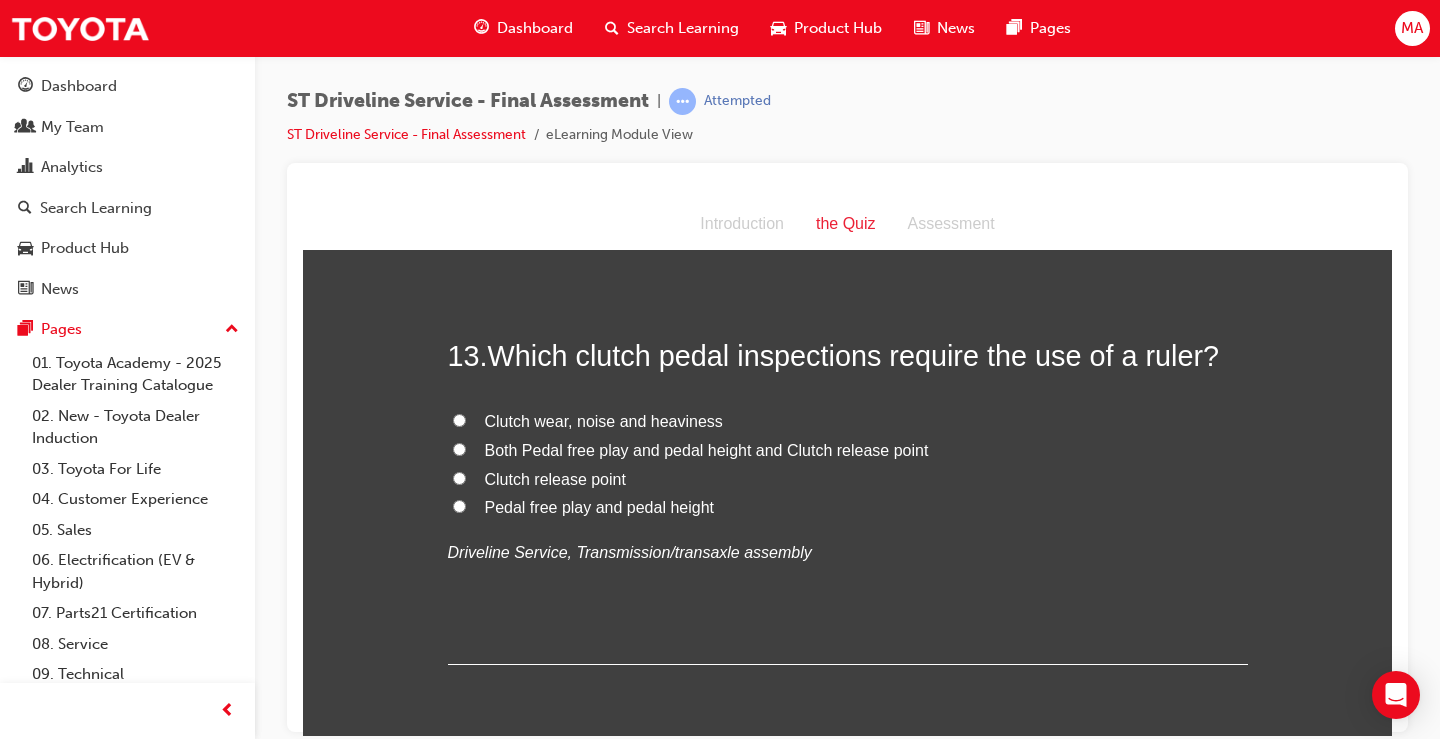 click on "Pedal free play and pedal height" at bounding box center [600, 506] 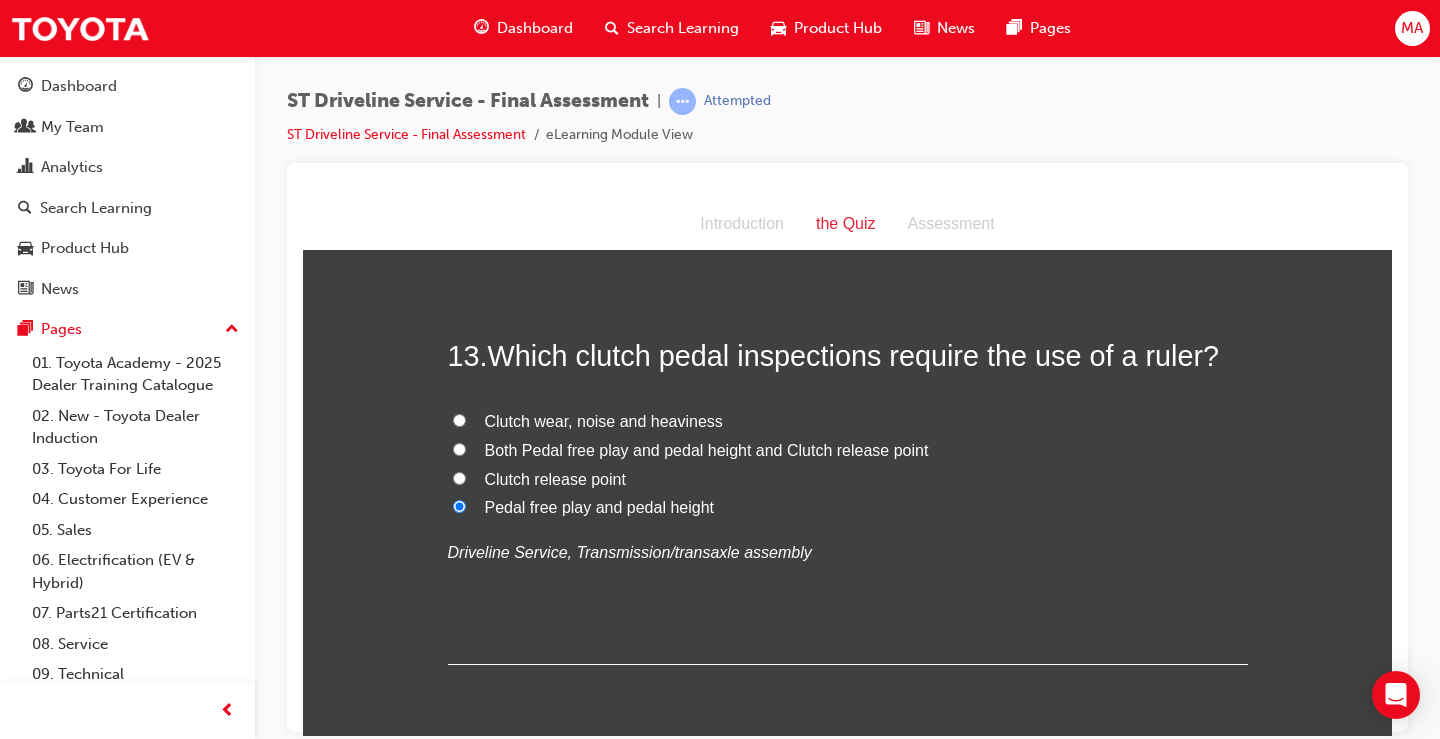 radio on "true" 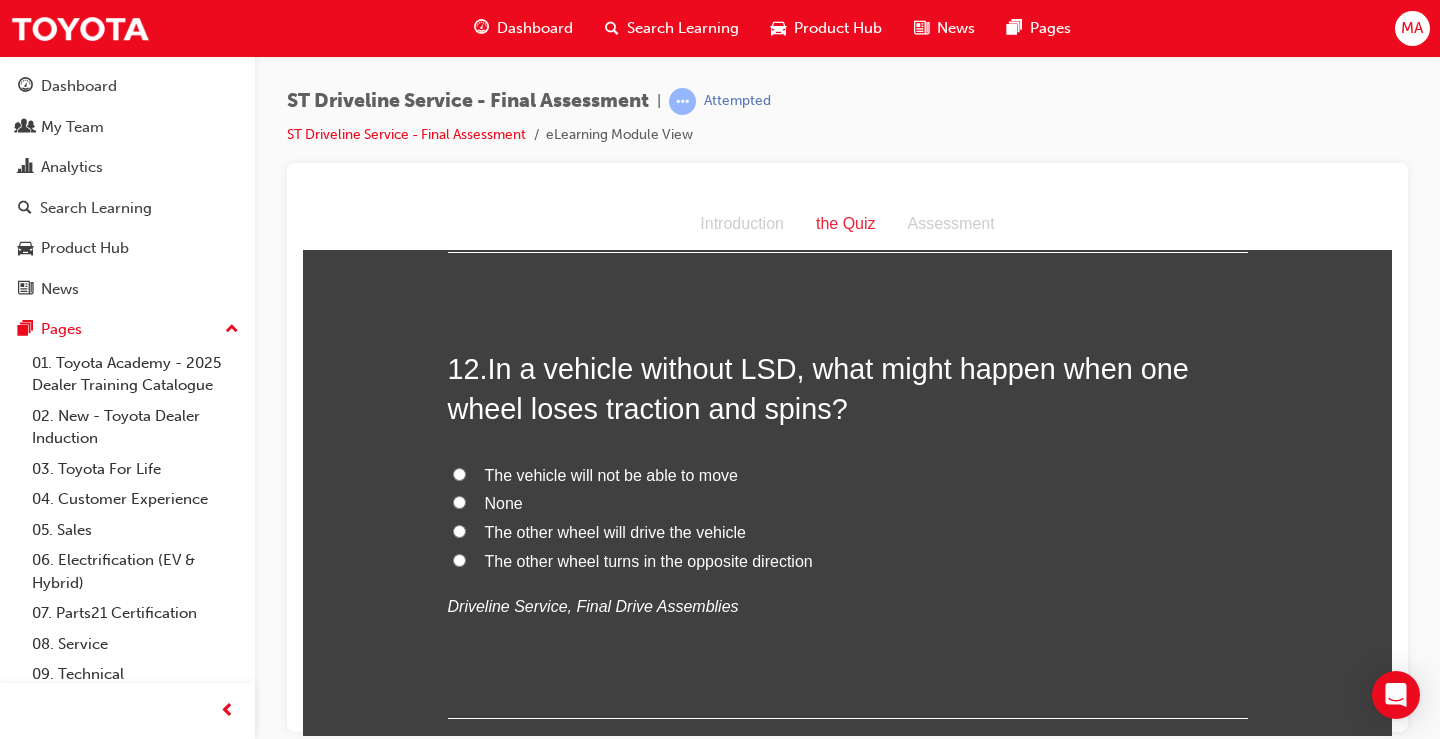 scroll, scrollTop: 4963, scrollLeft: 0, axis: vertical 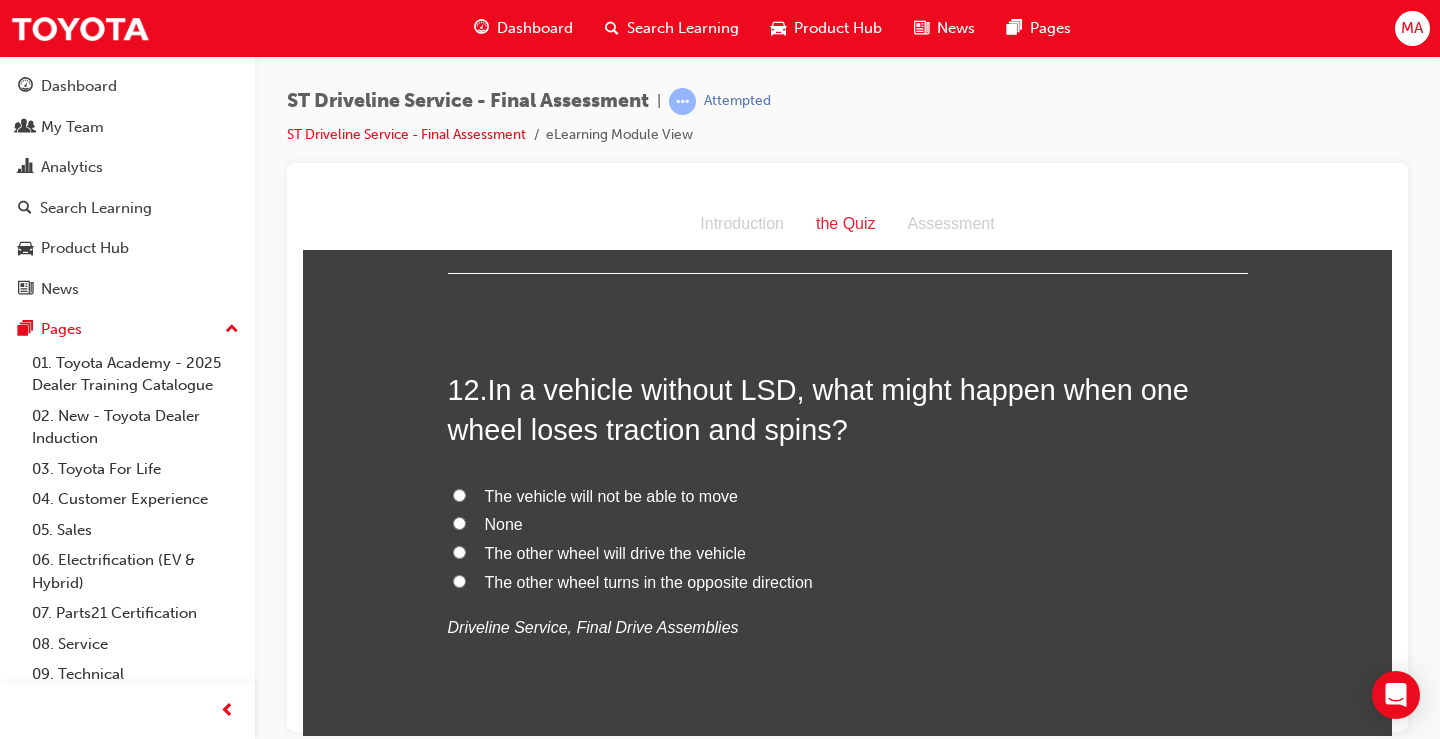 click on "The other wheel will drive the vehicle" at bounding box center (459, 551) 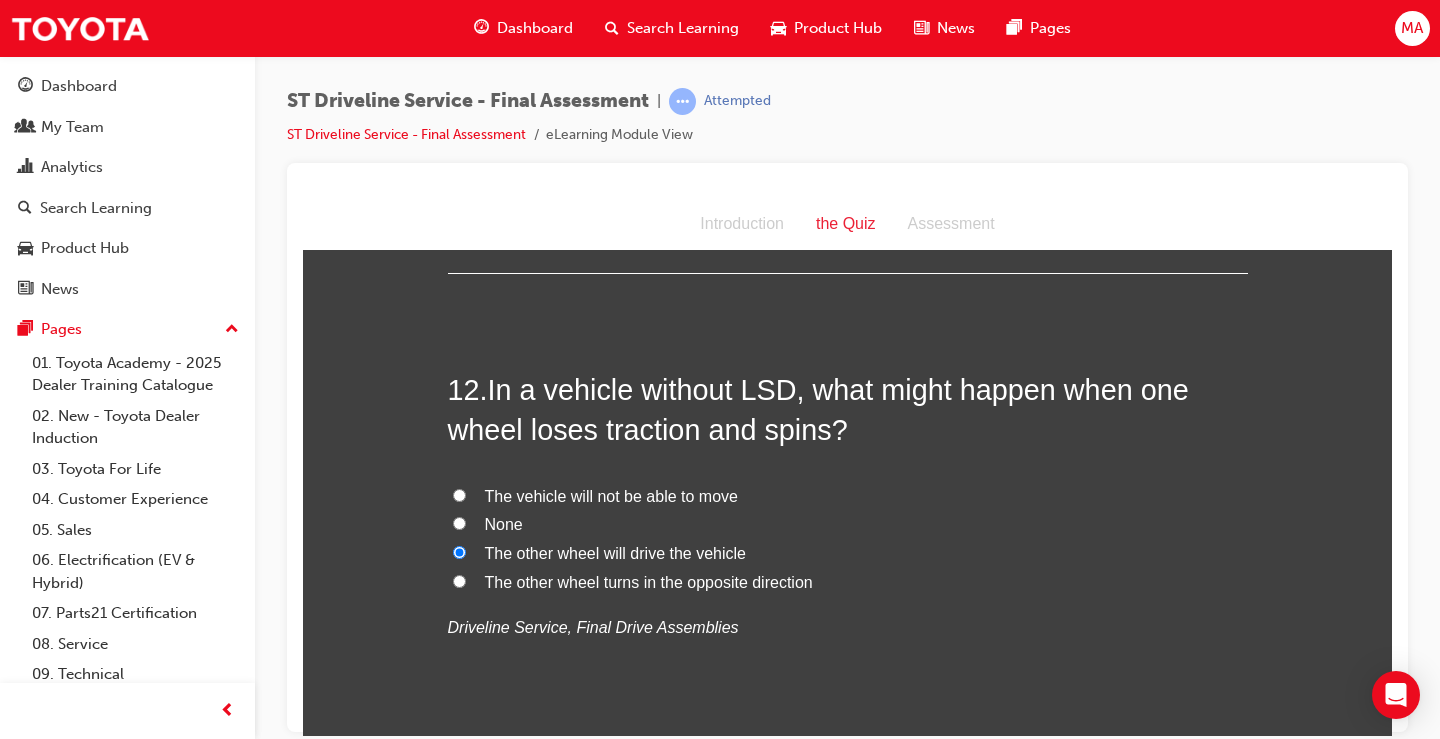 radio on "true" 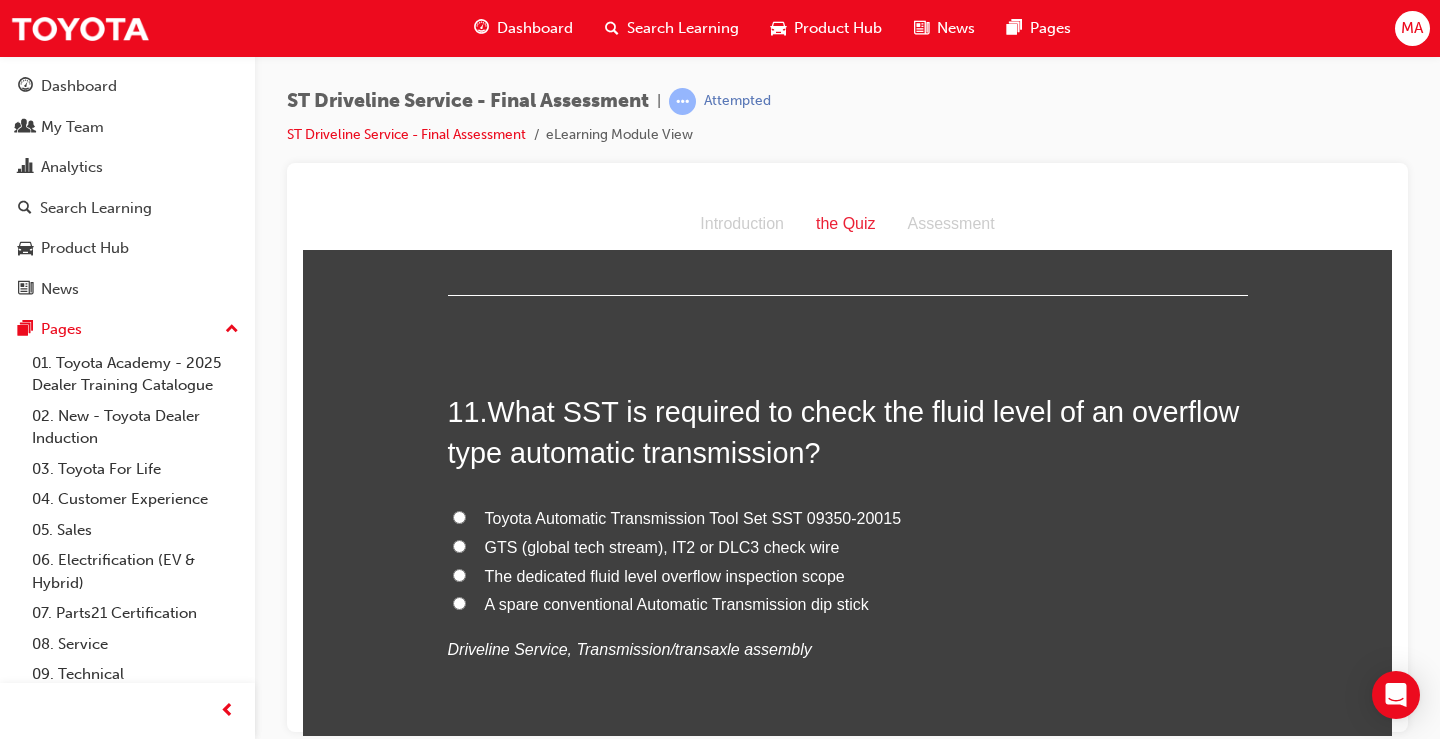 scroll, scrollTop: 4463, scrollLeft: 0, axis: vertical 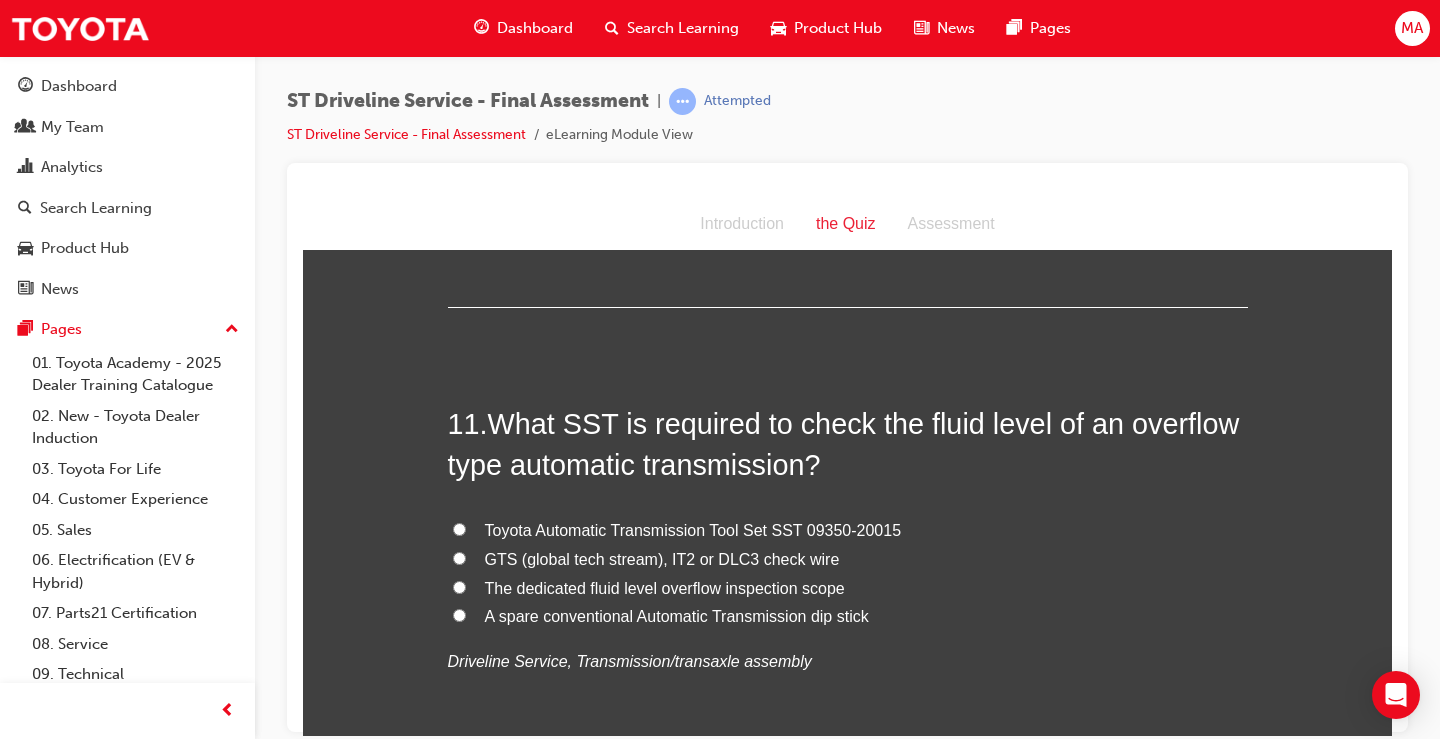 click on "GTS (global tech stream), IT2 or DLC3 check wire" at bounding box center [662, 558] 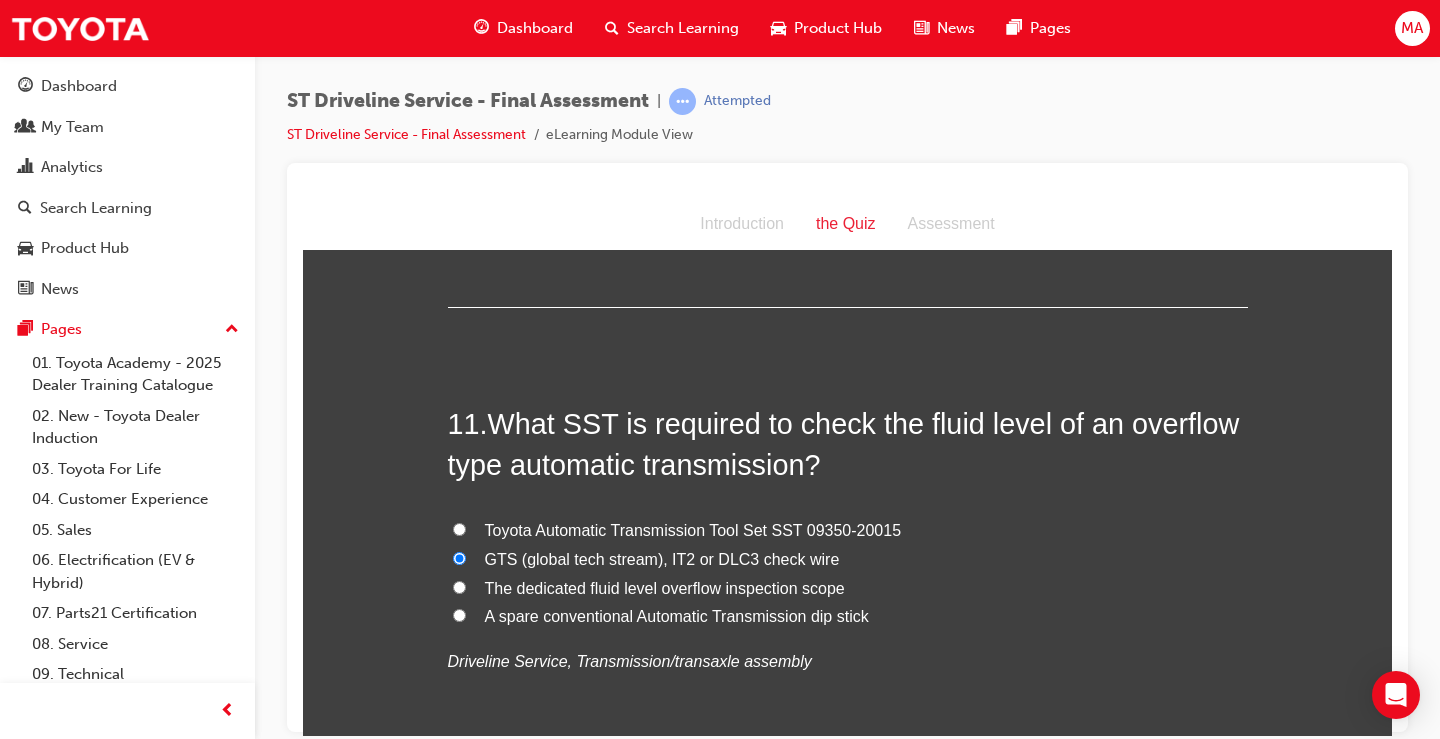 radio on "true" 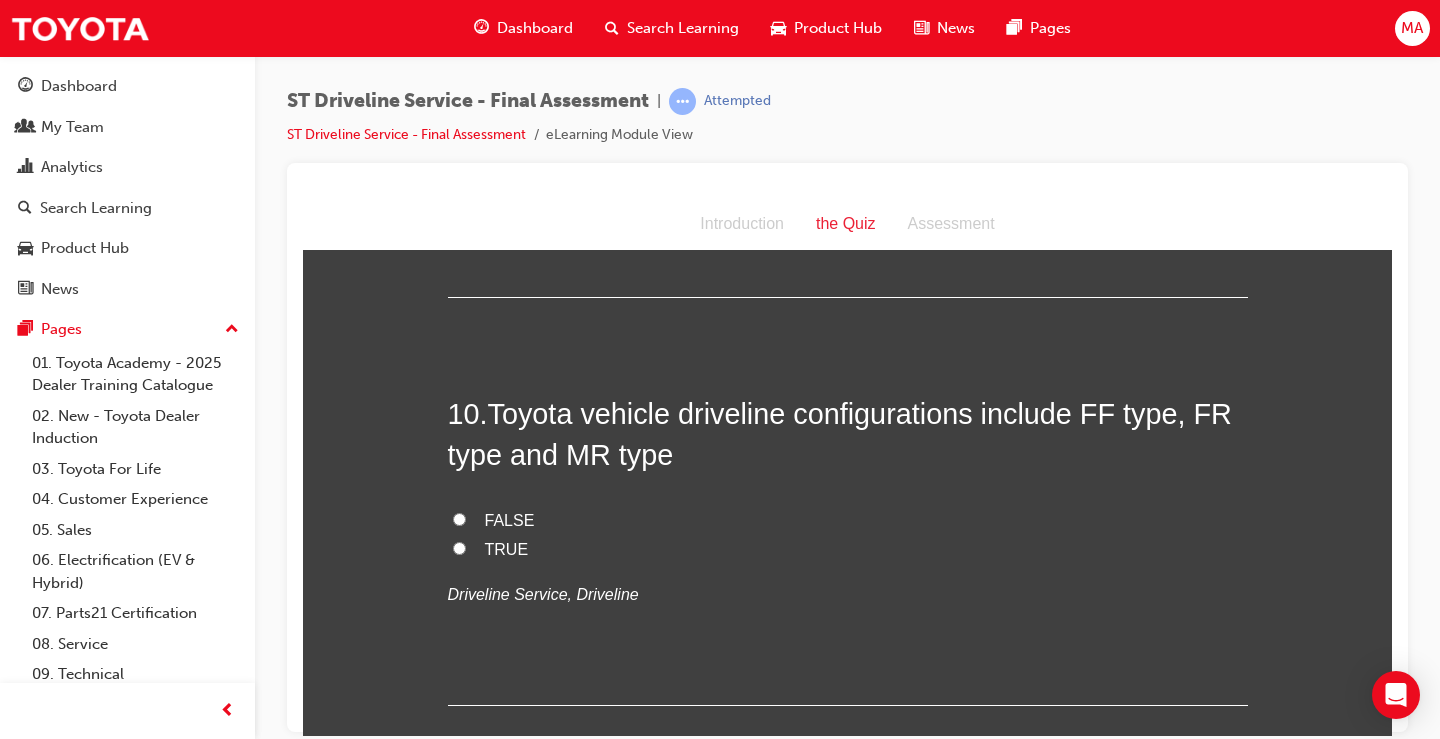 scroll, scrollTop: 4063, scrollLeft: 0, axis: vertical 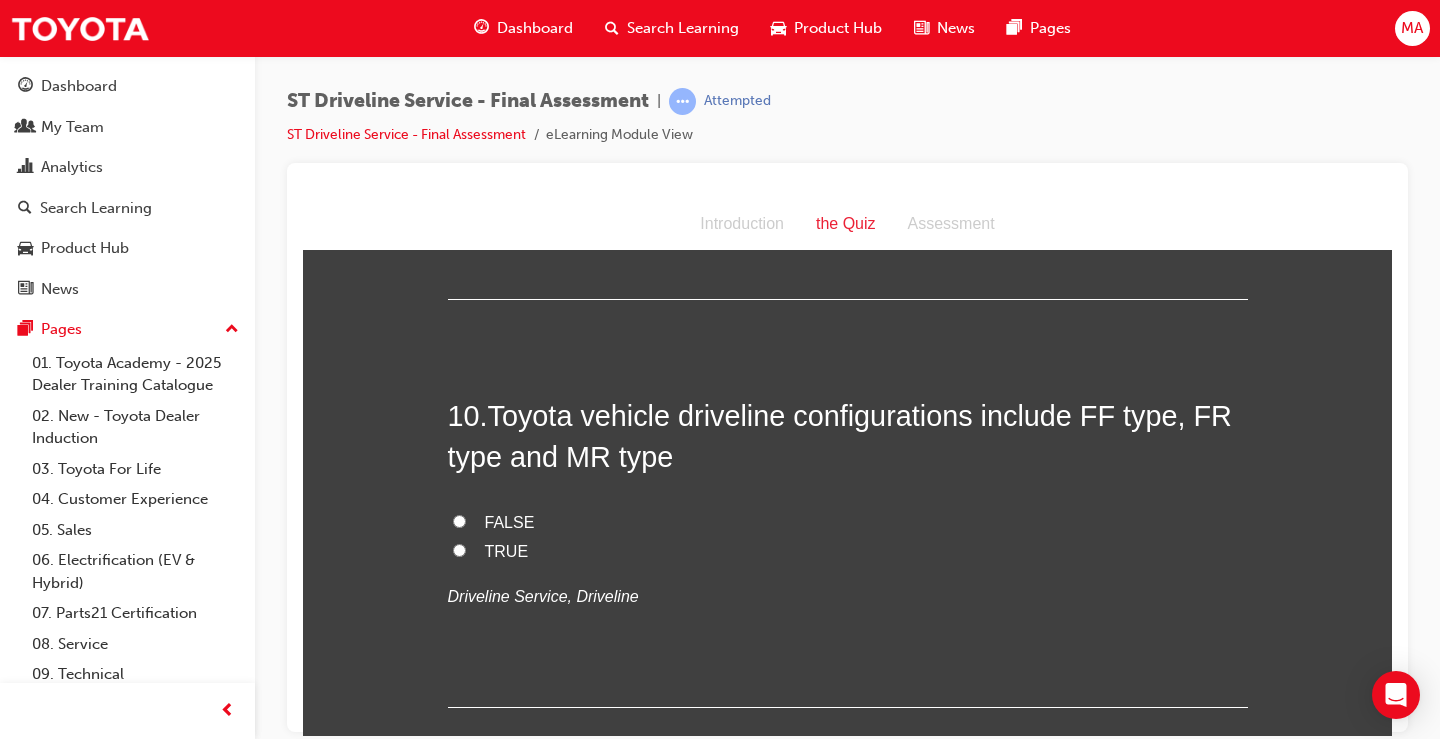 click on "TRUE" at bounding box center [848, 551] 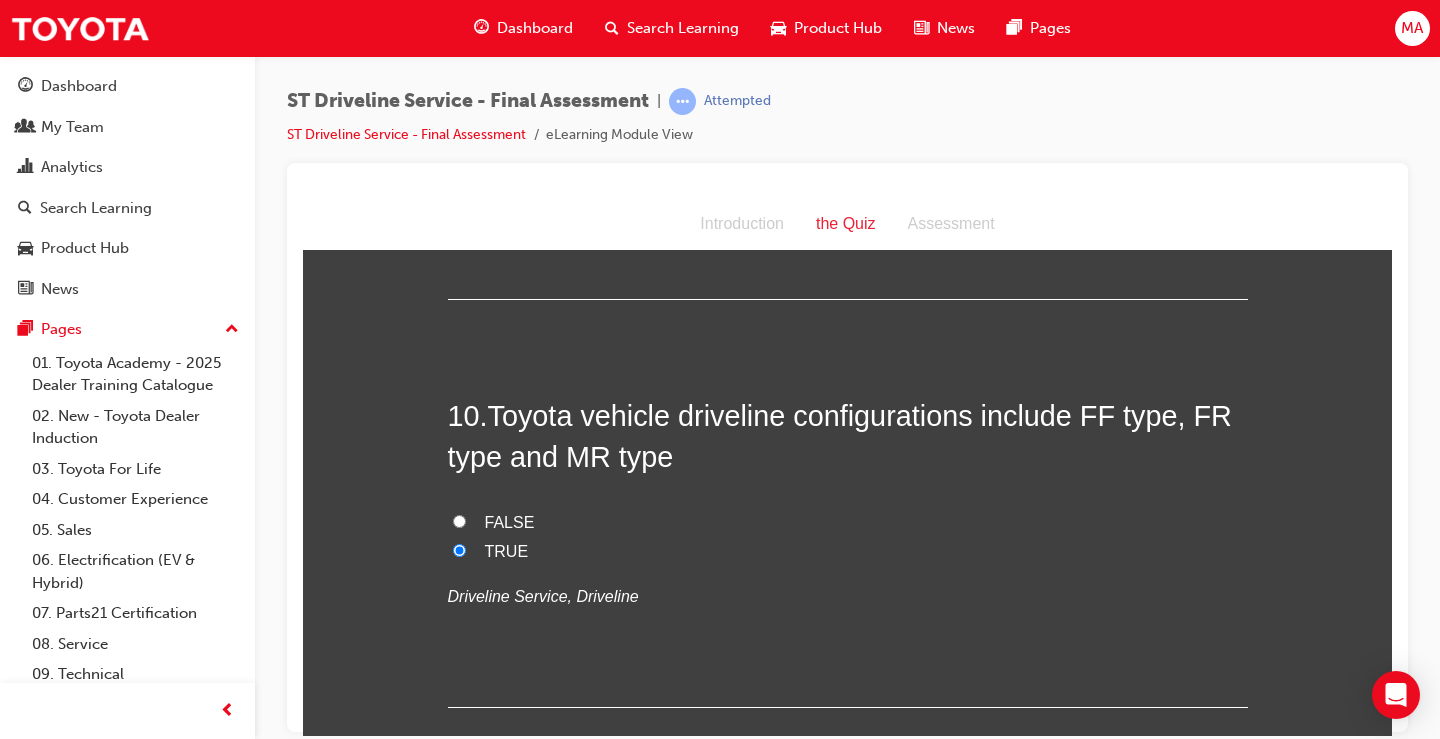 radio on "true" 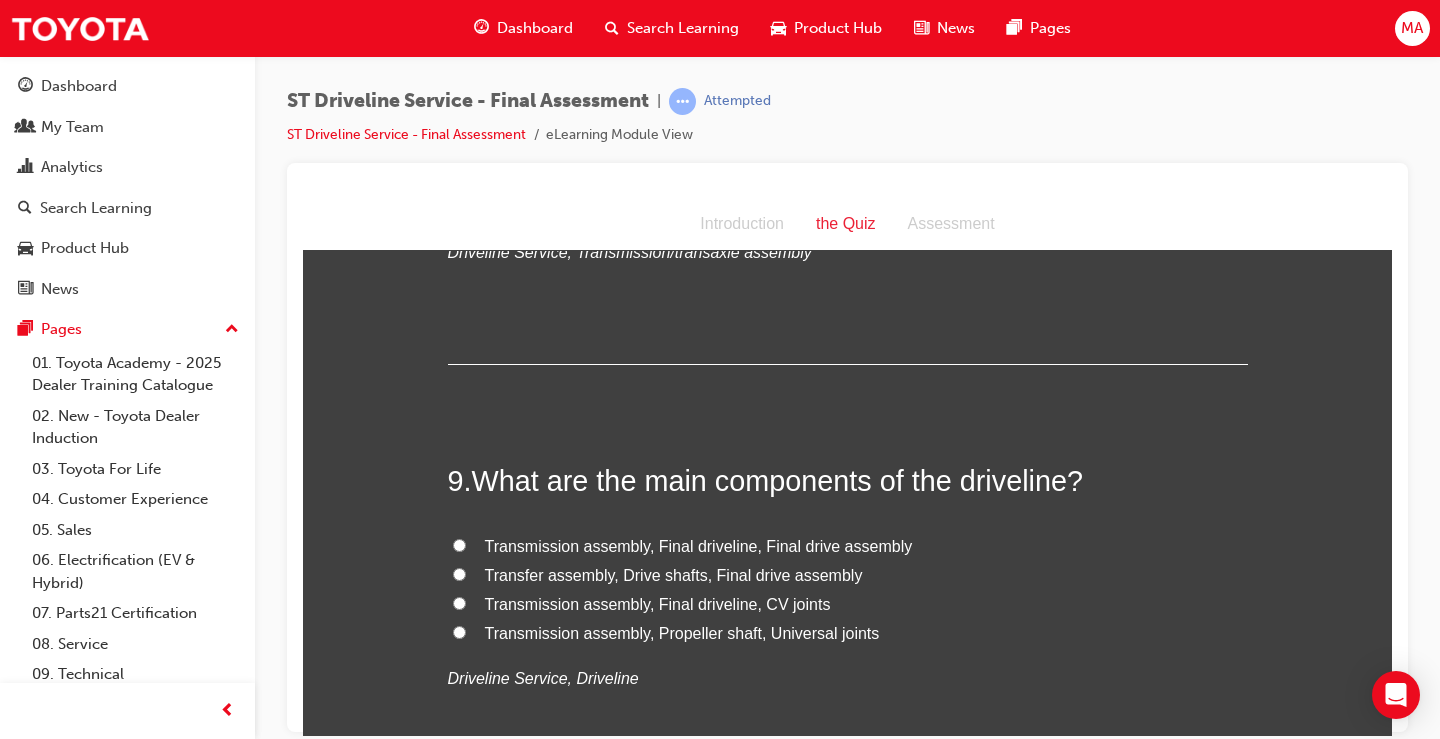 scroll, scrollTop: 3563, scrollLeft: 0, axis: vertical 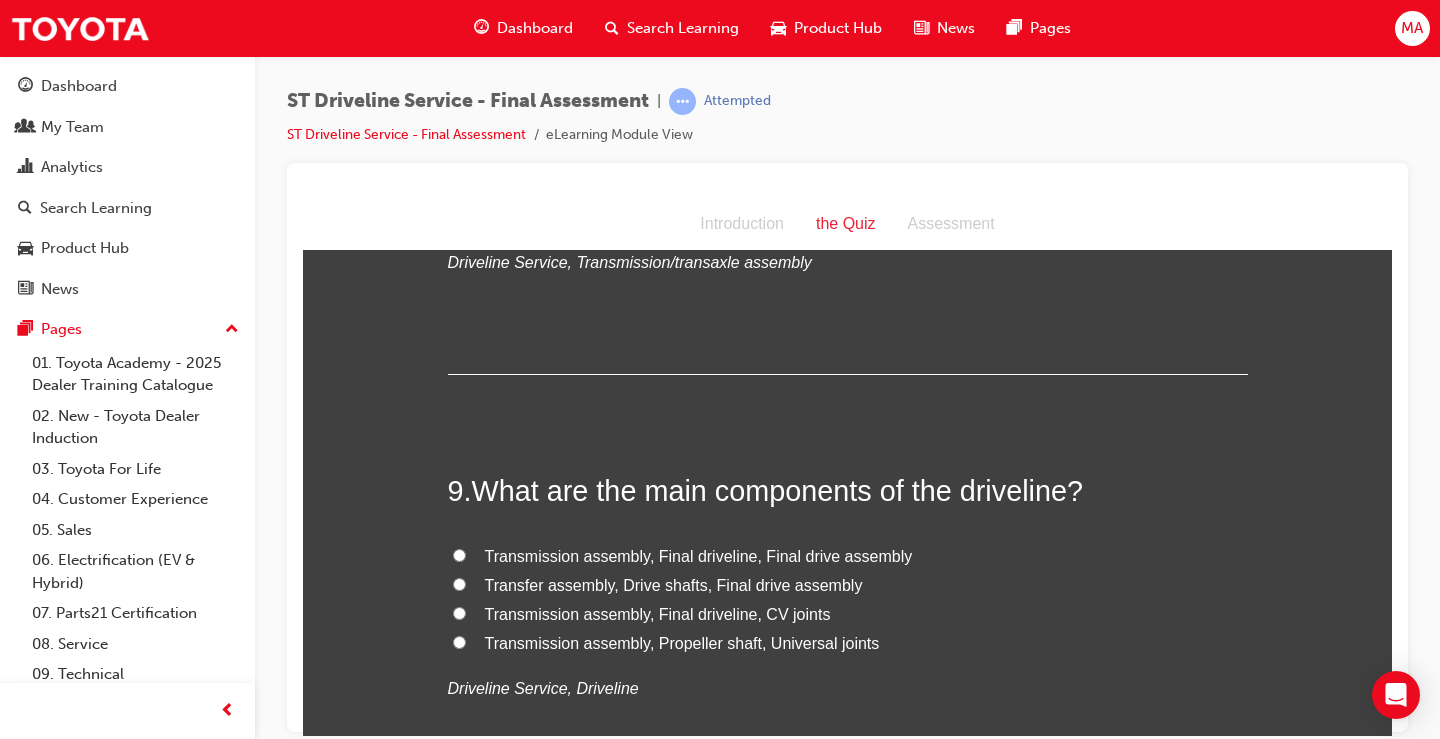 click on "Transmission assembly, Final driveline, Final drive assembly" at bounding box center (459, 554) 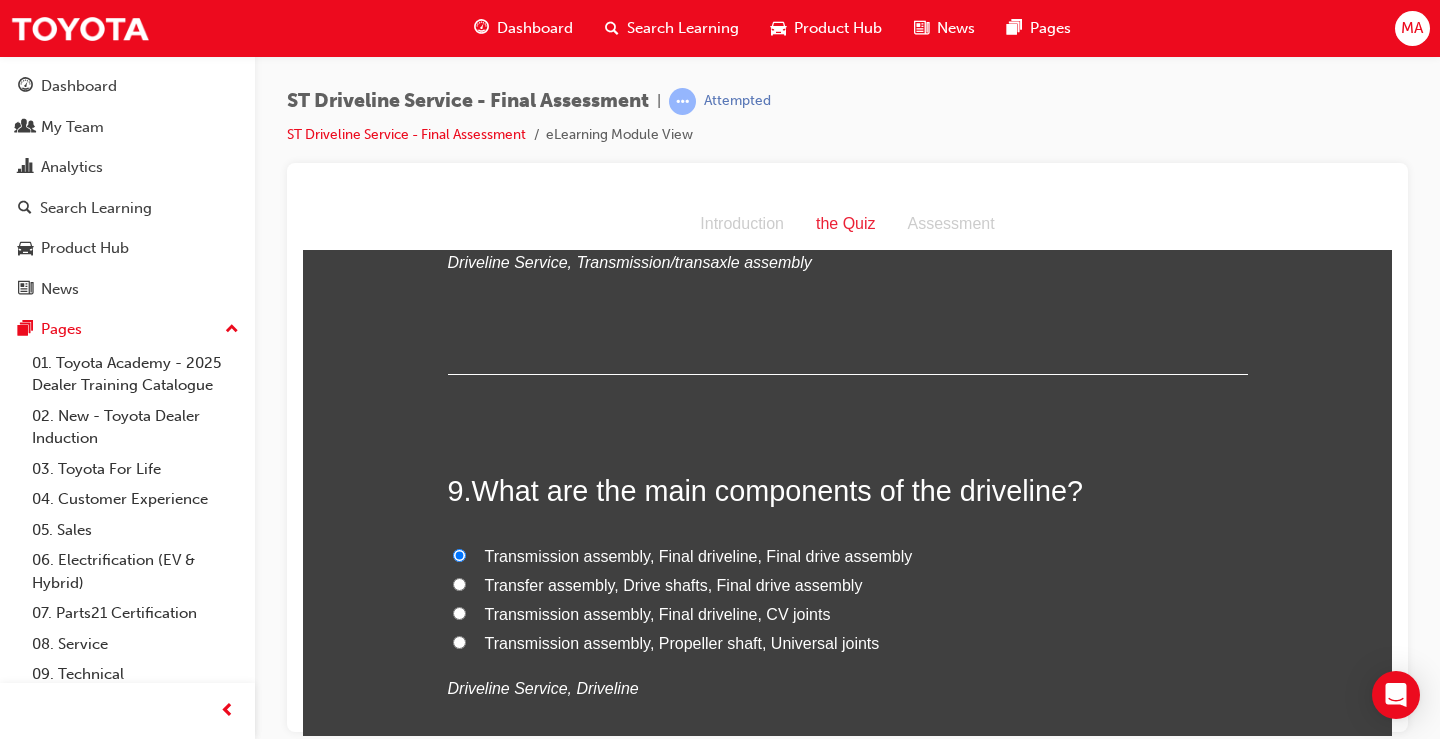radio on "true" 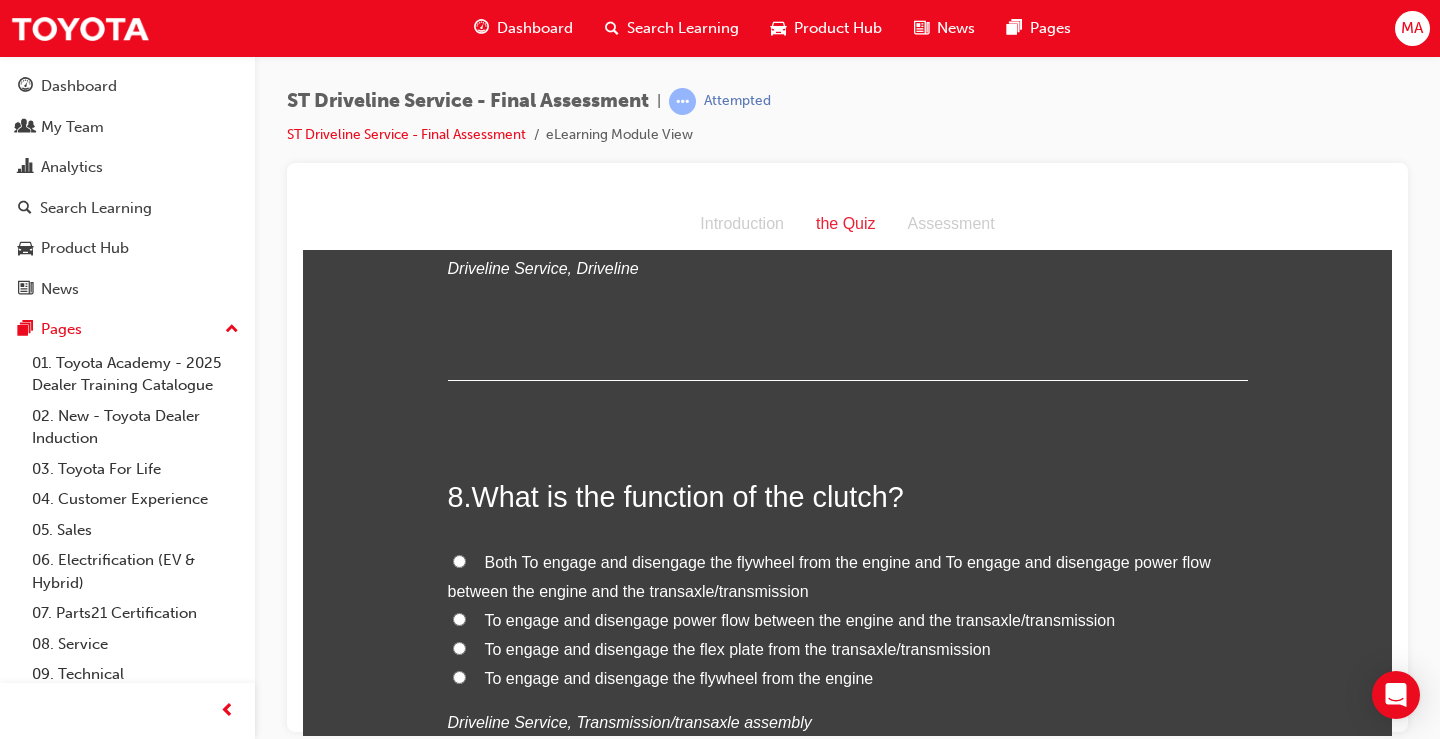 scroll, scrollTop: 3163, scrollLeft: 0, axis: vertical 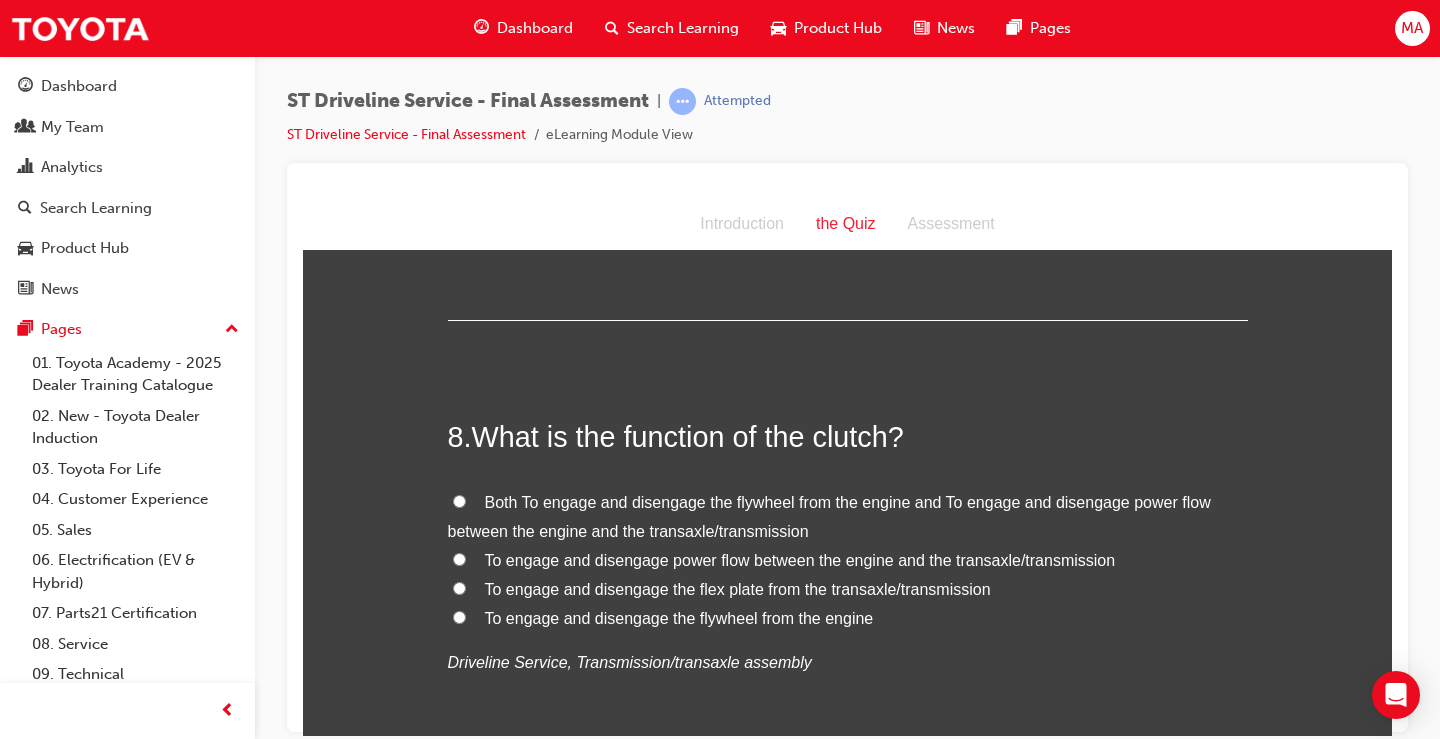 click on "Both To engage and disengage the flywheel from the engine and To engage and disengage power flow between the engine and the transaxle/transmission" at bounding box center [459, 500] 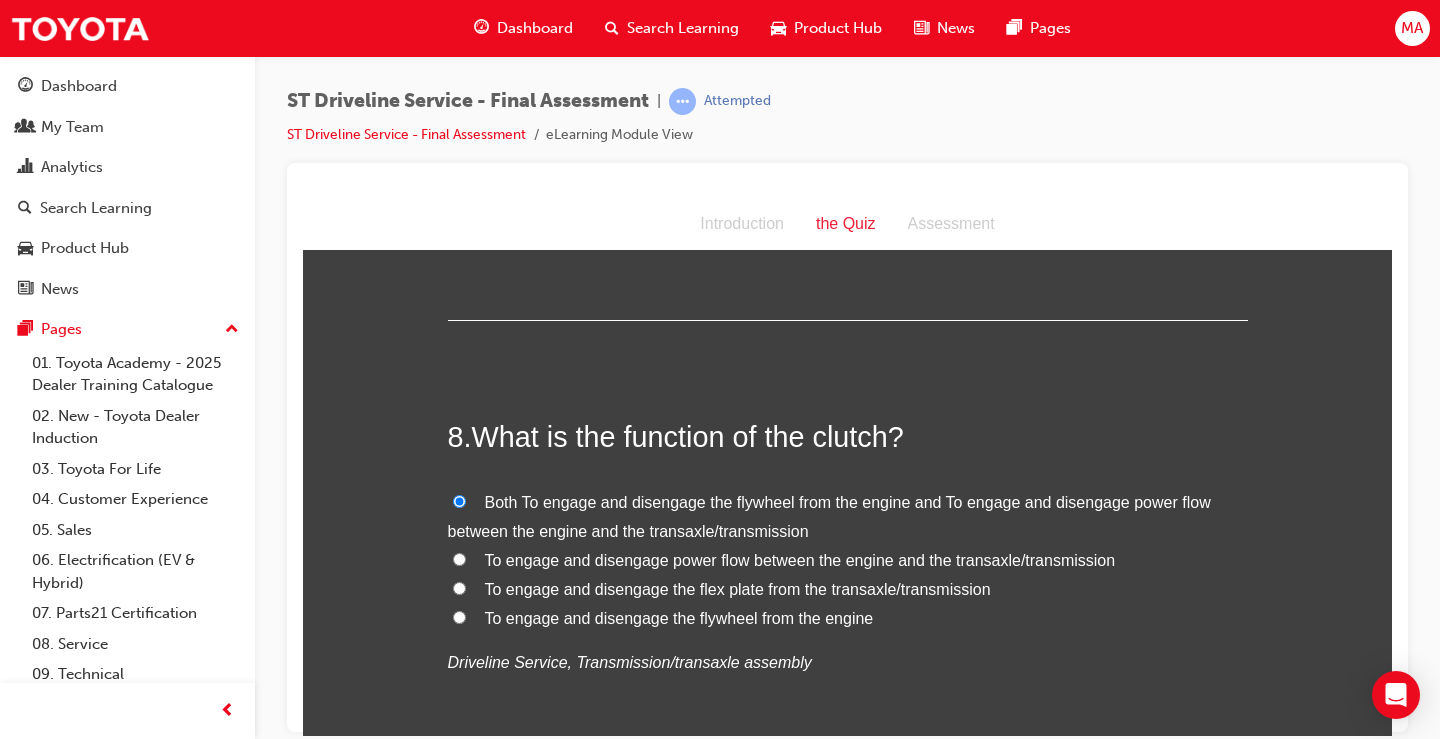 radio on "true" 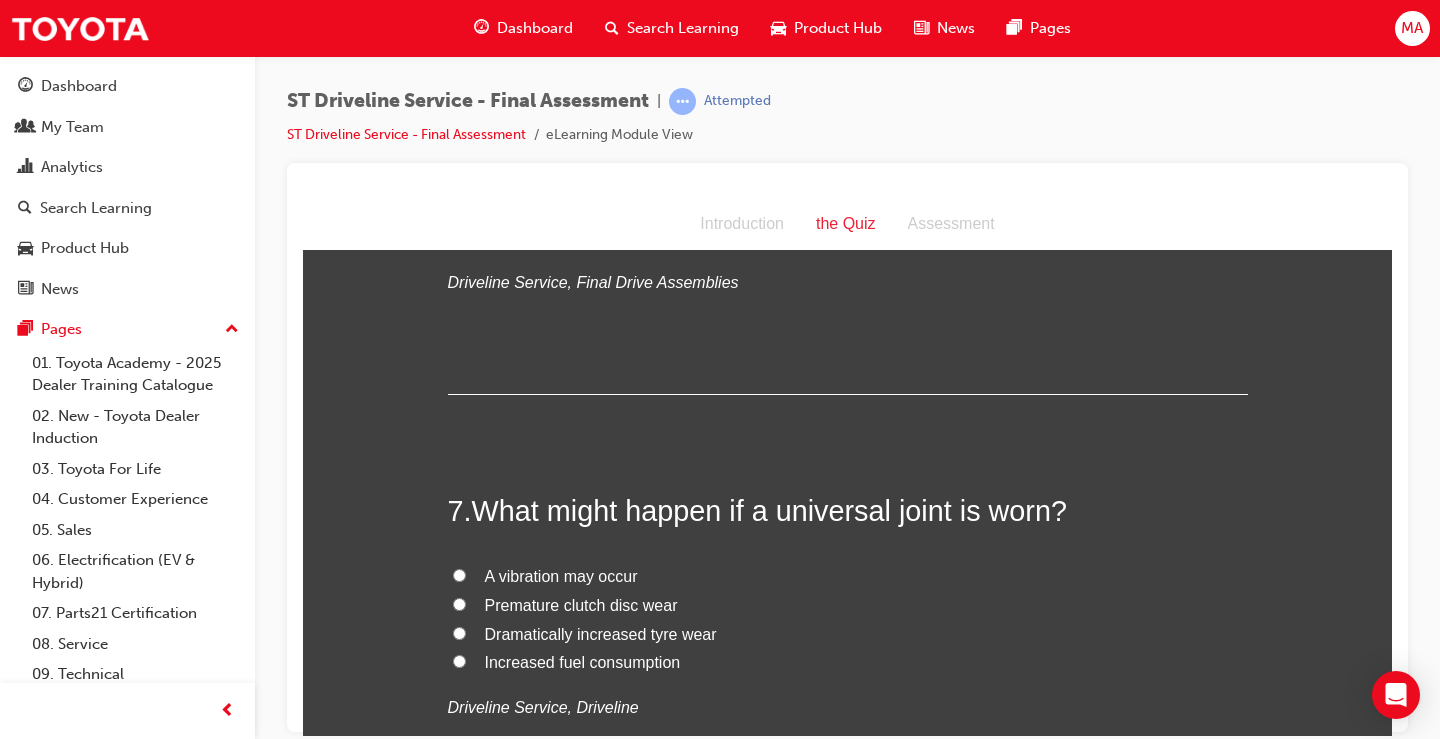 scroll, scrollTop: 2663, scrollLeft: 0, axis: vertical 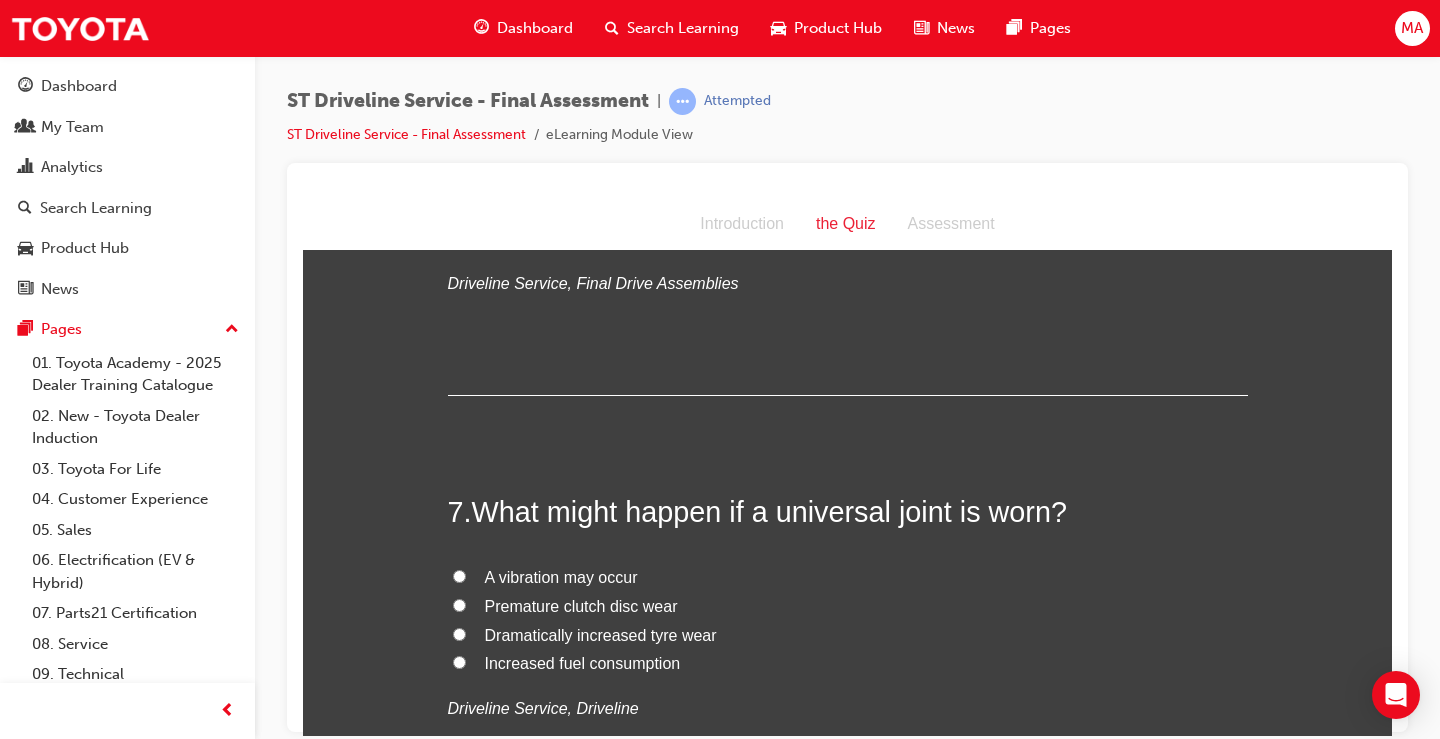 click on "A vibration may occur" at bounding box center [459, 575] 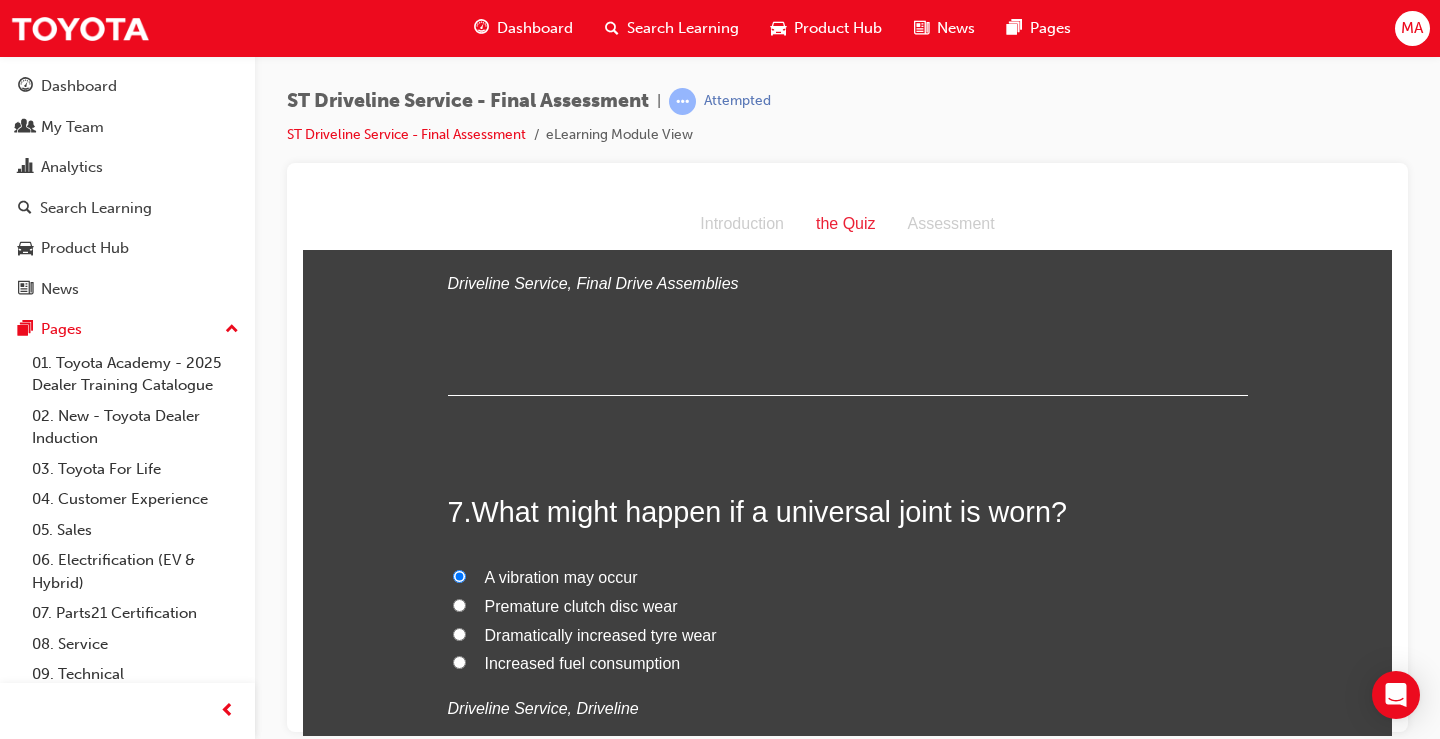 radio on "true" 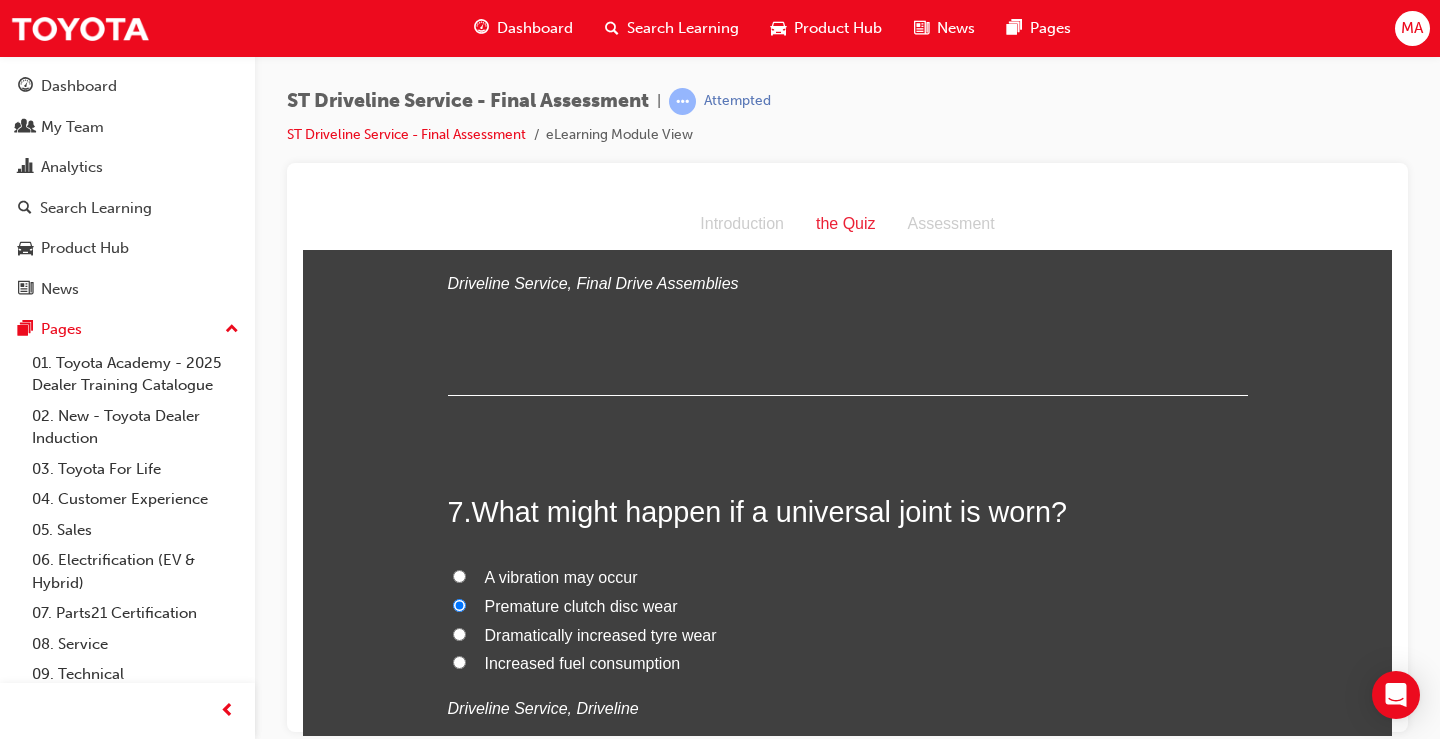 click on "A vibration may occur" at bounding box center (459, 575) 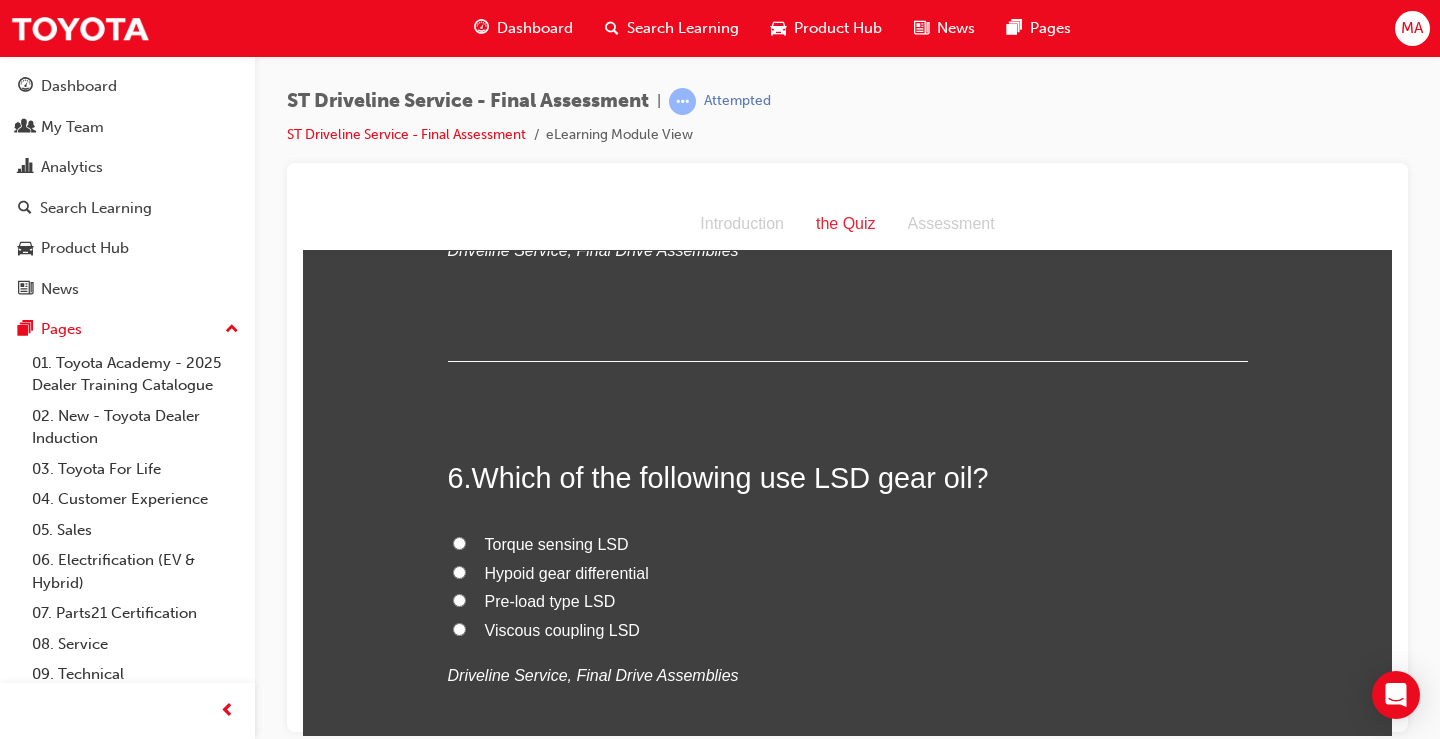 scroll, scrollTop: 2263, scrollLeft: 0, axis: vertical 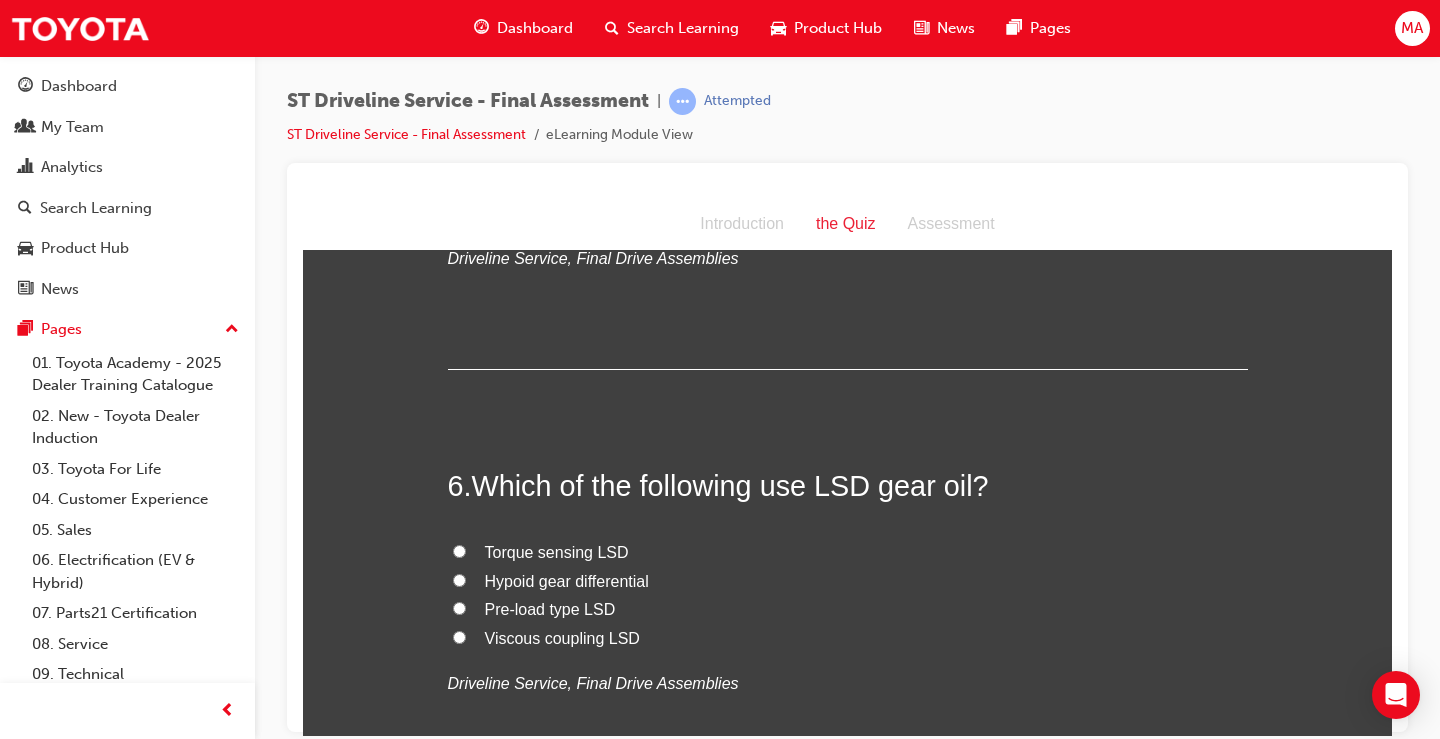 click on "Pre-load type LSD" at bounding box center [459, 607] 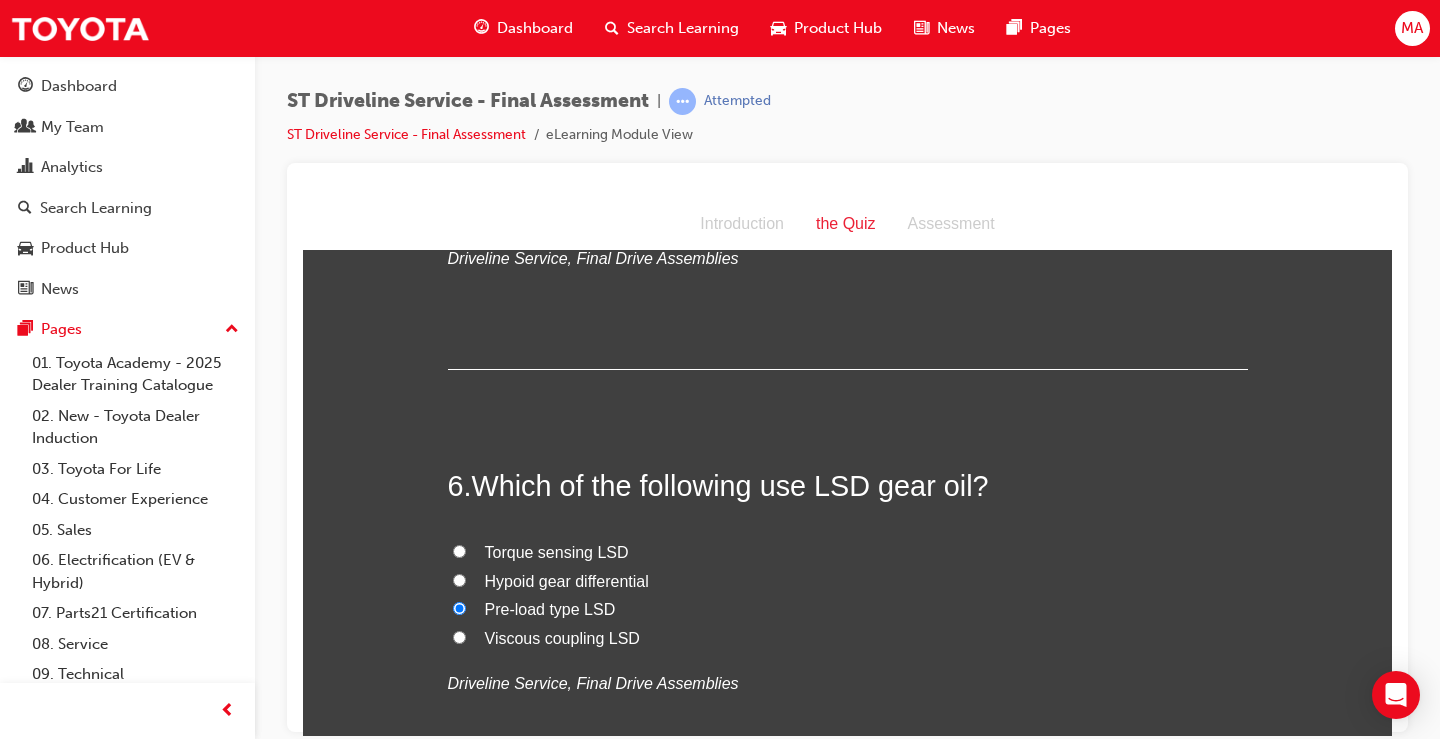 radio on "true" 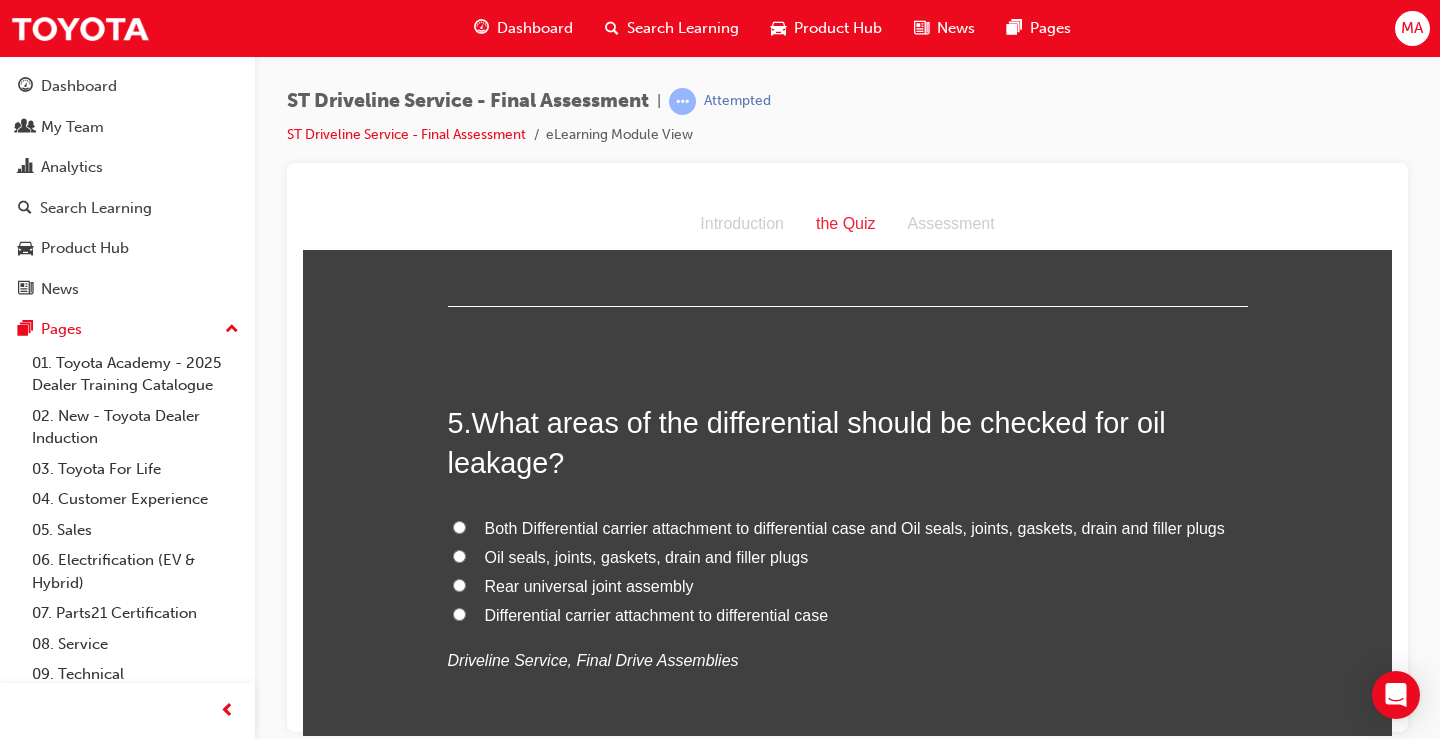 scroll, scrollTop: 1863, scrollLeft: 0, axis: vertical 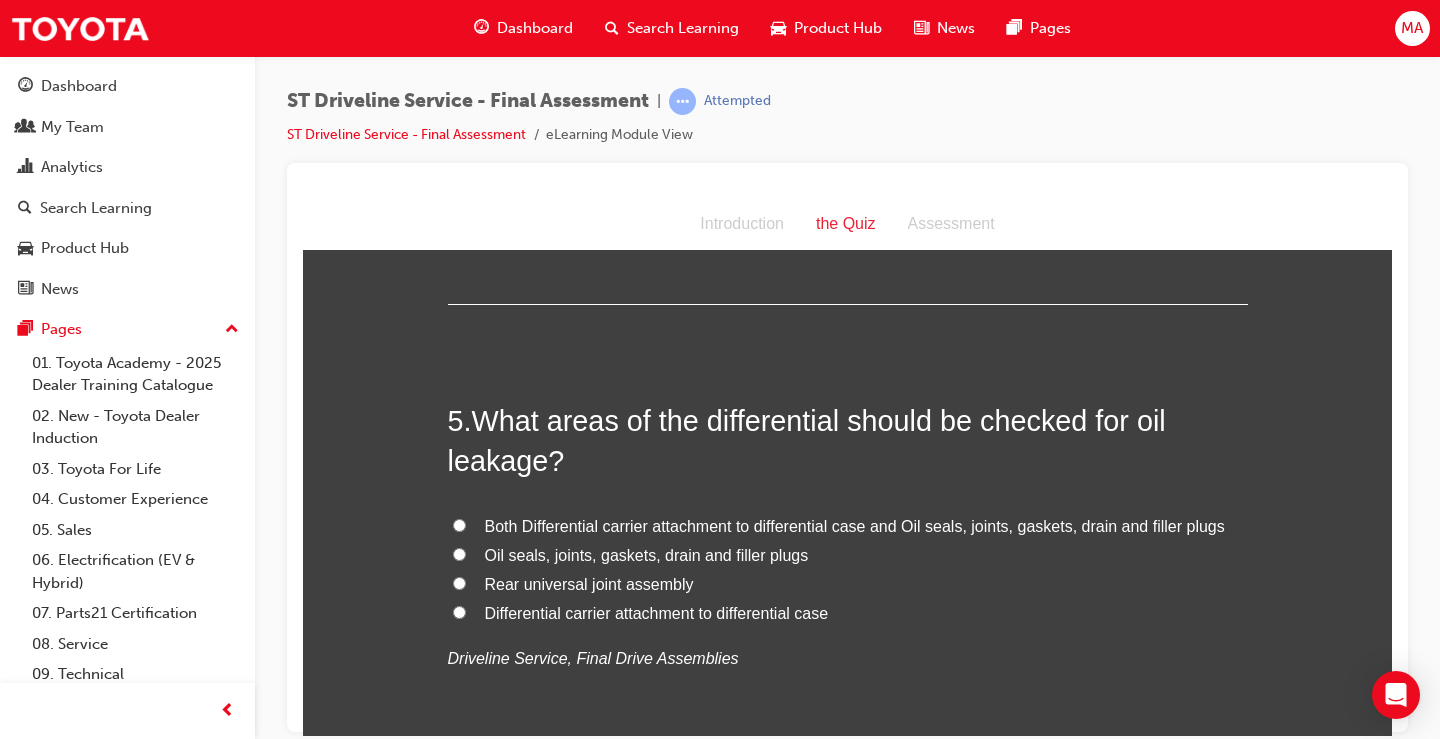 click on "Both Differential carrier attachment to differential case and Oil seals, joints, gaskets, drain and filler plugs" at bounding box center [459, 524] 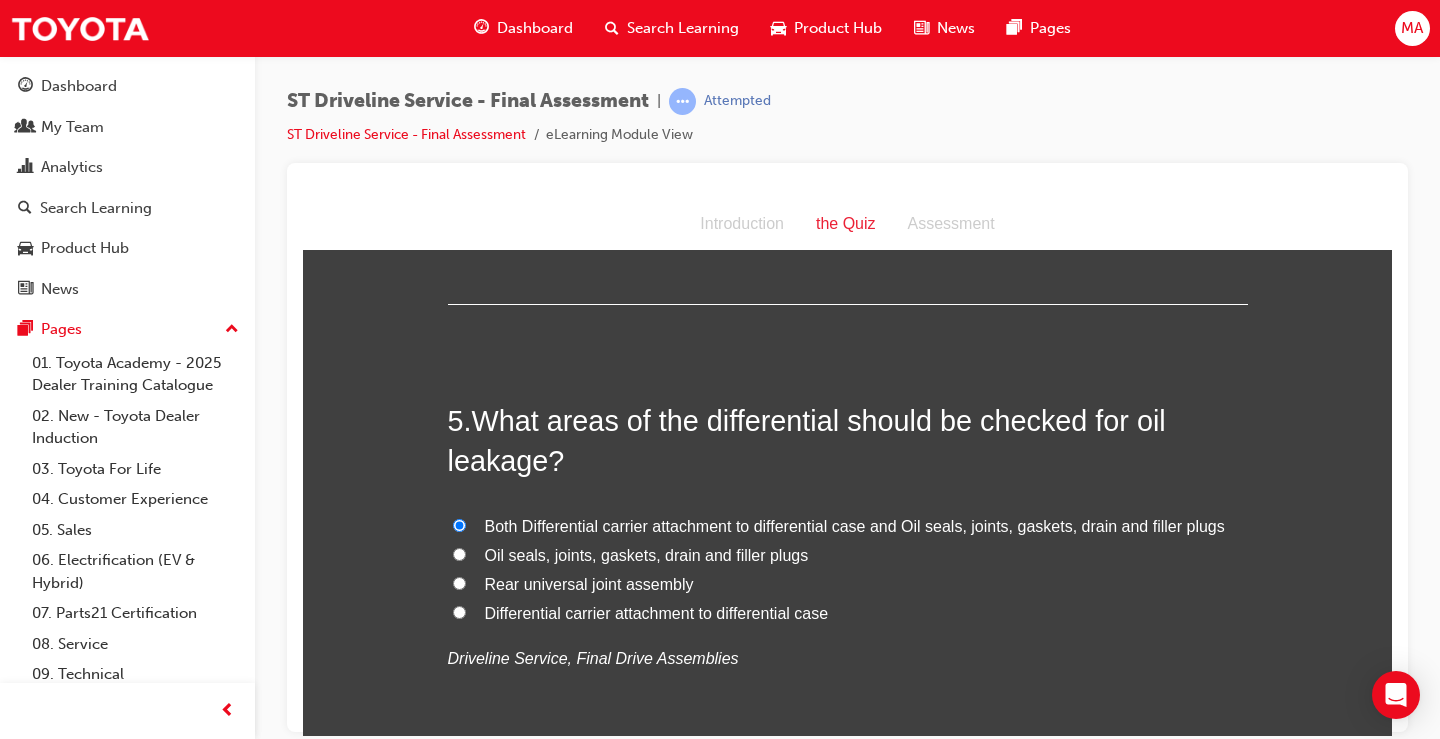 radio on "true" 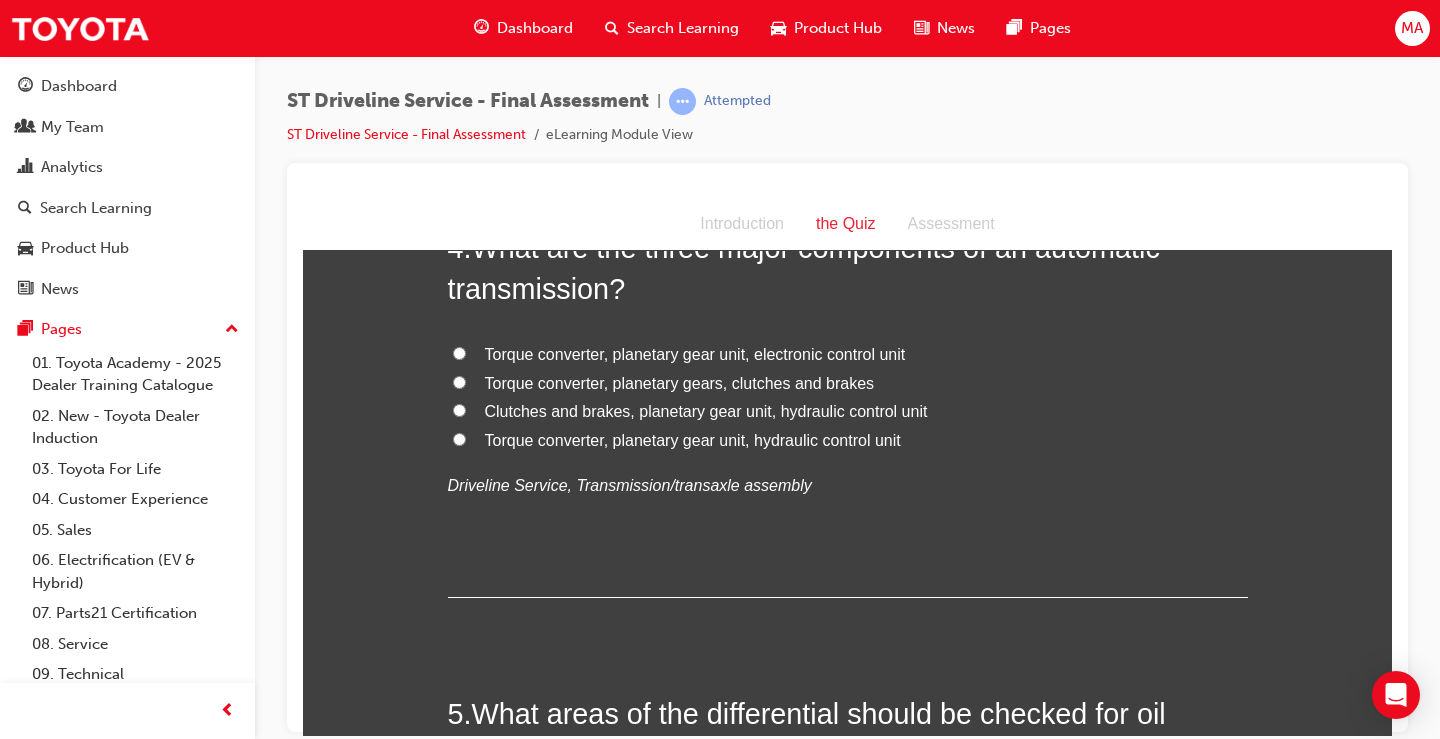 scroll, scrollTop: 1463, scrollLeft: 0, axis: vertical 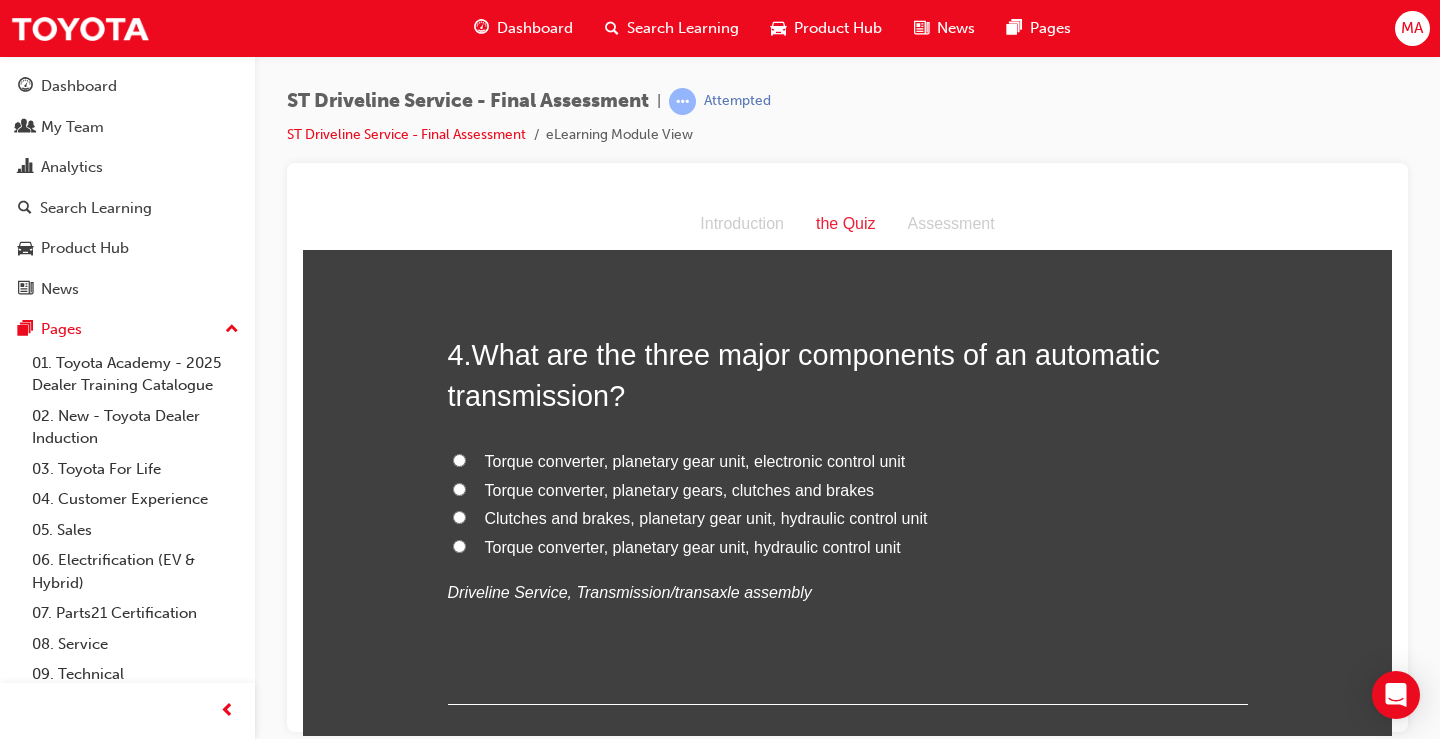 click on "Torque converter, planetary gear unit, hydraulic control unit" at bounding box center [459, 545] 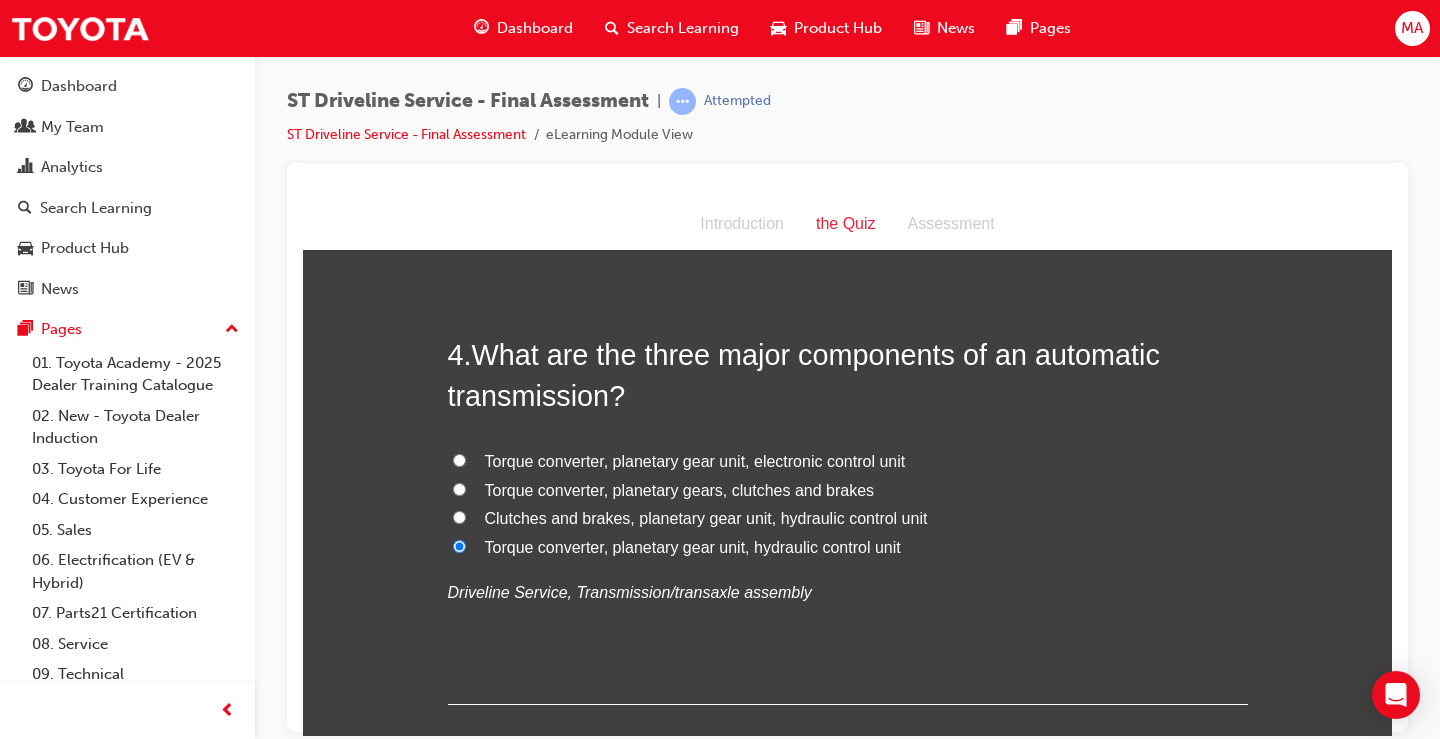 radio on "true" 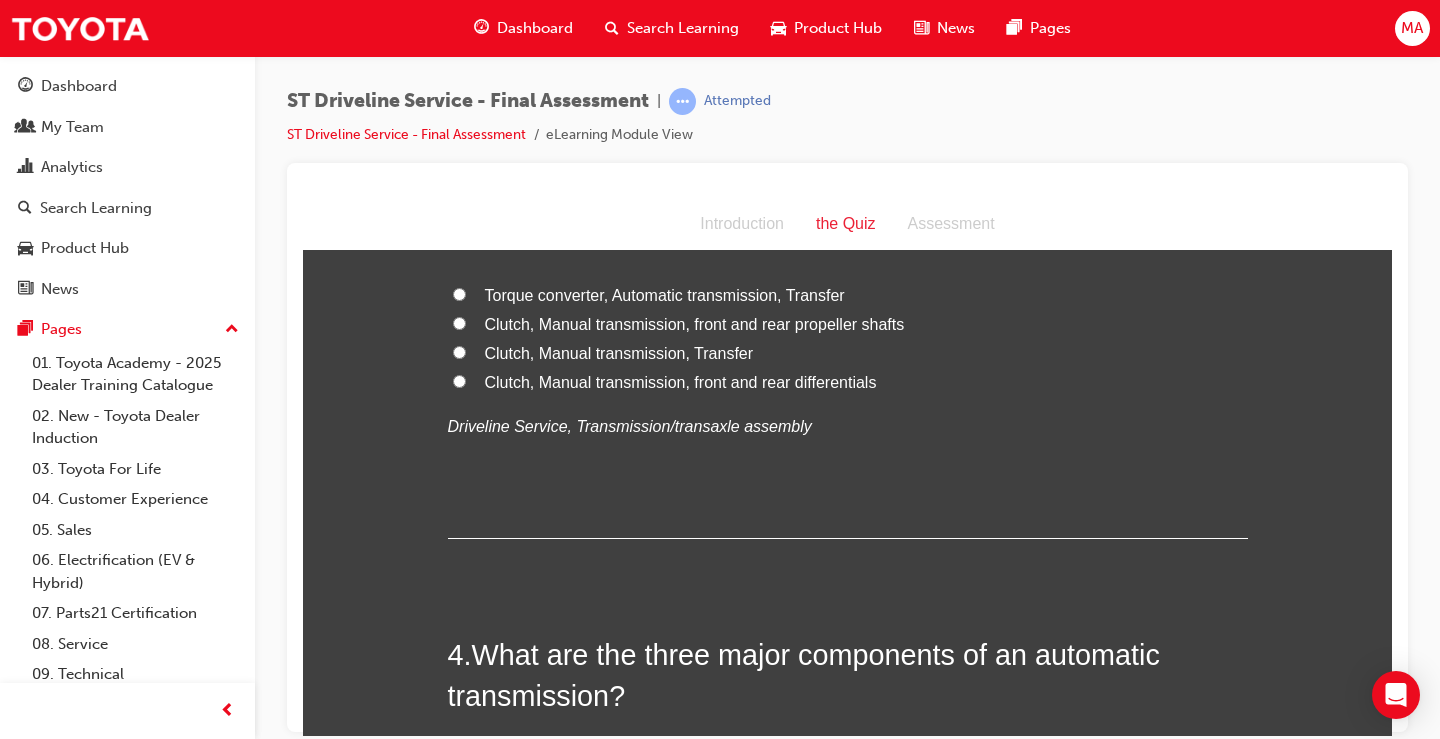scroll, scrollTop: 963, scrollLeft: 0, axis: vertical 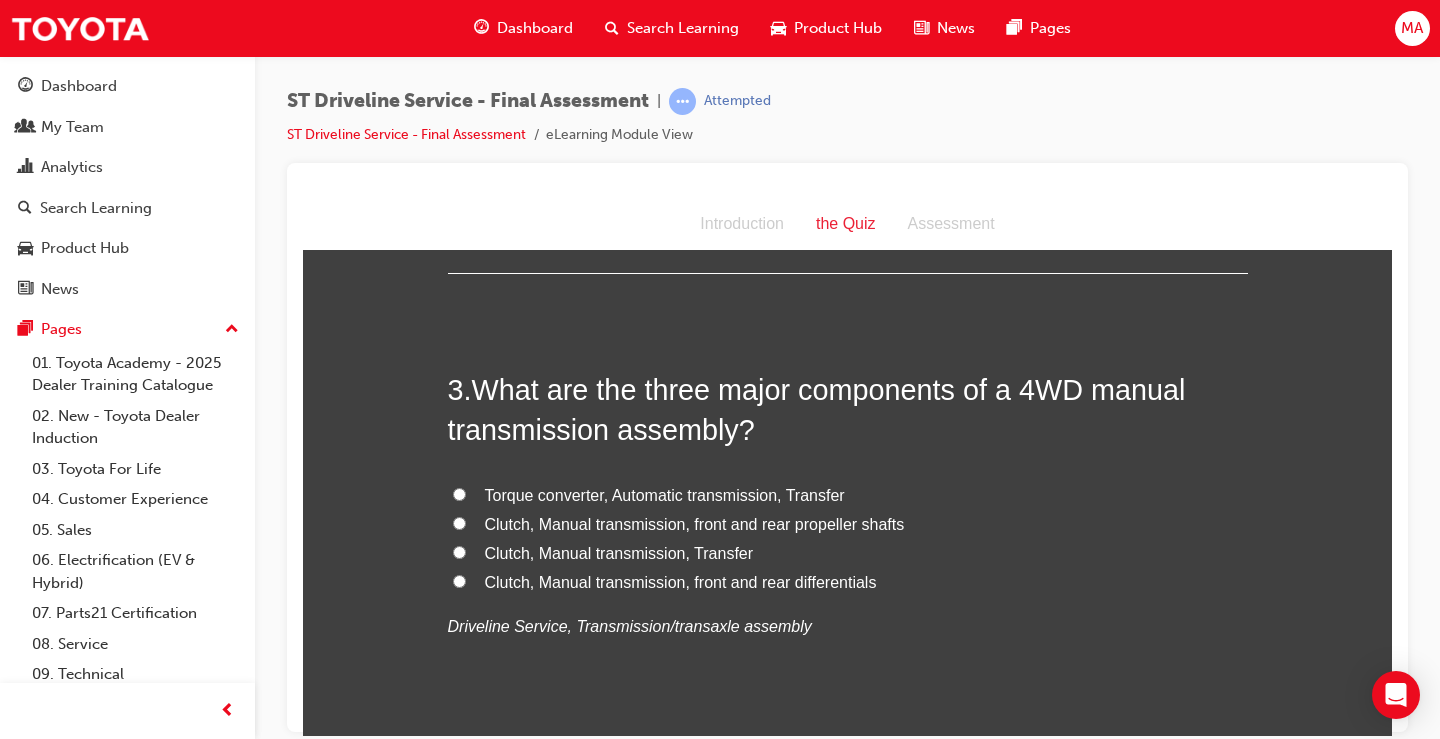 click on "Clutch, Manual transmission, front and rear differentials" at bounding box center [459, 580] 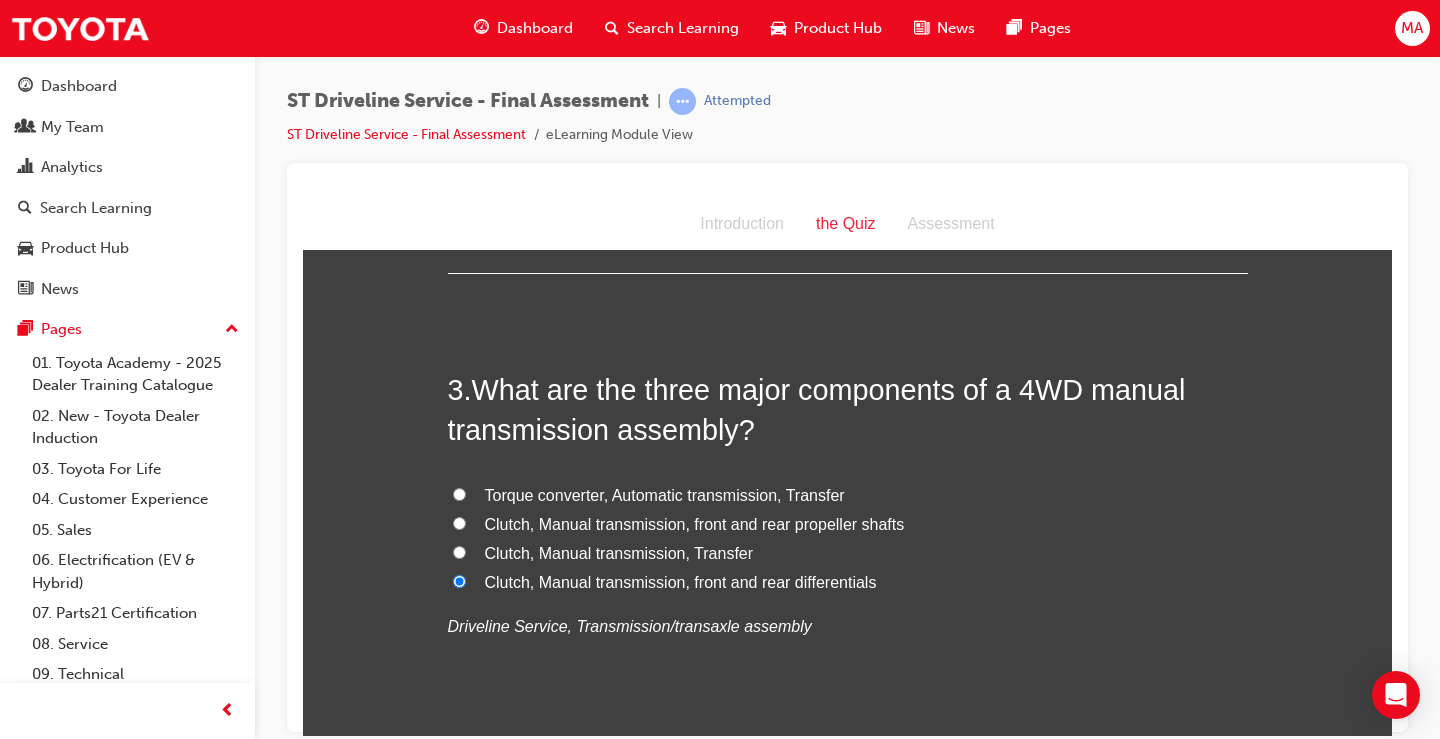 radio on "true" 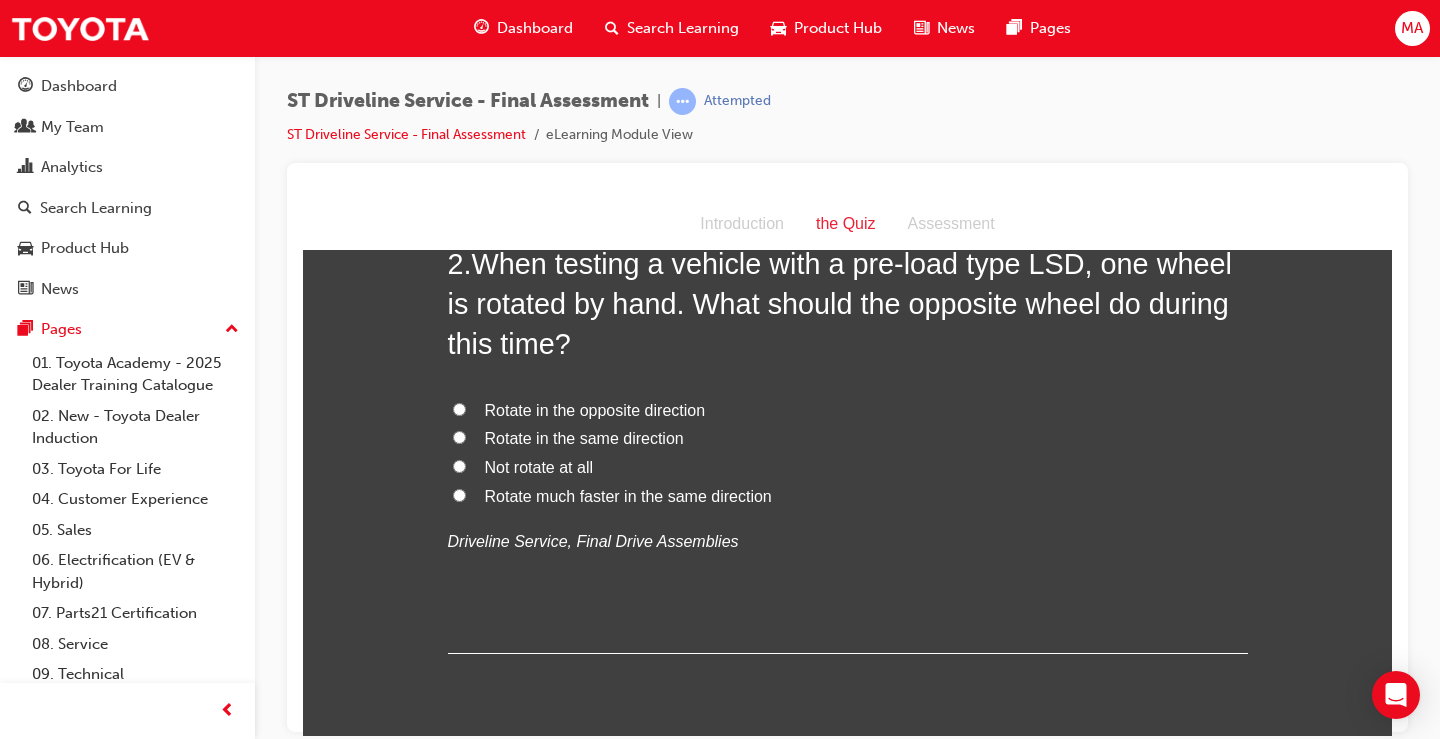 scroll, scrollTop: 463, scrollLeft: 0, axis: vertical 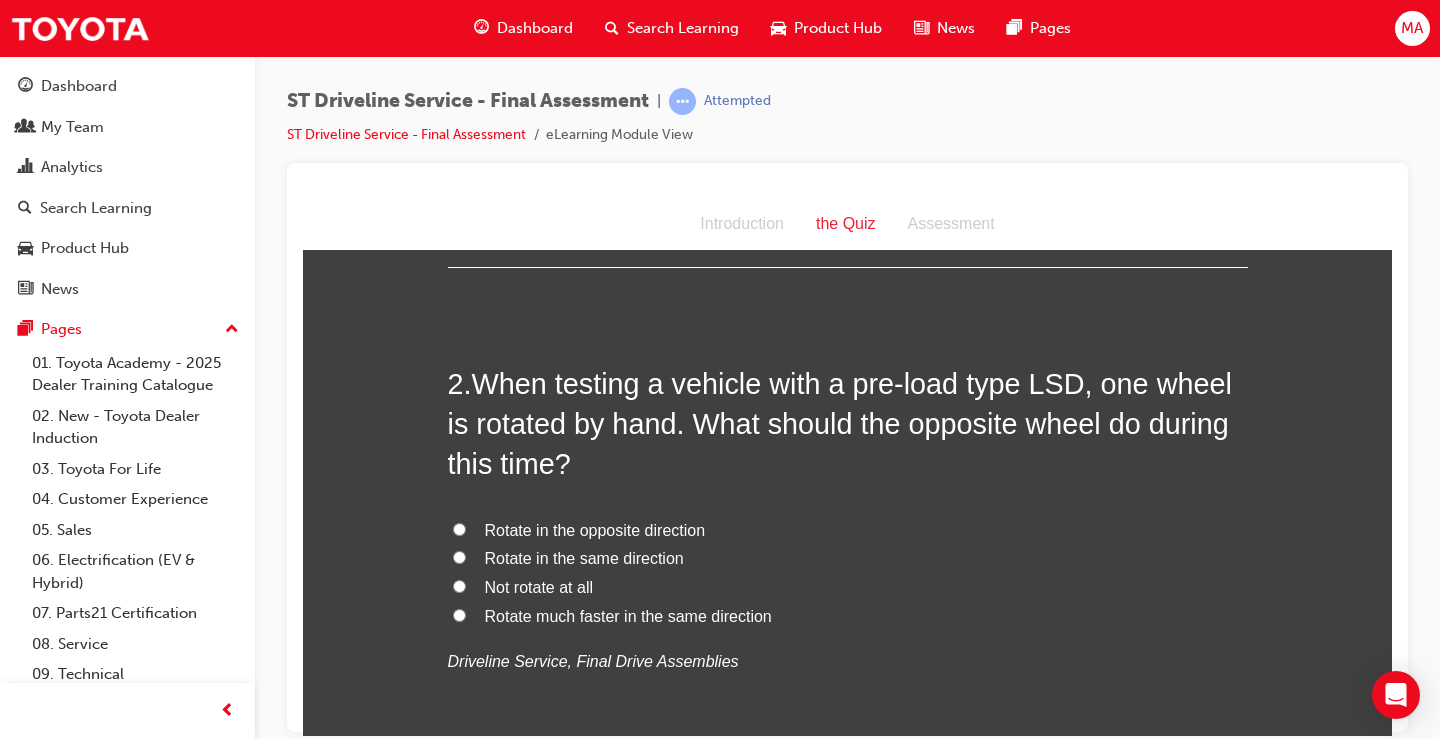 click on "Rotate in the opposite direction" at bounding box center [459, 528] 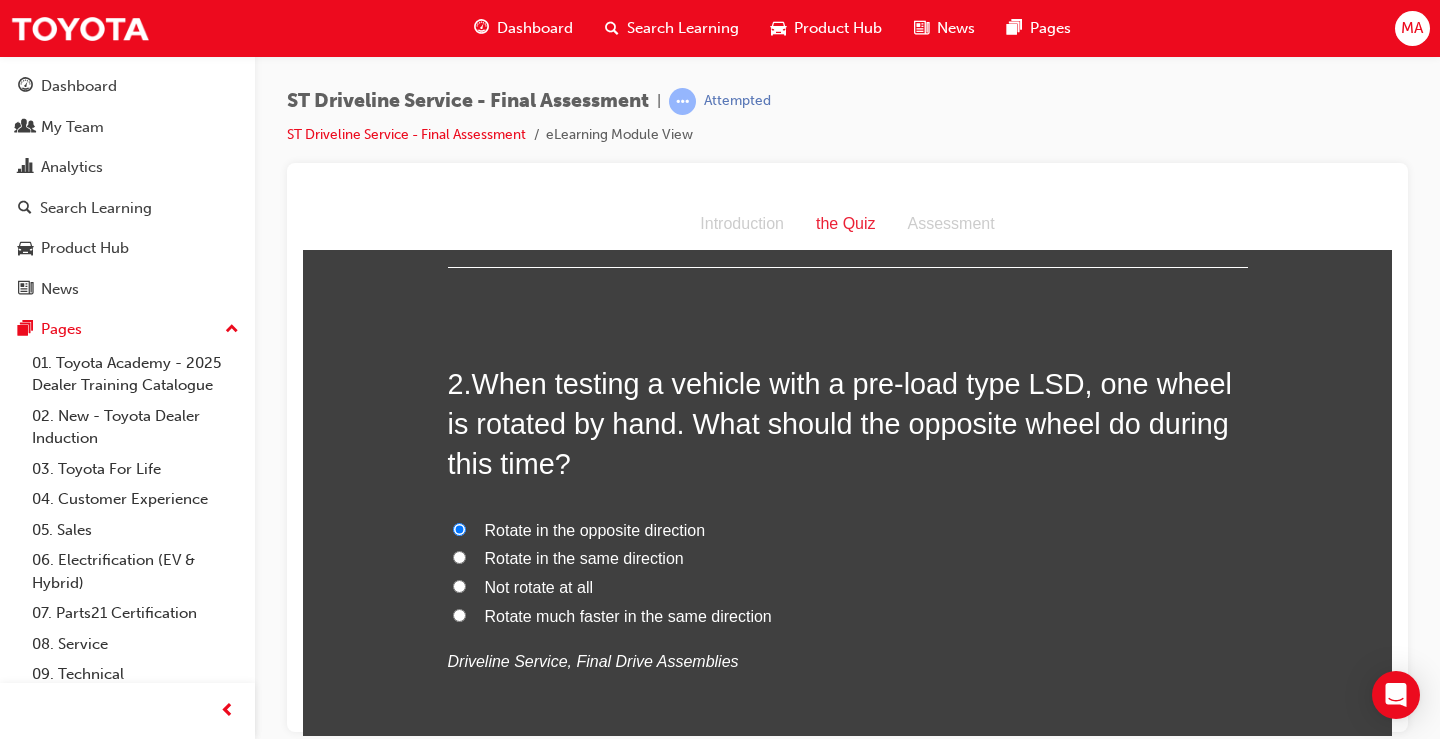 radio on "true" 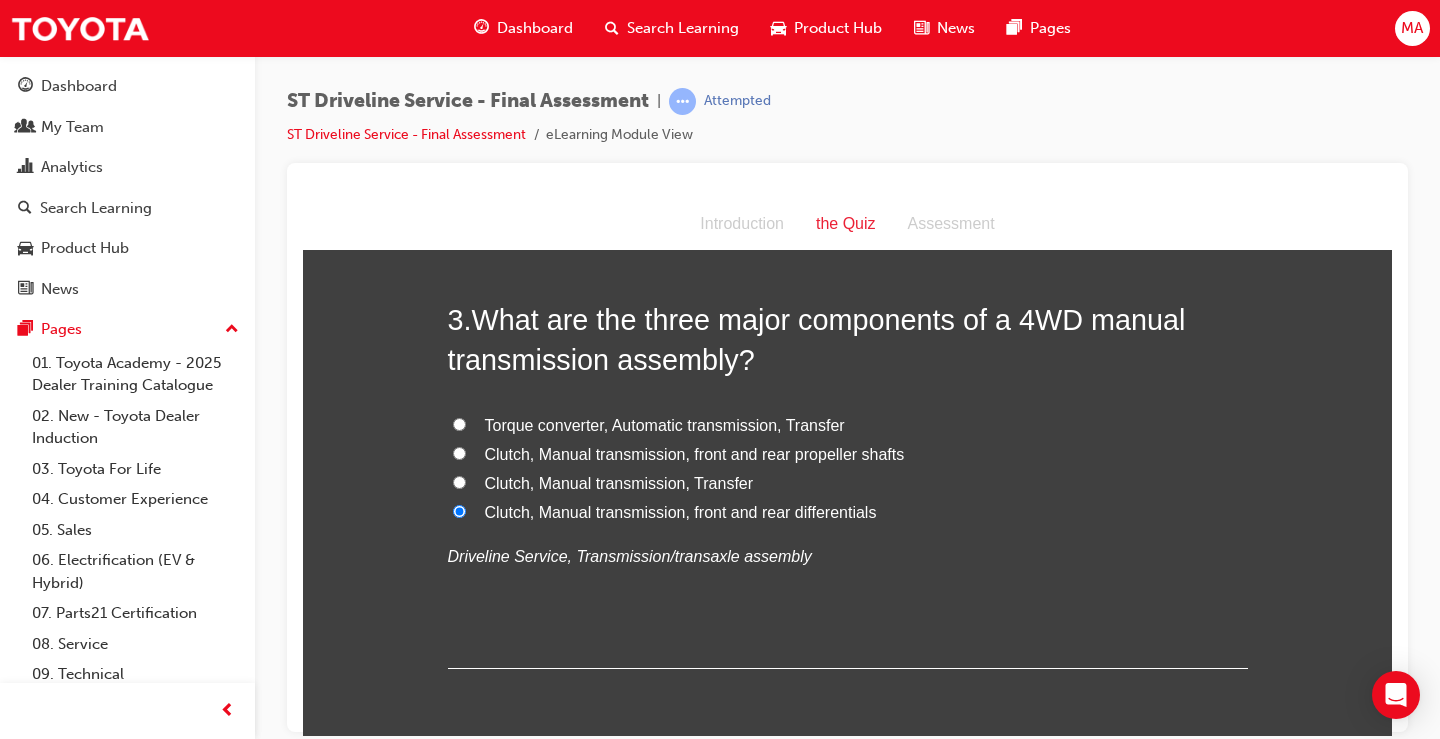 scroll, scrollTop: 1300, scrollLeft: 0, axis: vertical 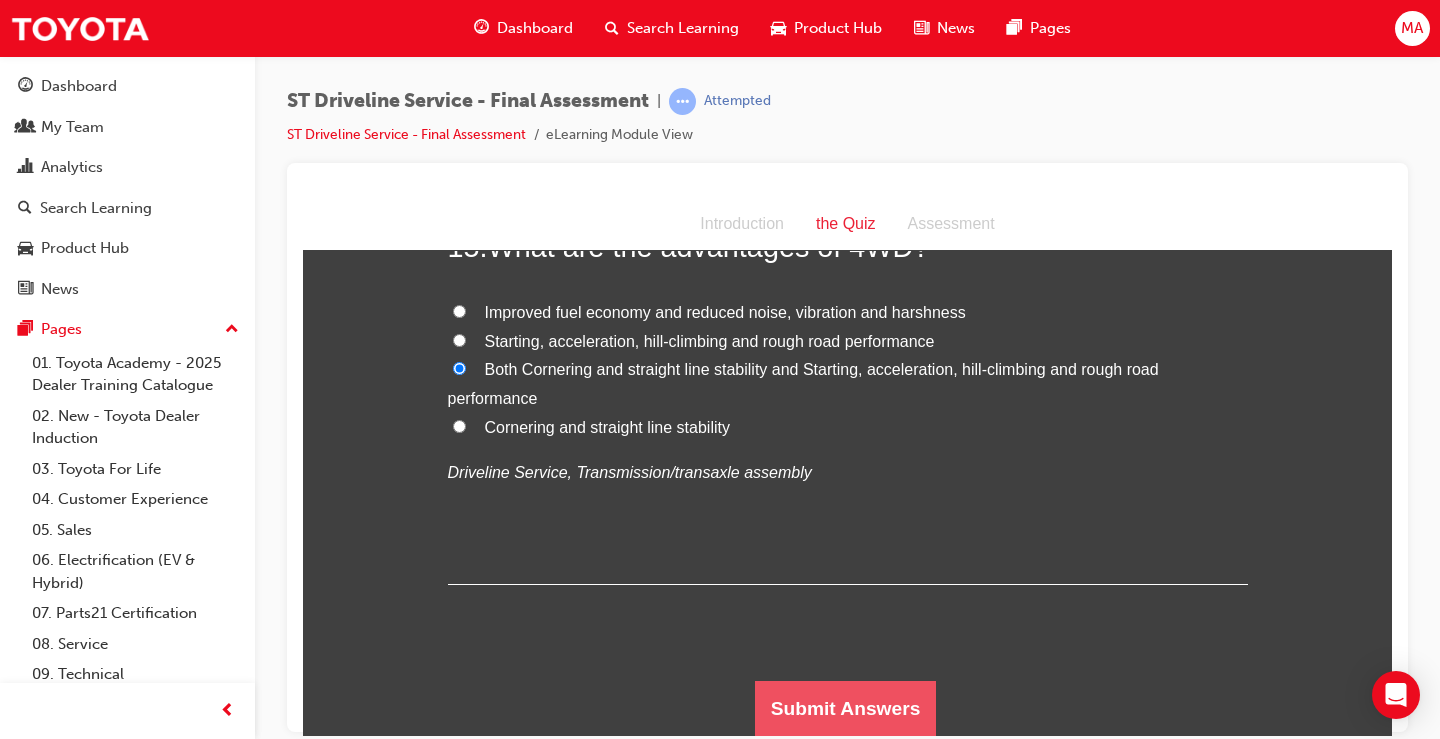 click on "Submit Answers" at bounding box center (846, 708) 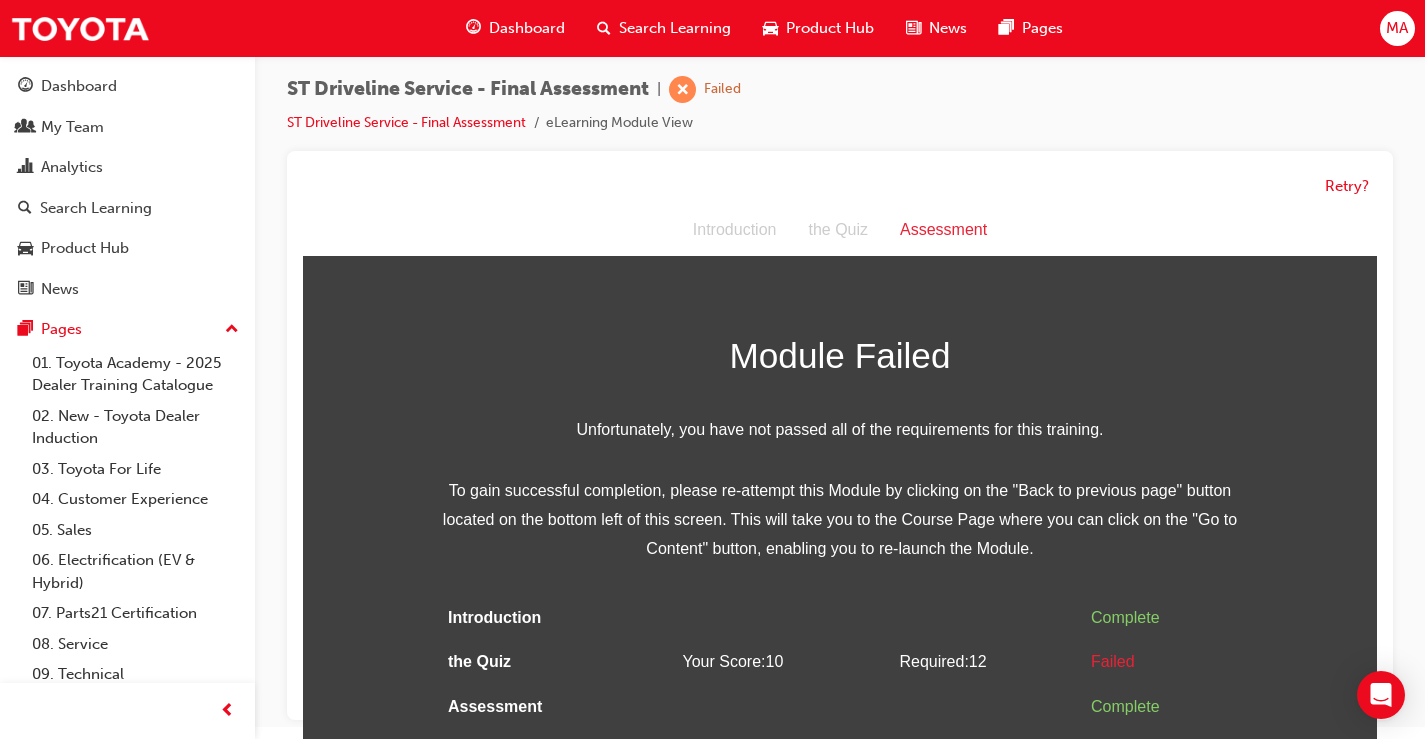 scroll, scrollTop: 15, scrollLeft: 0, axis: vertical 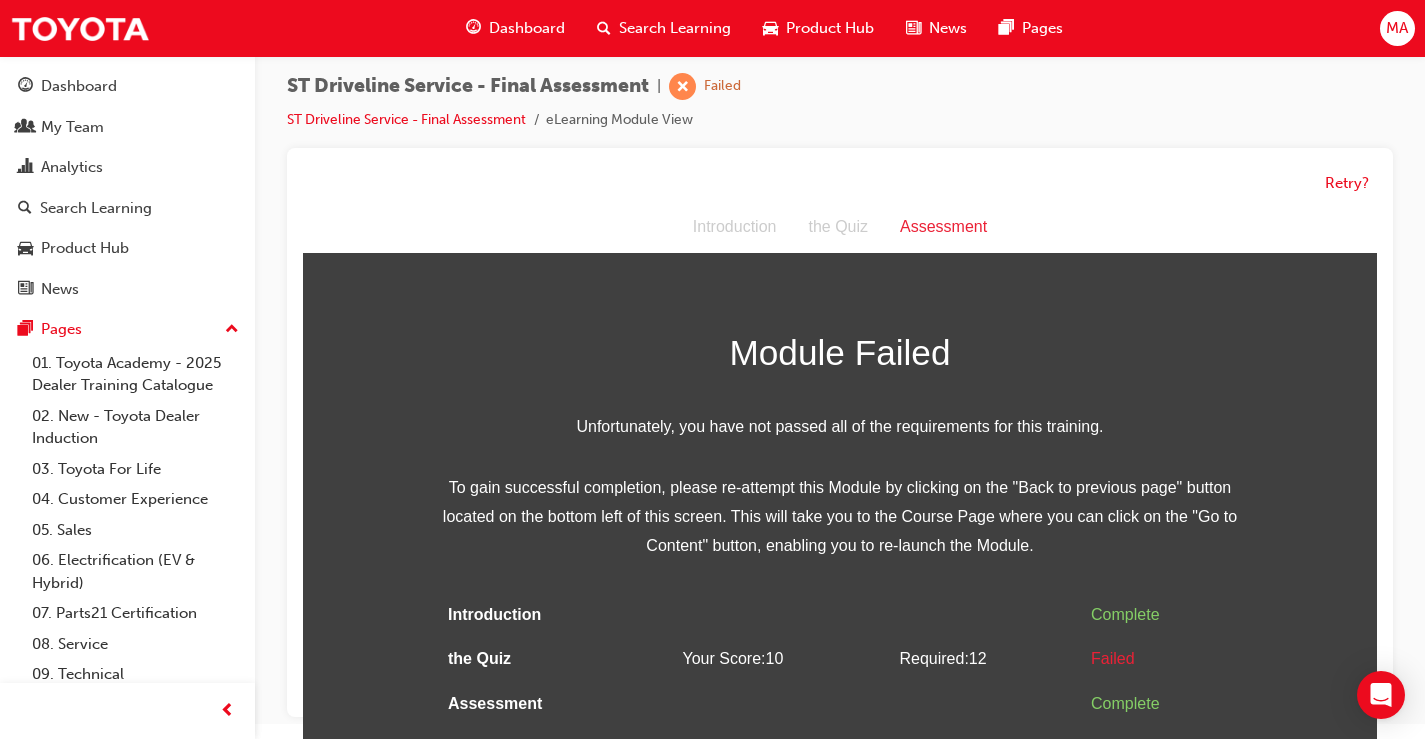 click on "Assessment" at bounding box center (943, 227) 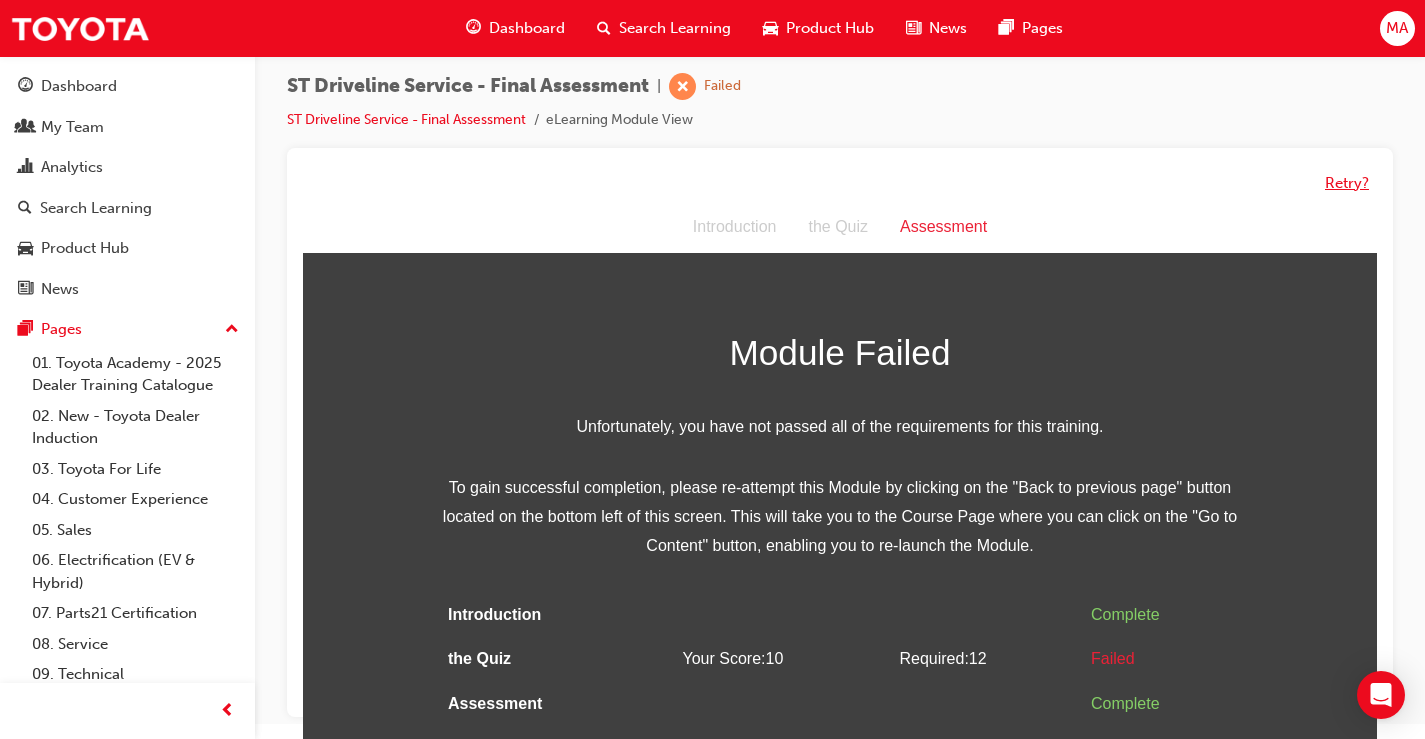 click on "Retry?" at bounding box center (1347, 183) 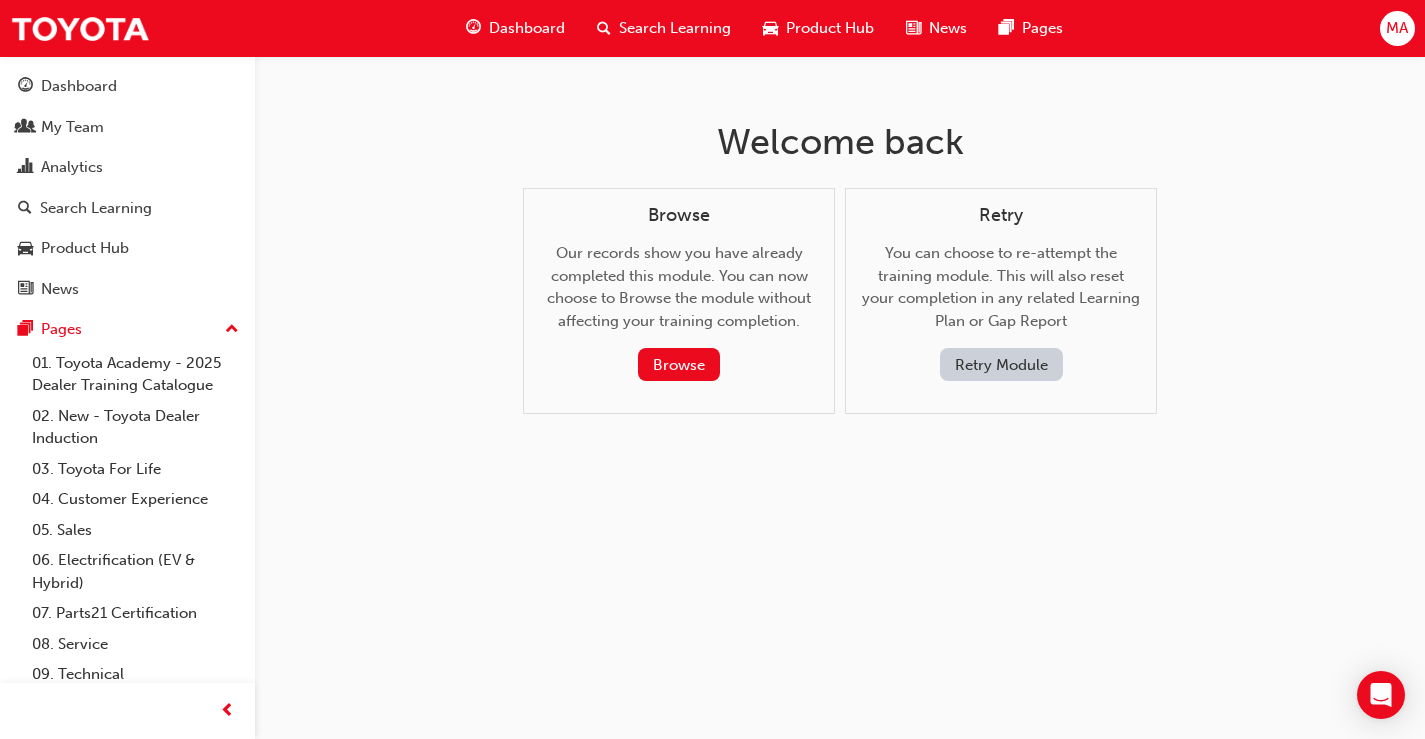 scroll, scrollTop: 0, scrollLeft: 0, axis: both 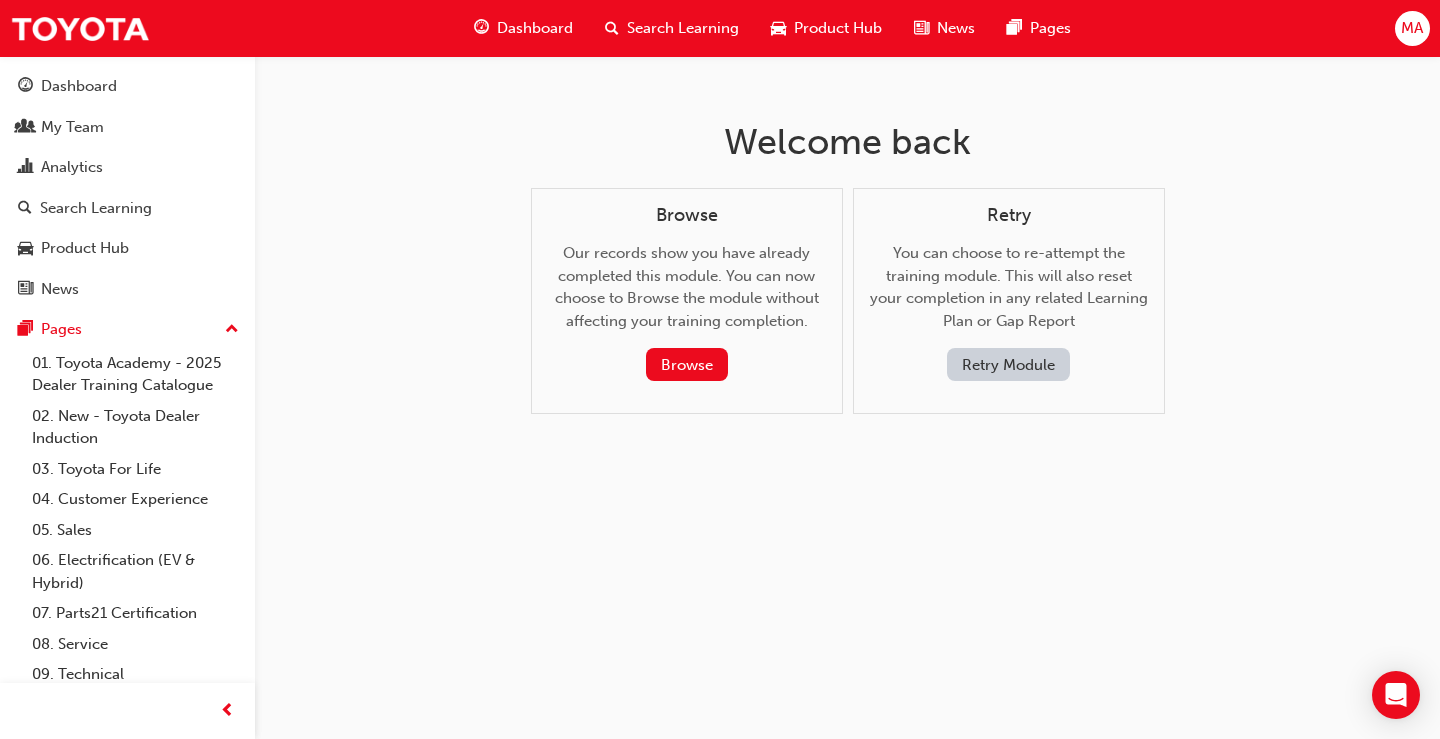 click on "Retry Module" at bounding box center (1008, 364) 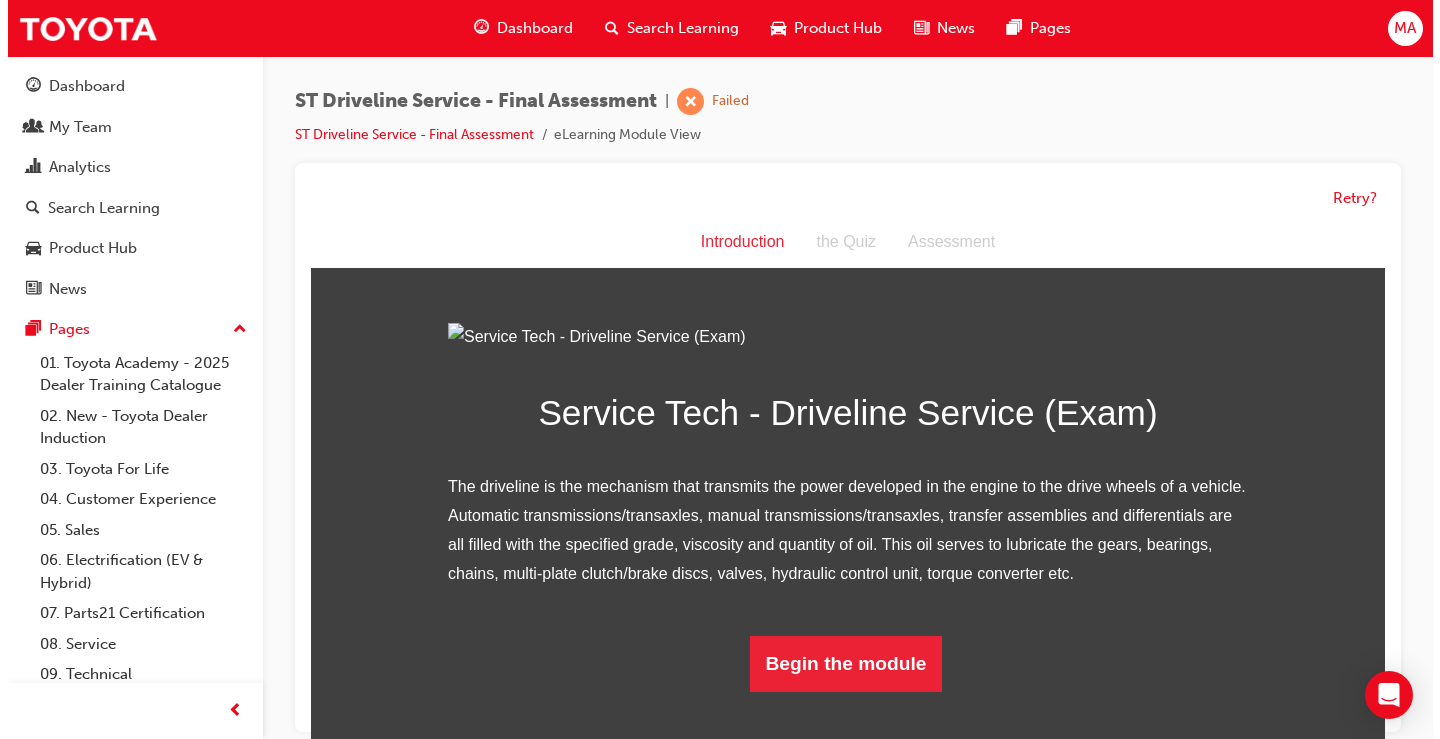 scroll, scrollTop: 159, scrollLeft: 0, axis: vertical 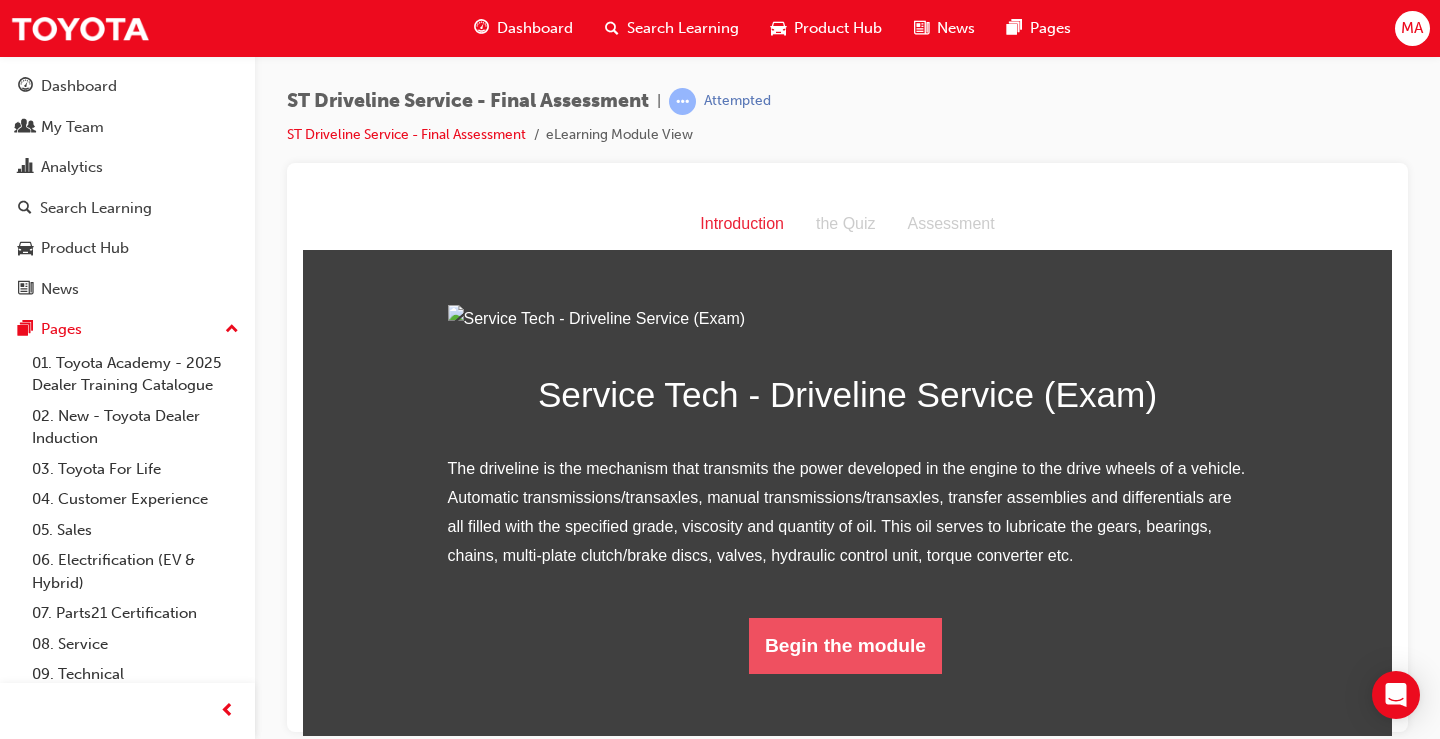 click on "Begin the module" at bounding box center [845, 645] 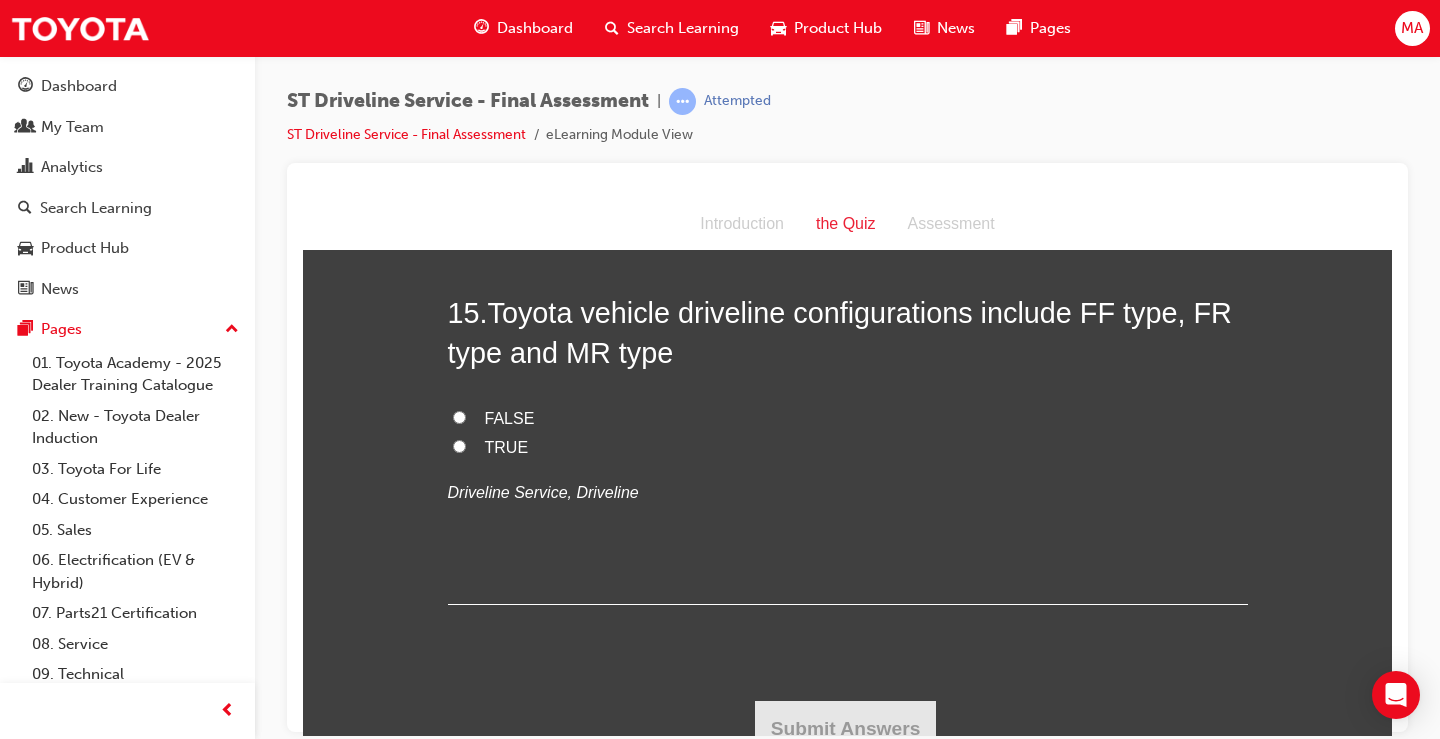 scroll, scrollTop: 6463, scrollLeft: 0, axis: vertical 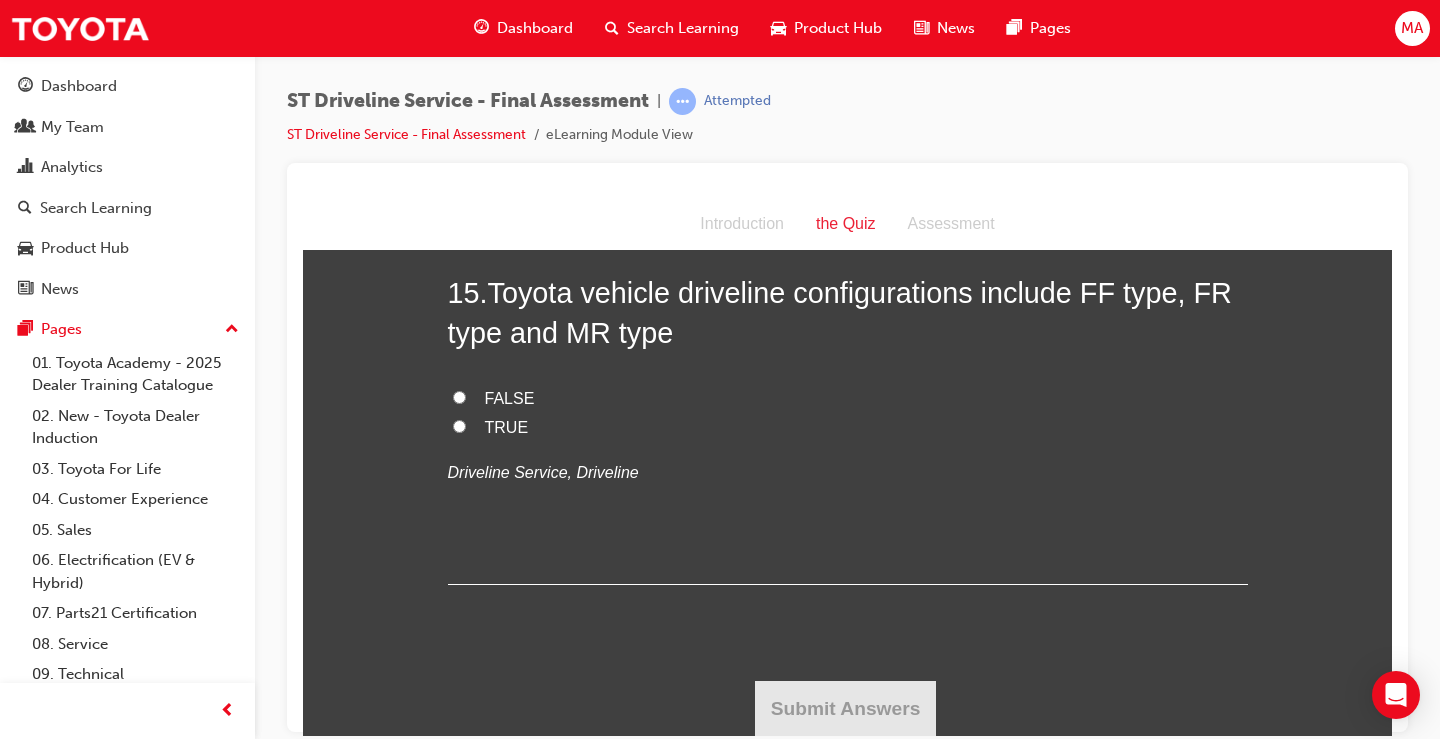 drag, startPoint x: 510, startPoint y: 472, endPoint x: 522, endPoint y: 489, distance: 20.808653 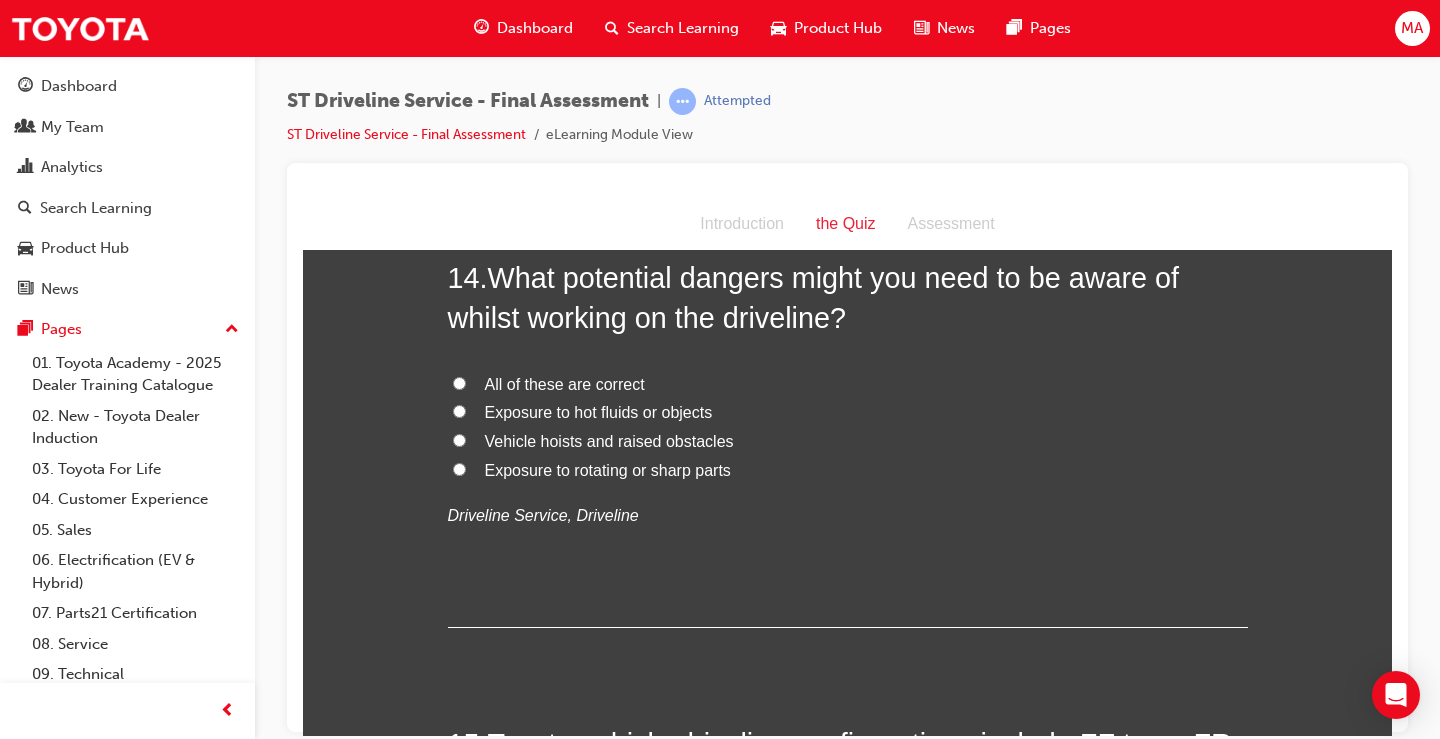 scroll, scrollTop: 5963, scrollLeft: 0, axis: vertical 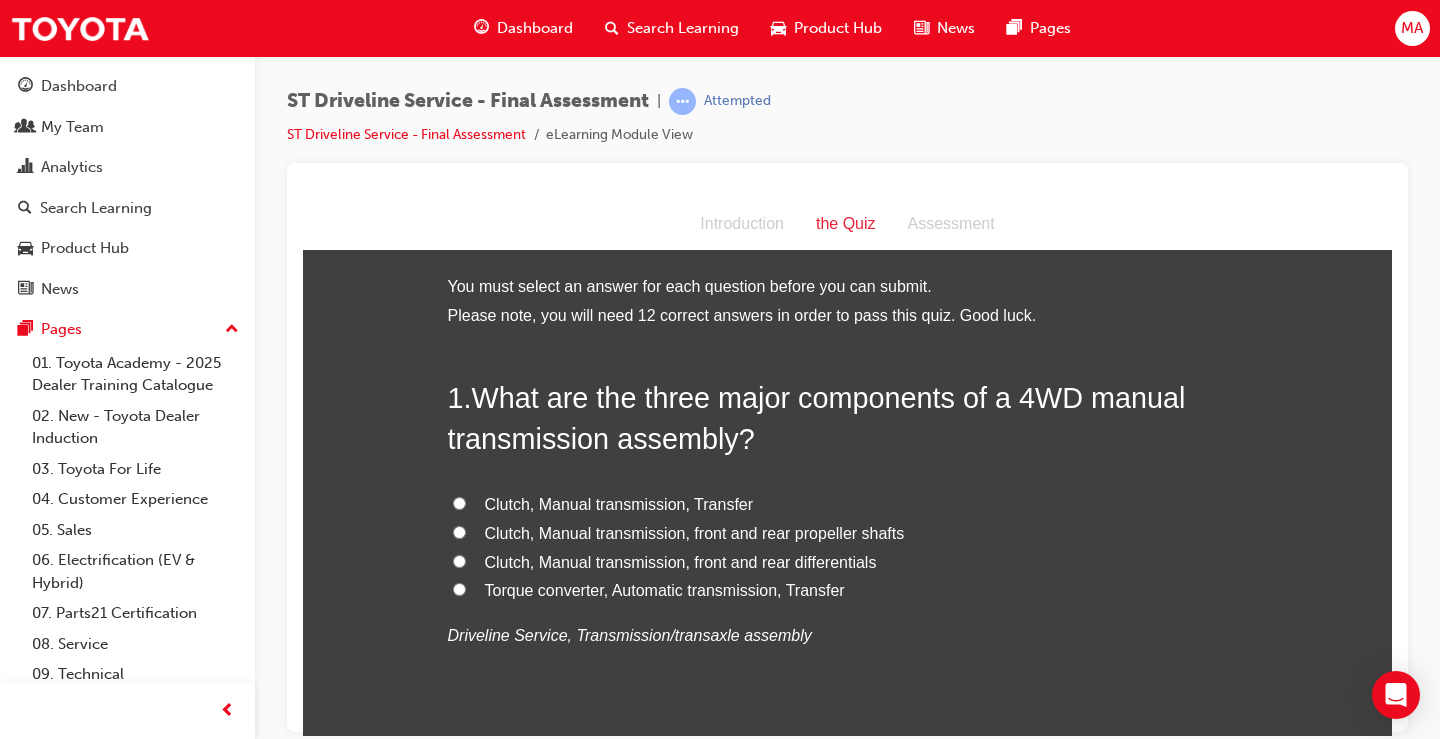 click on "Introduction" at bounding box center [742, 223] 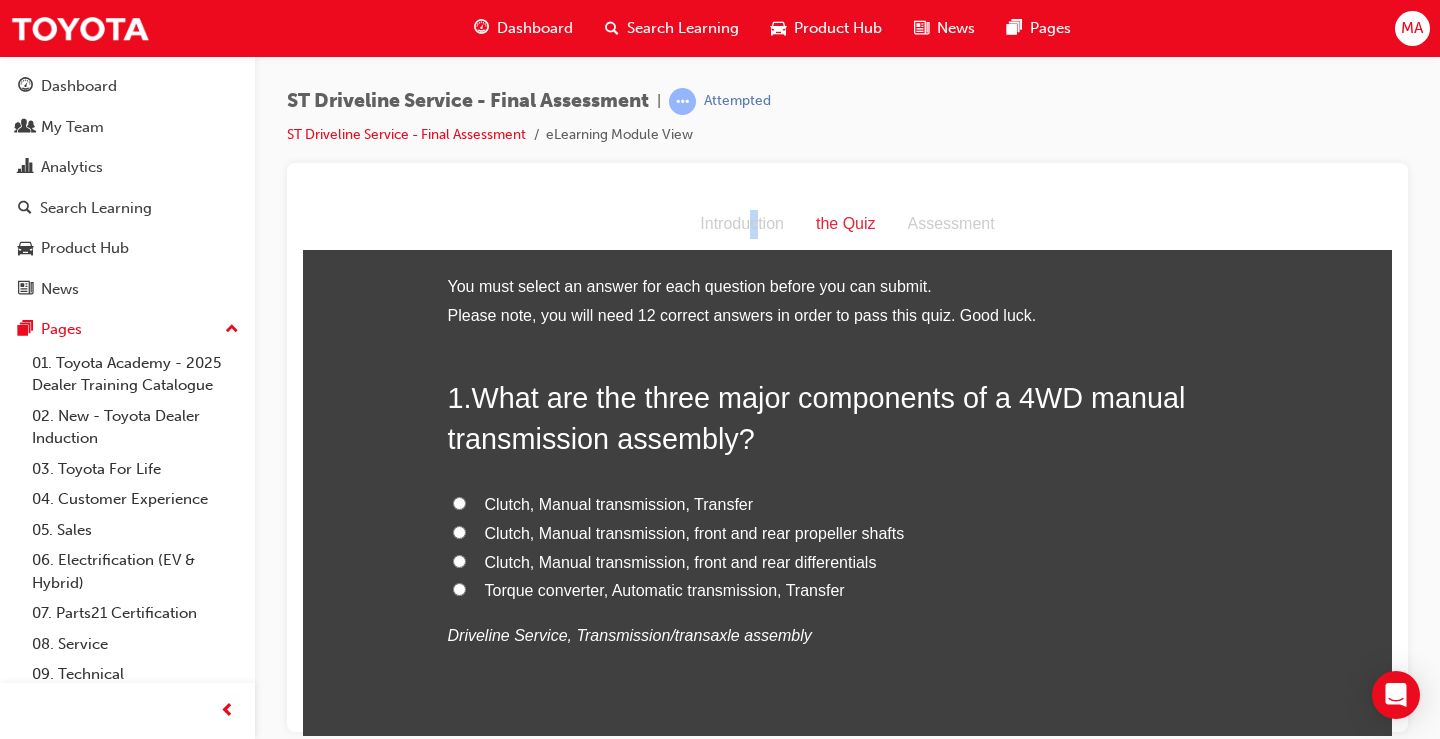 drag, startPoint x: 749, startPoint y: 219, endPoint x: 763, endPoint y: 217, distance: 14.142136 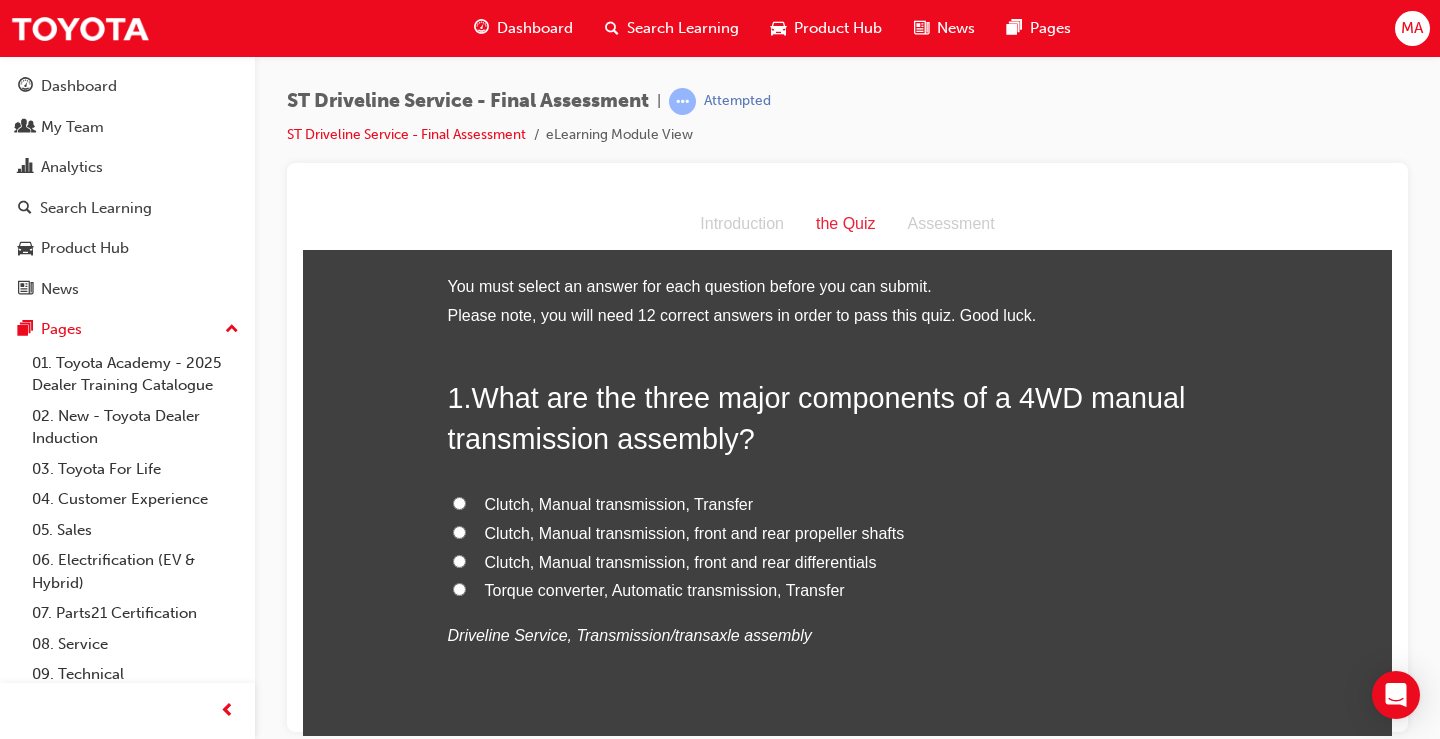 click on "the Quiz" at bounding box center [846, 223] 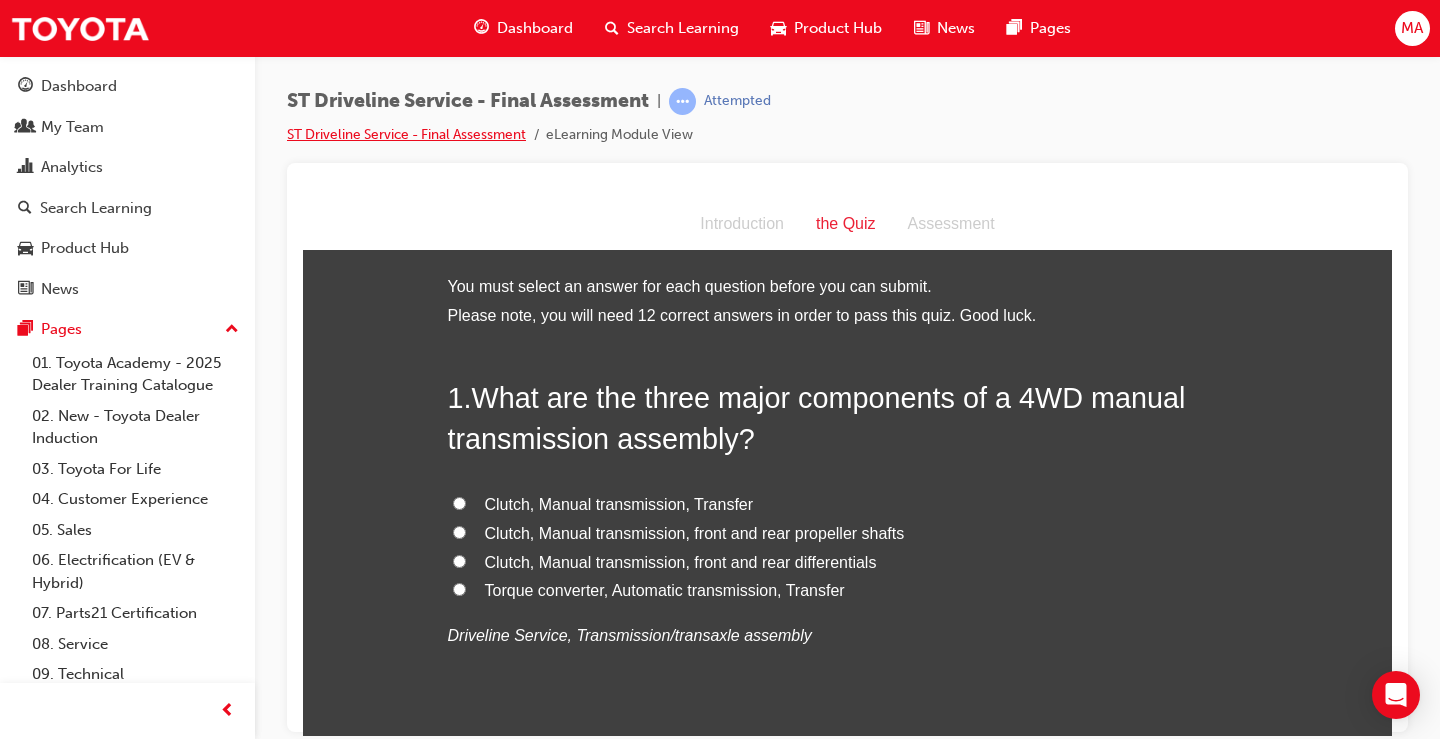 click on "ST Driveline Service - Final Assessment" at bounding box center [406, 134] 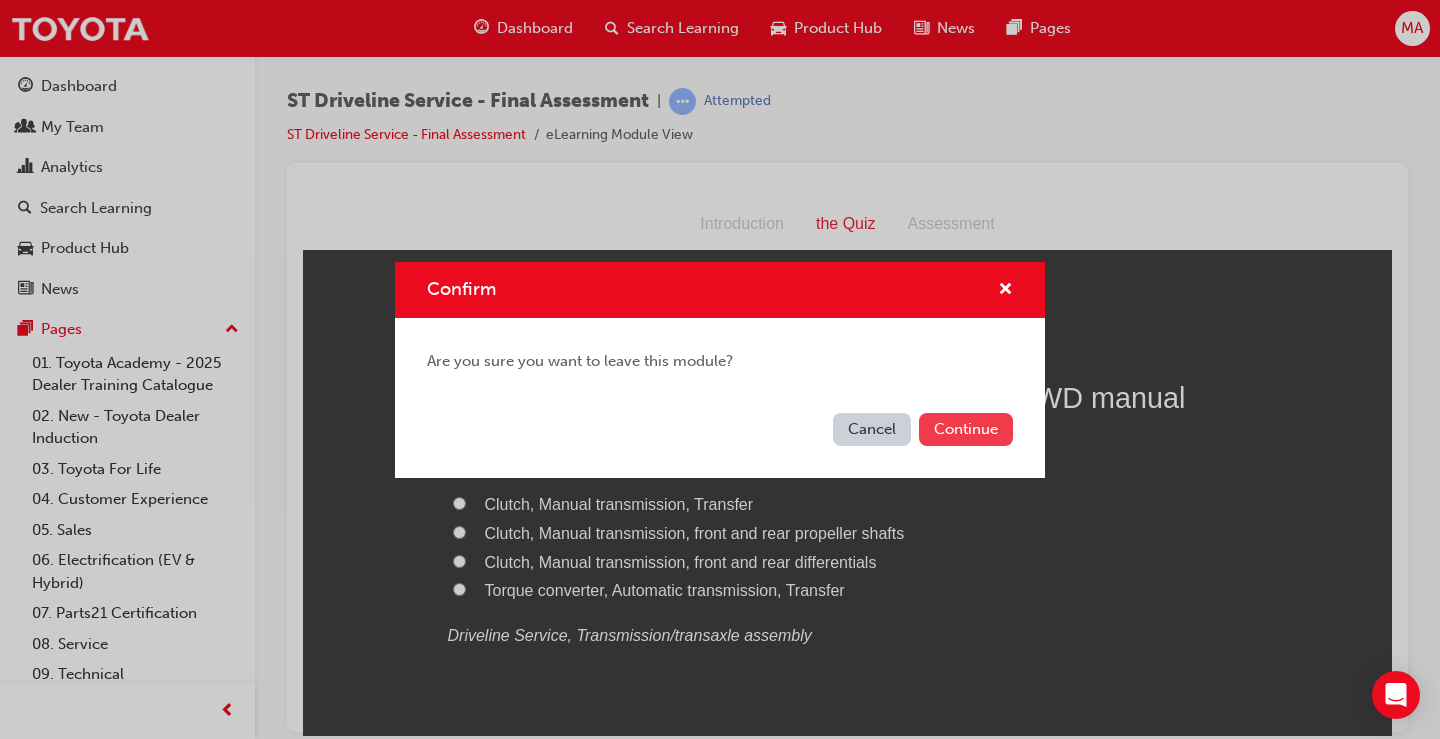 click on "Continue" at bounding box center (966, 429) 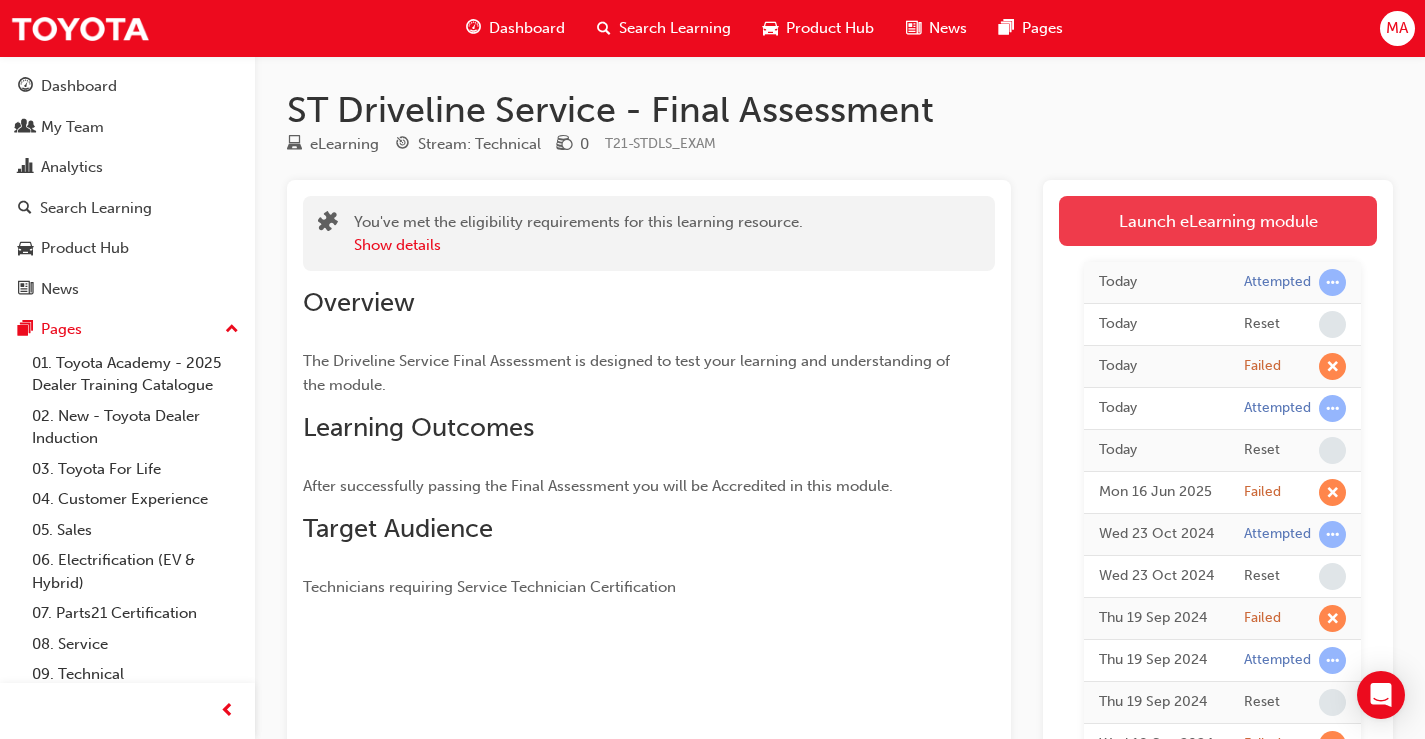 click on "Launch eLearning module" at bounding box center (1218, 221) 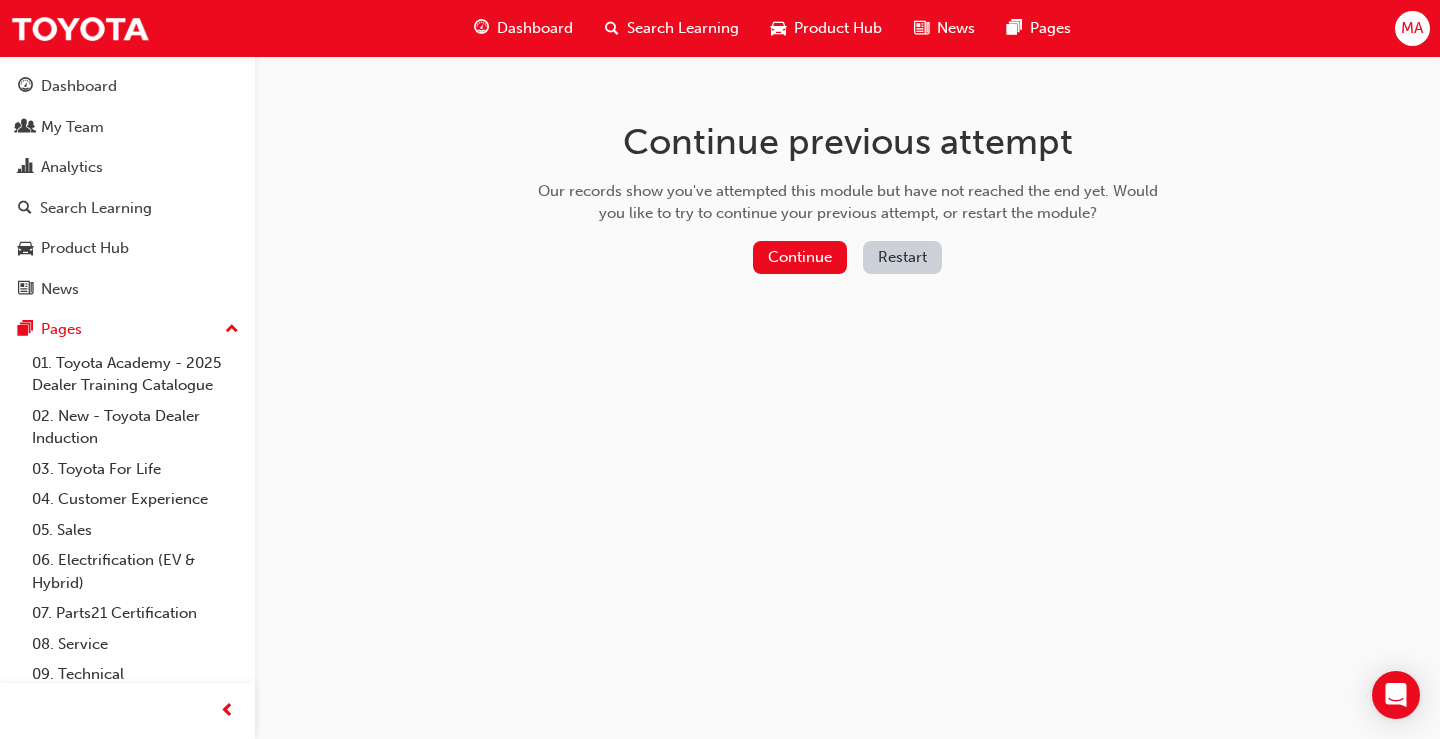 click on "Restart" at bounding box center (902, 257) 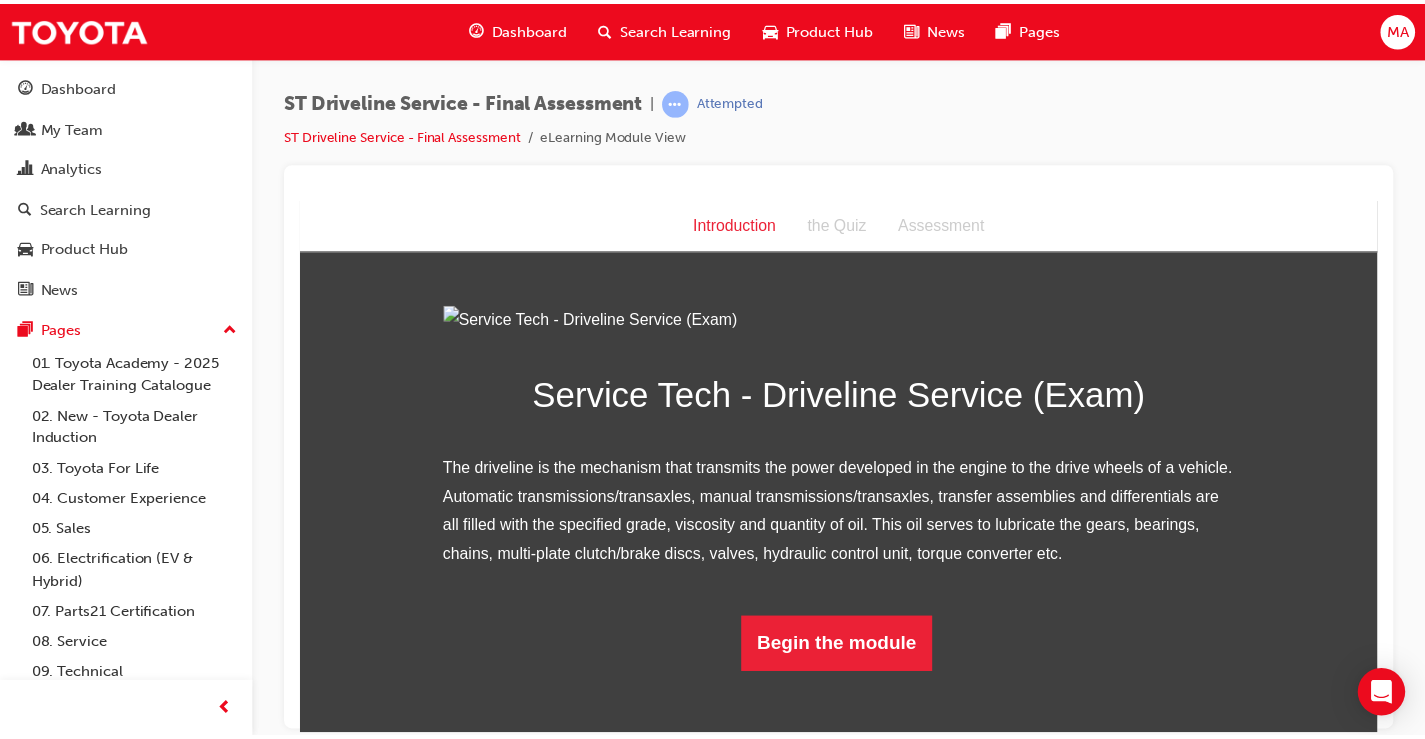 scroll, scrollTop: 0, scrollLeft: 0, axis: both 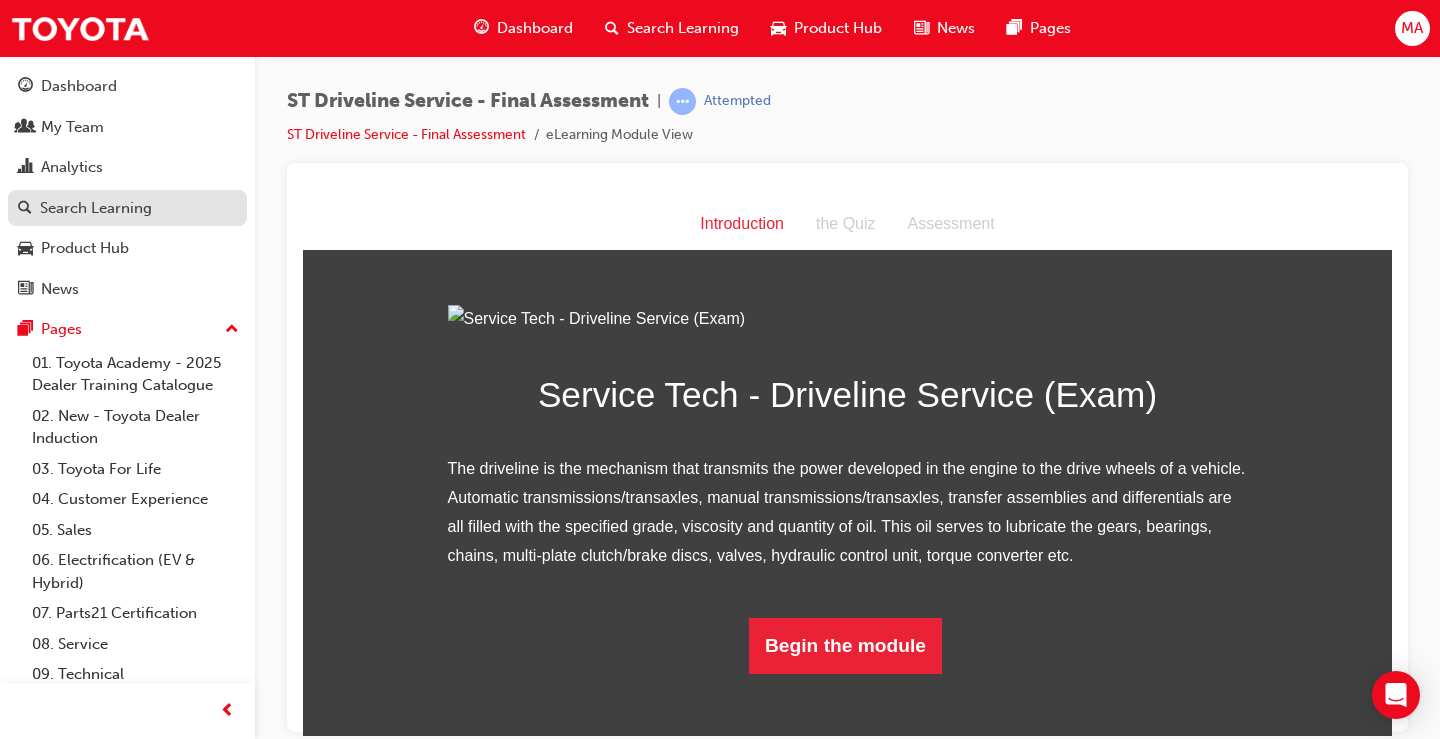 click on "Search Learning" at bounding box center (96, 208) 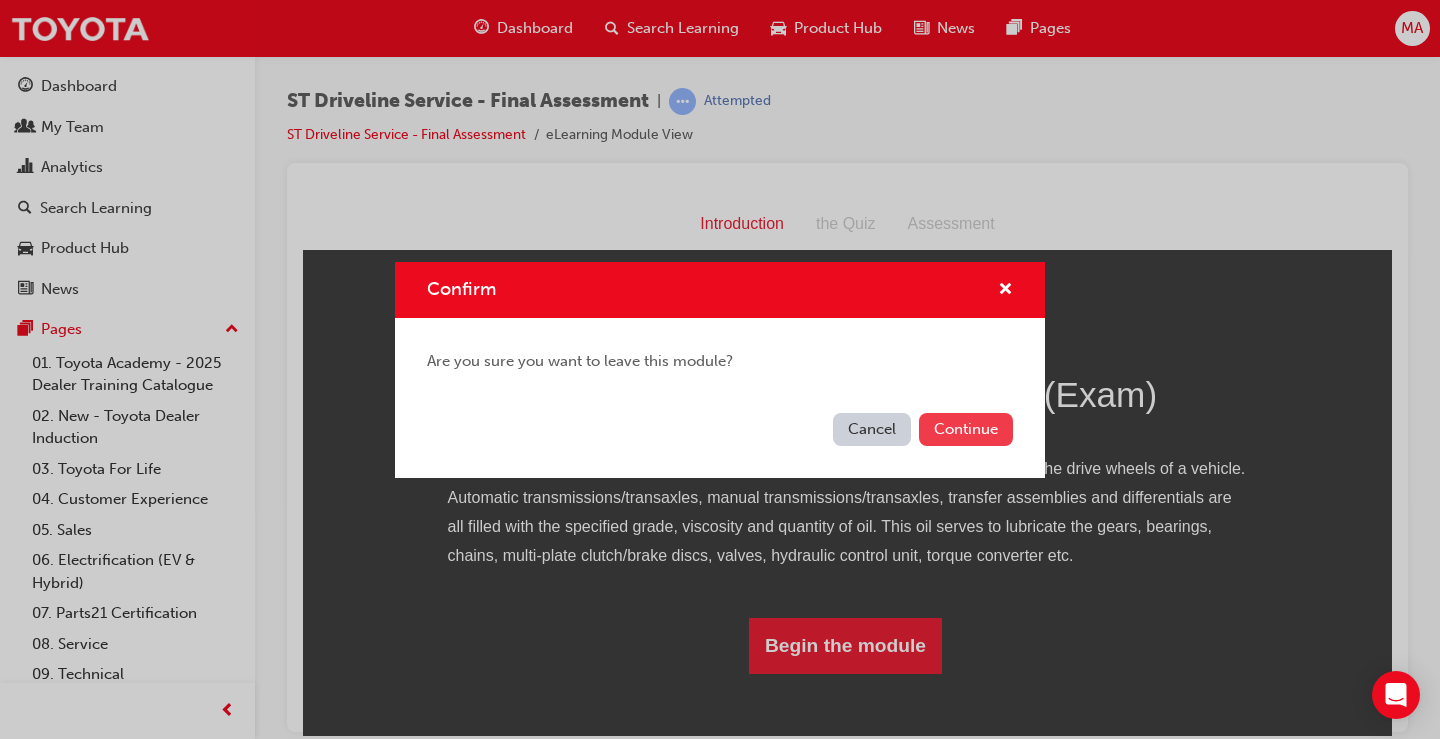 click on "Continue" at bounding box center (966, 429) 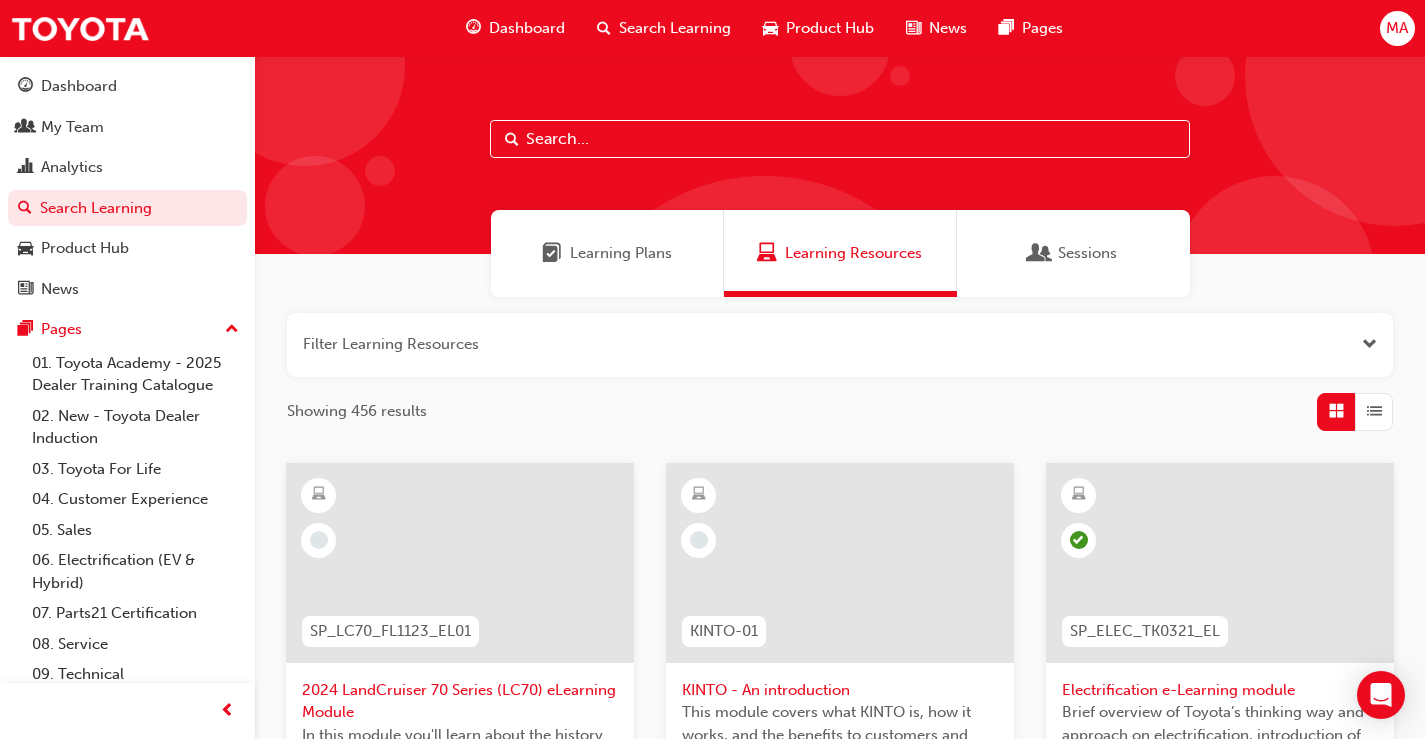 click at bounding box center [840, 139] 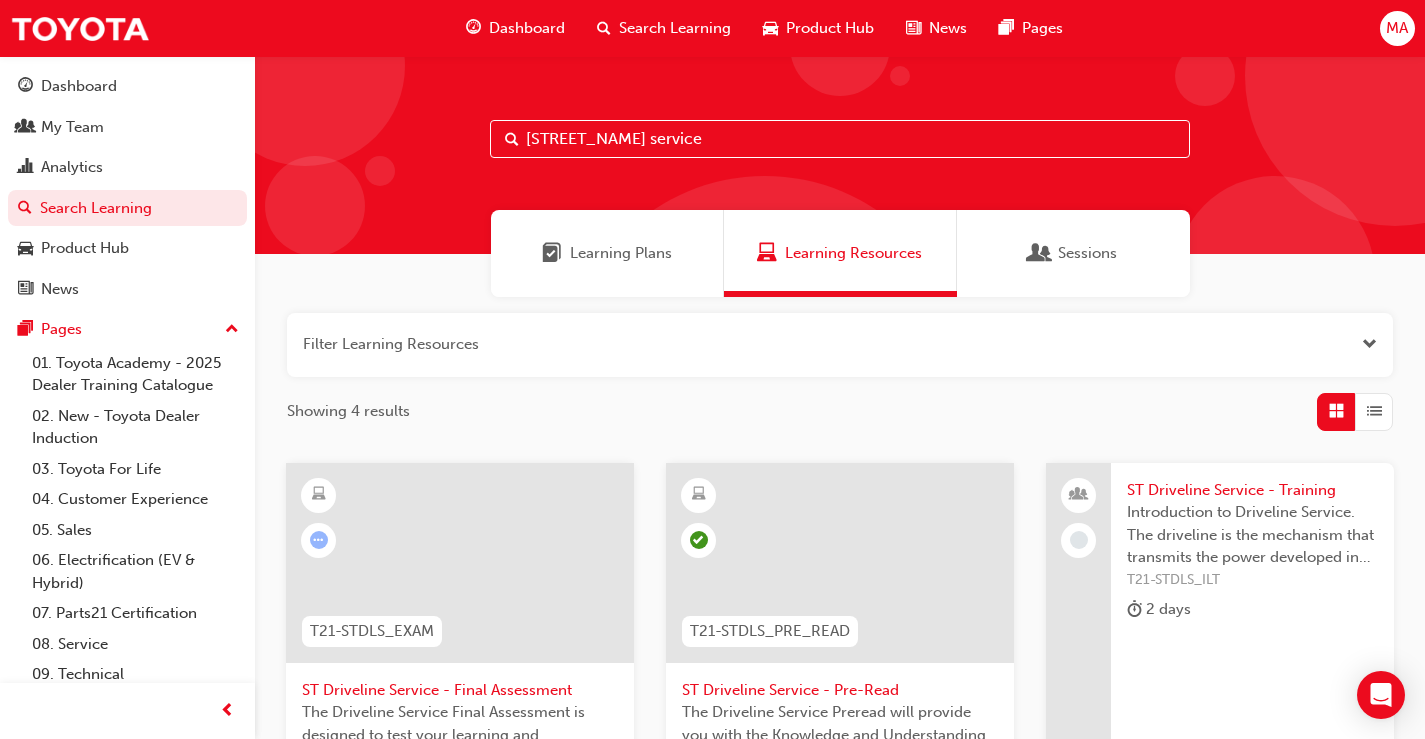 type on "[STREET_NAME] service" 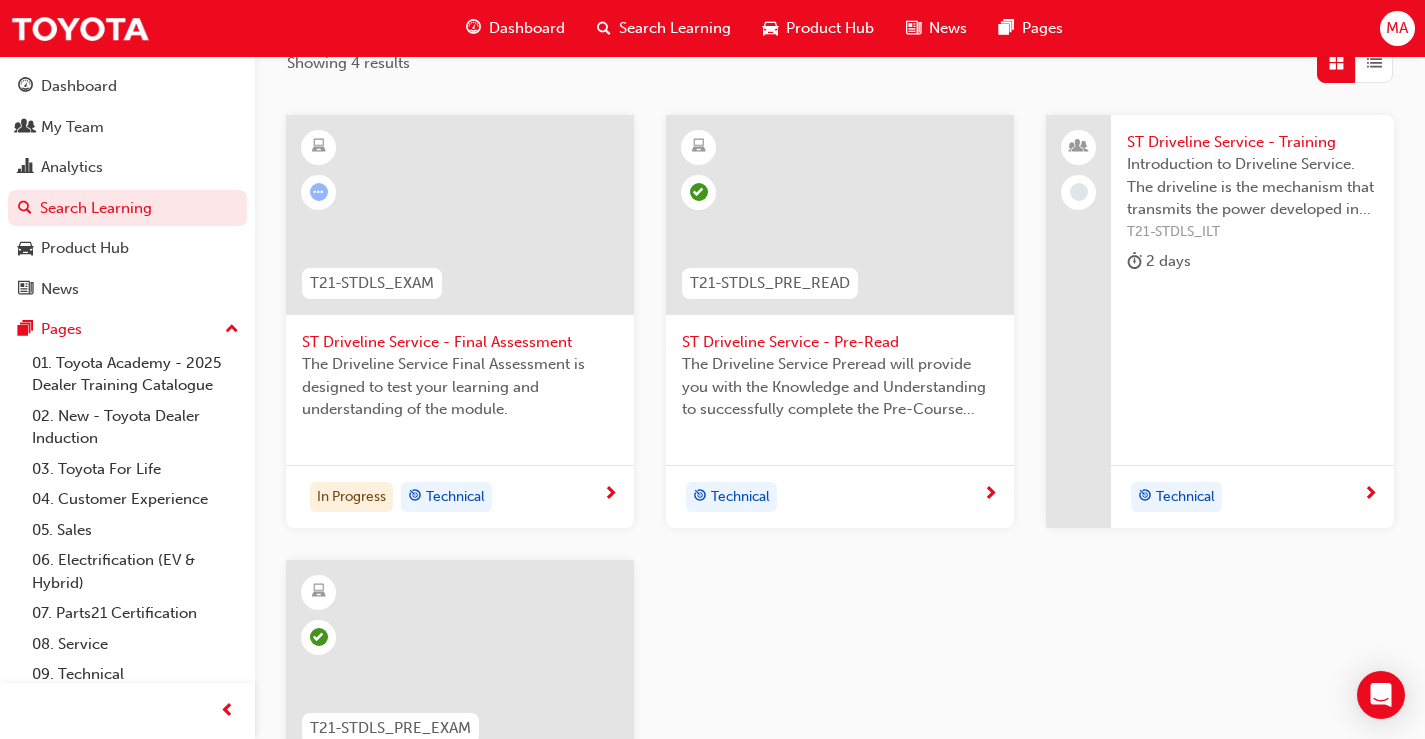 scroll, scrollTop: 300, scrollLeft: 0, axis: vertical 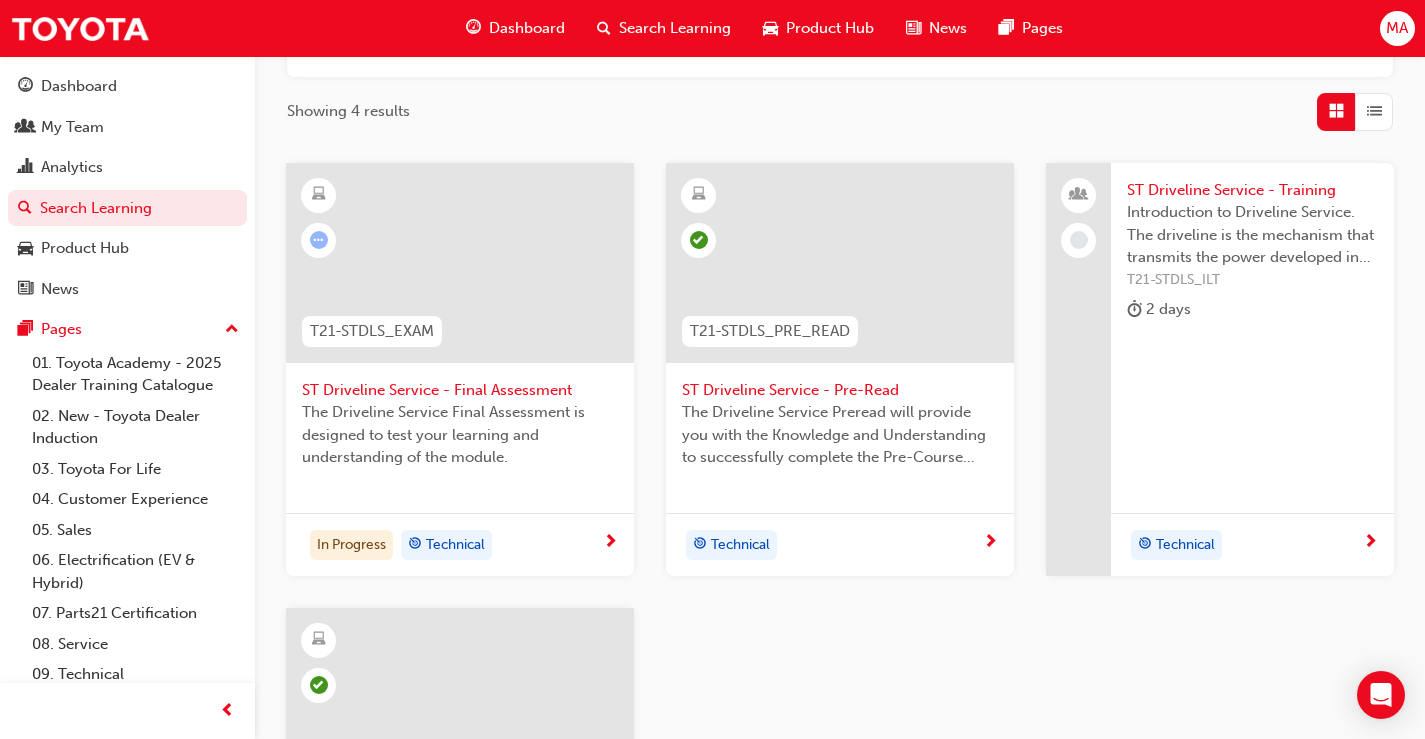 click on "ST Driveline Service - Pre-Read" at bounding box center (840, 390) 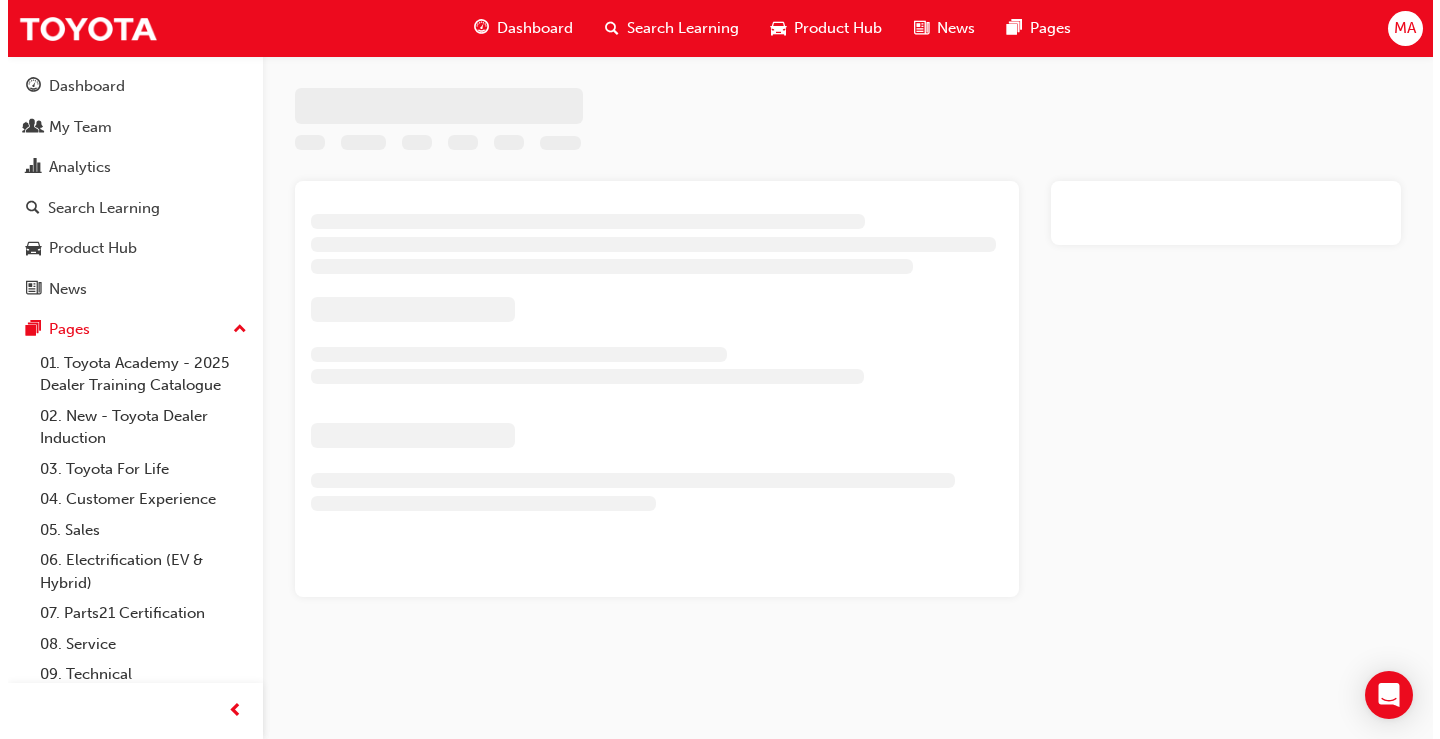 scroll, scrollTop: 0, scrollLeft: 0, axis: both 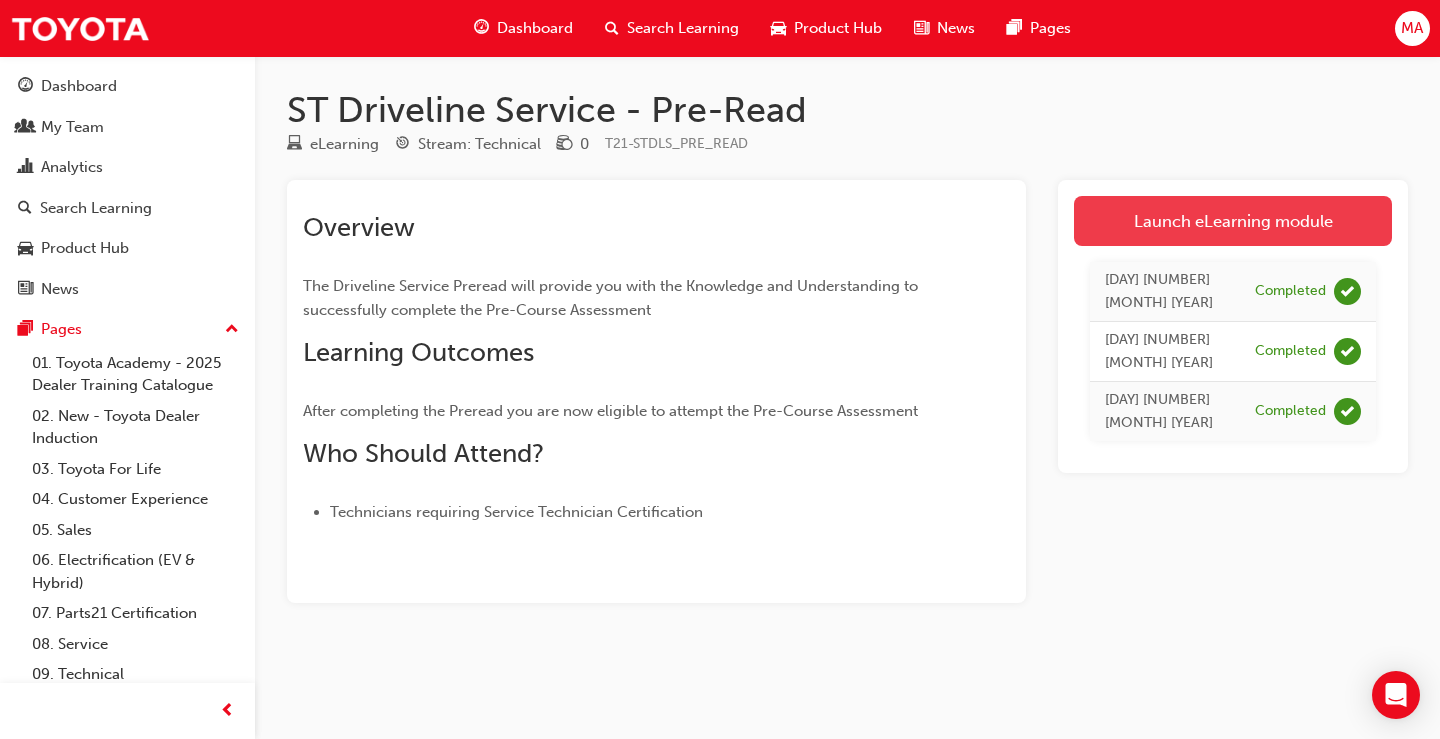 click on "Launch eLearning module" at bounding box center (1233, 221) 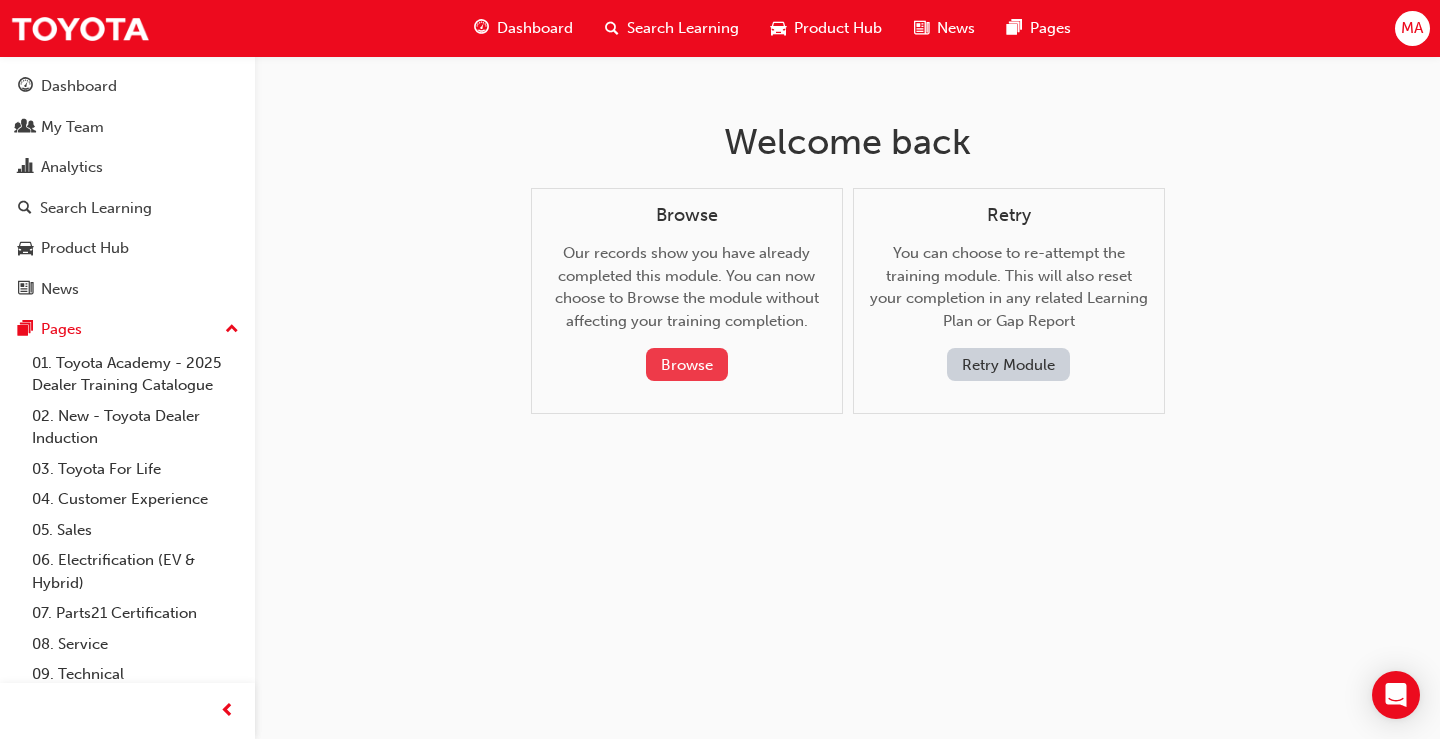 click on "Browse" at bounding box center [687, 364] 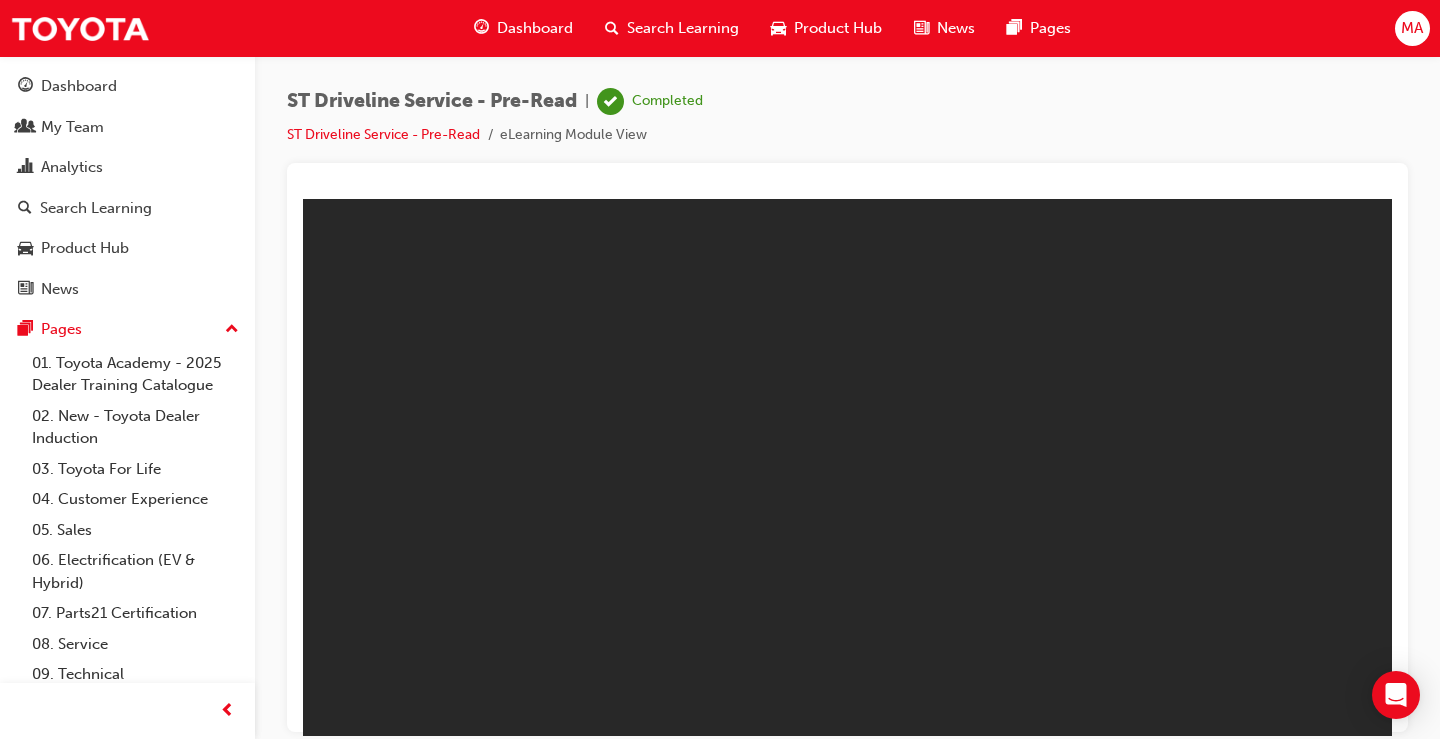 scroll, scrollTop: 0, scrollLeft: 0, axis: both 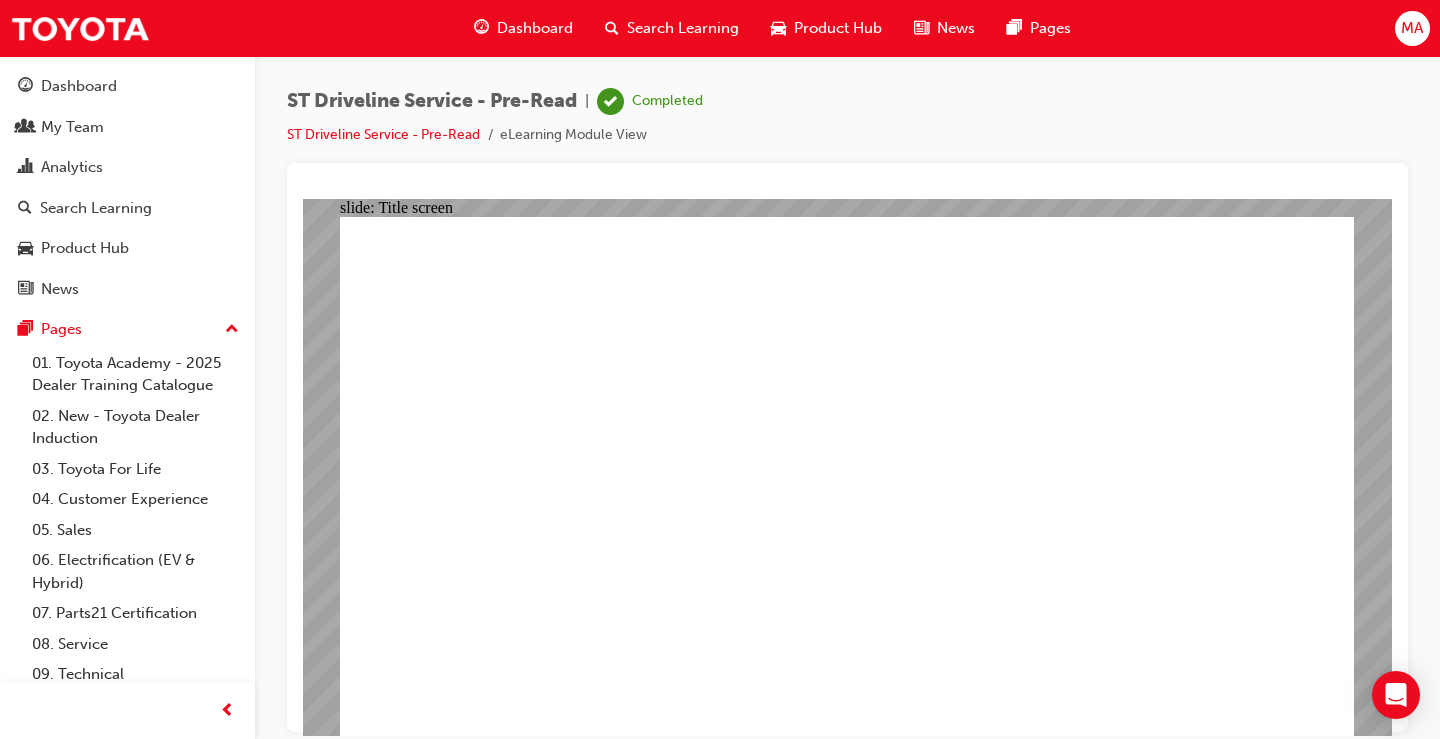 click 